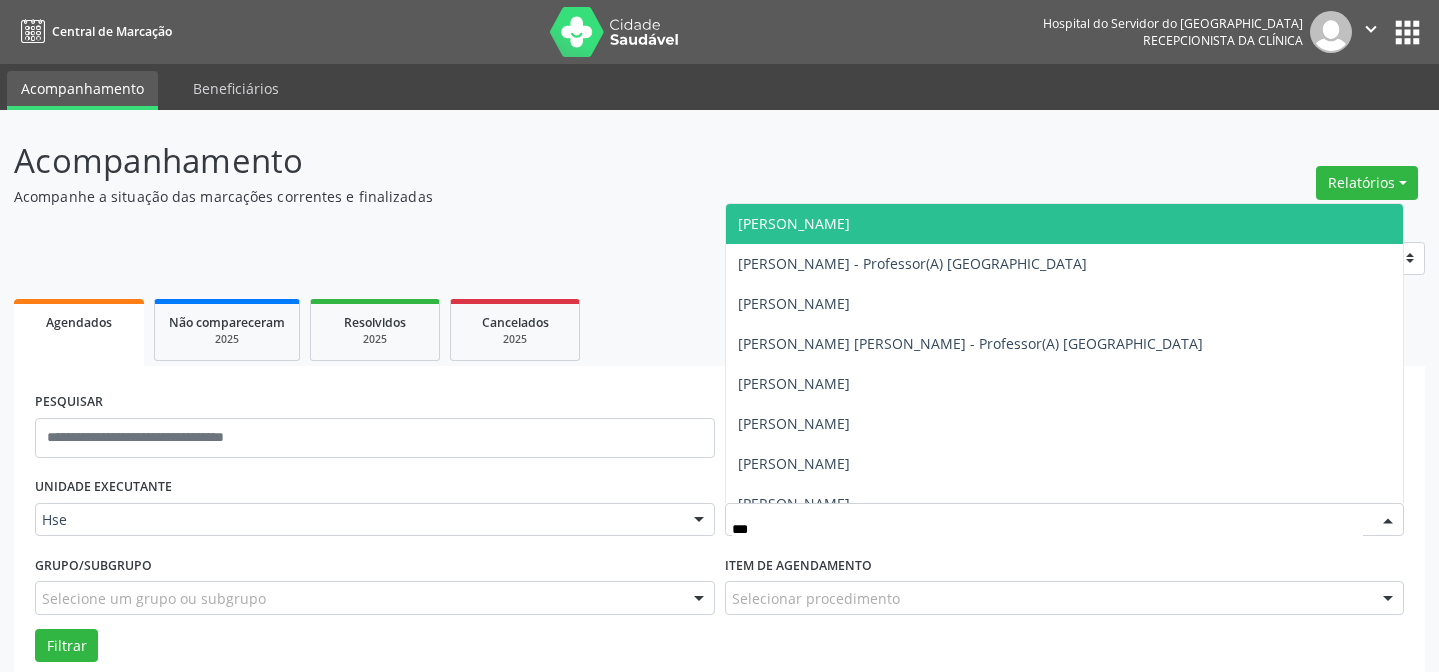 scroll, scrollTop: 0, scrollLeft: 0, axis: both 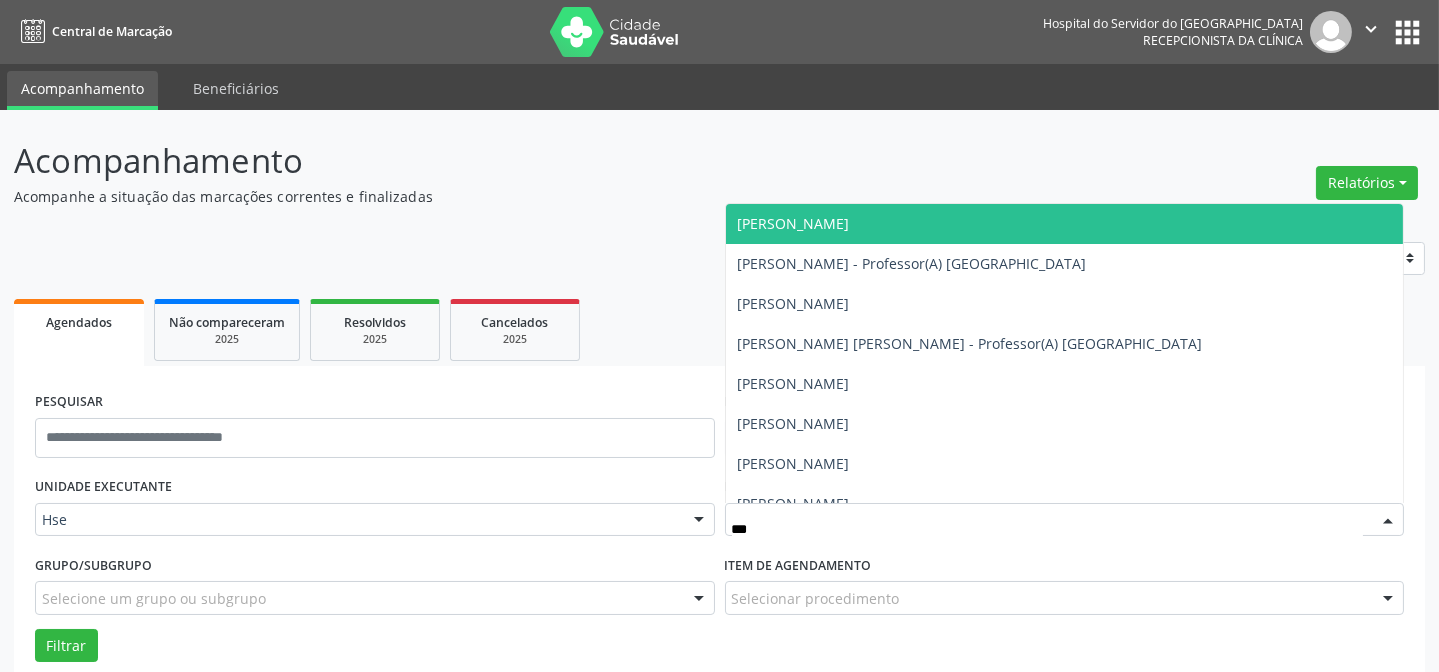 type on "***" 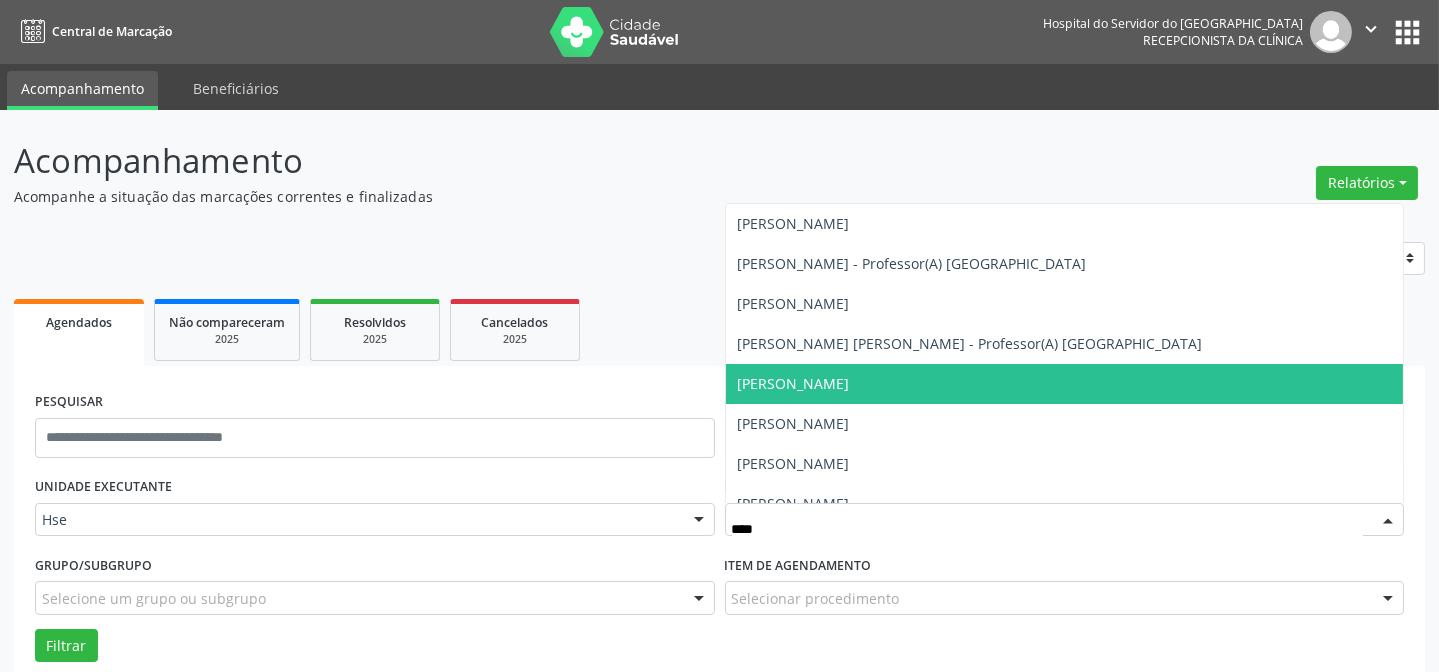 click on "[PERSON_NAME]" at bounding box center (1065, 384) 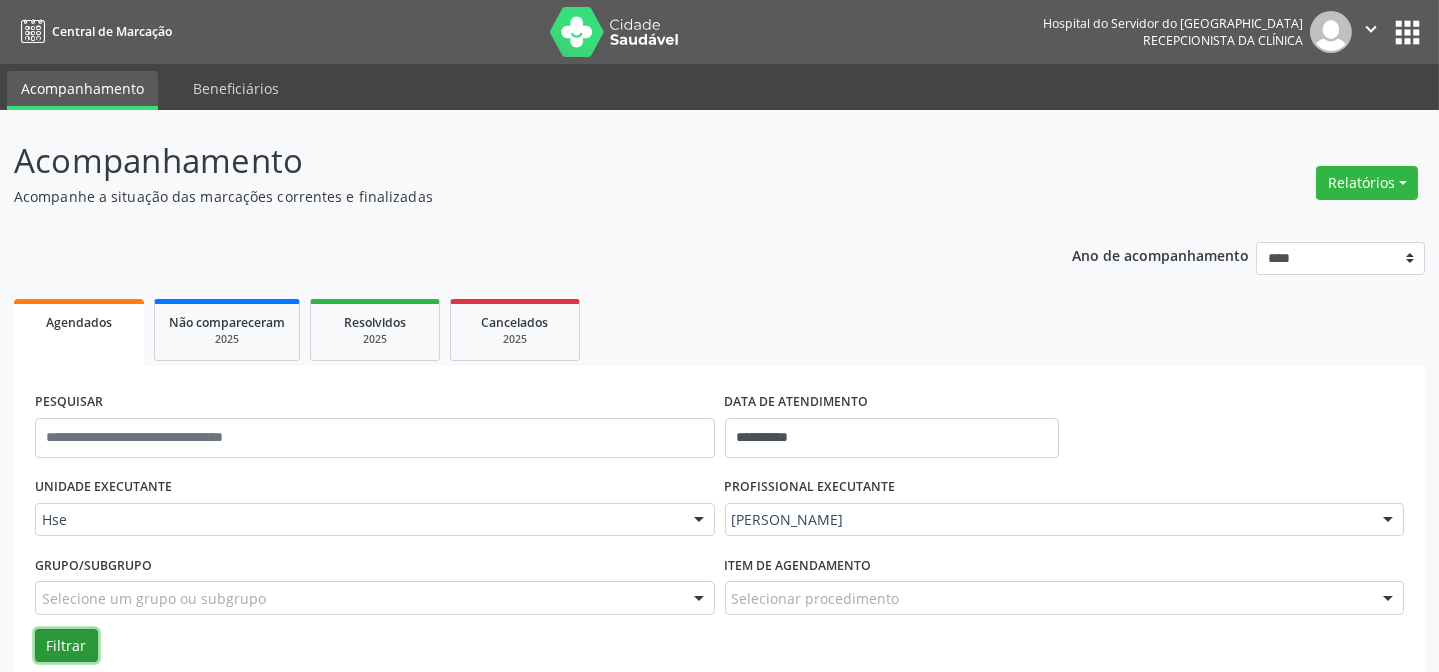 click on "Filtrar" at bounding box center [66, 646] 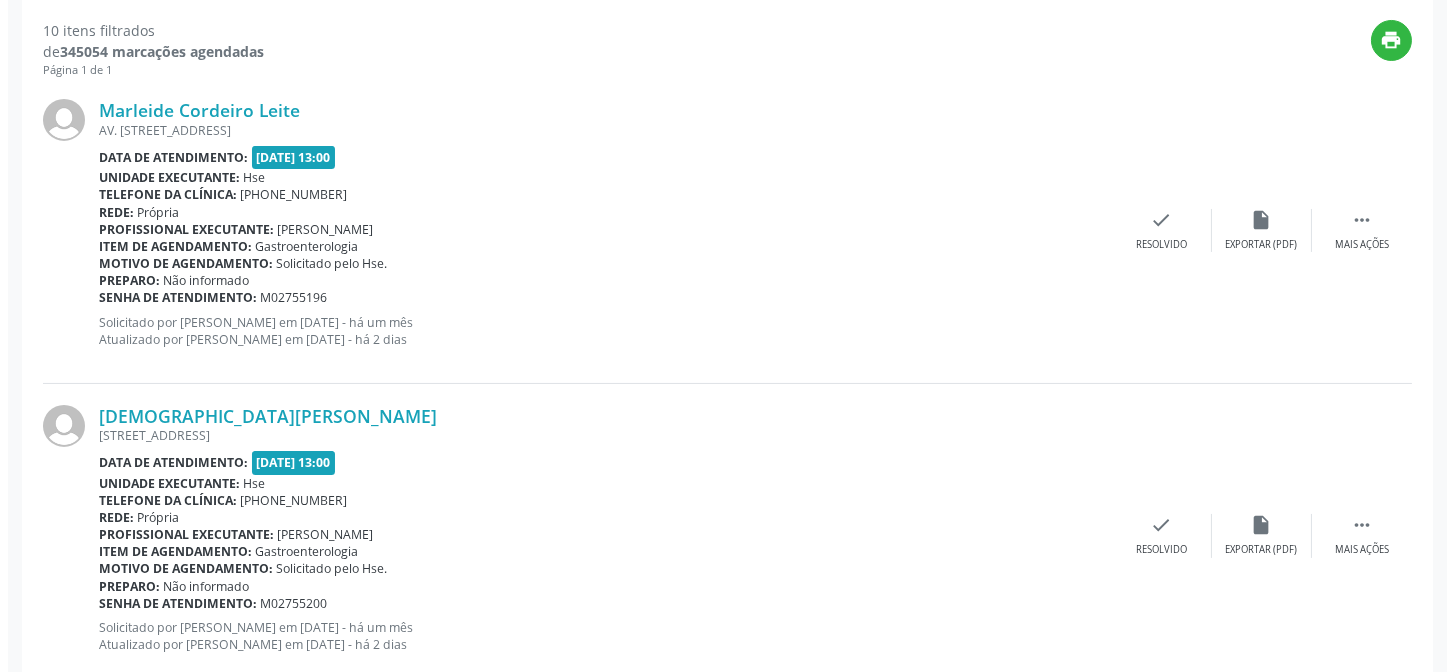 scroll, scrollTop: 745, scrollLeft: 0, axis: vertical 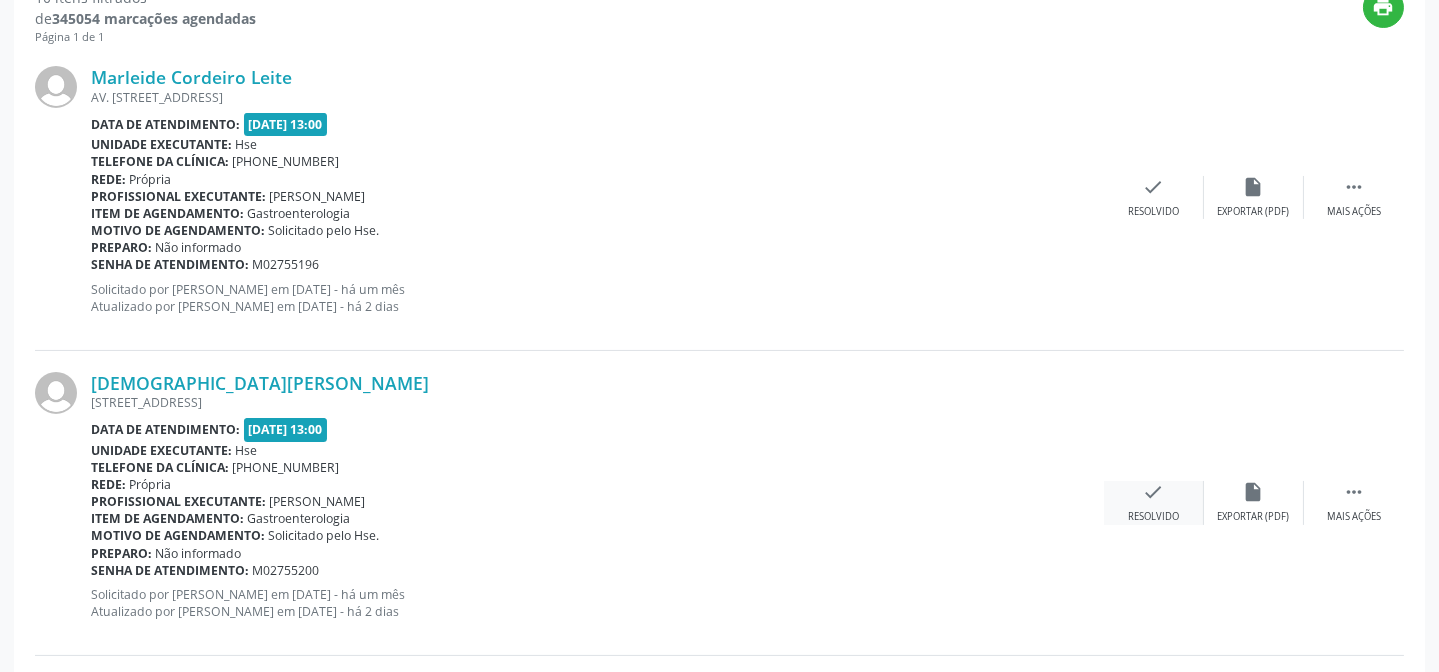 click on "check" at bounding box center (1154, 492) 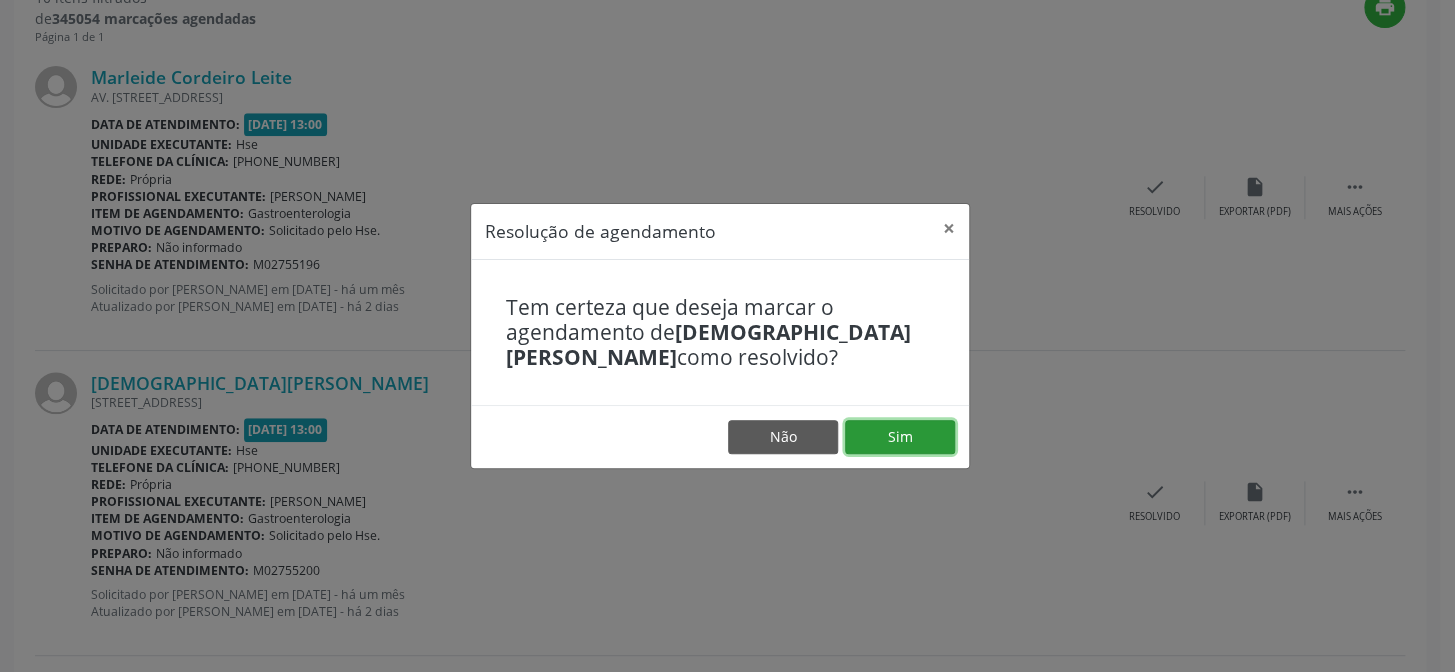 click on "Sim" at bounding box center (900, 437) 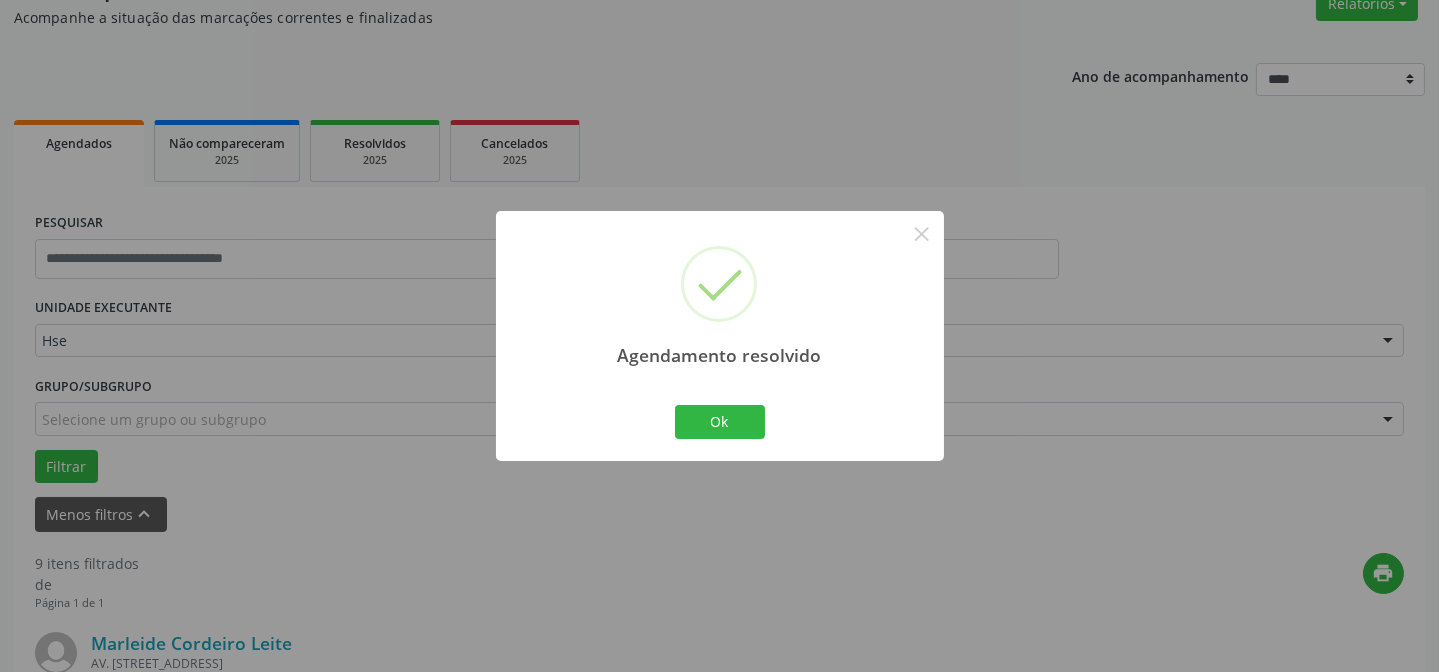 scroll, scrollTop: 745, scrollLeft: 0, axis: vertical 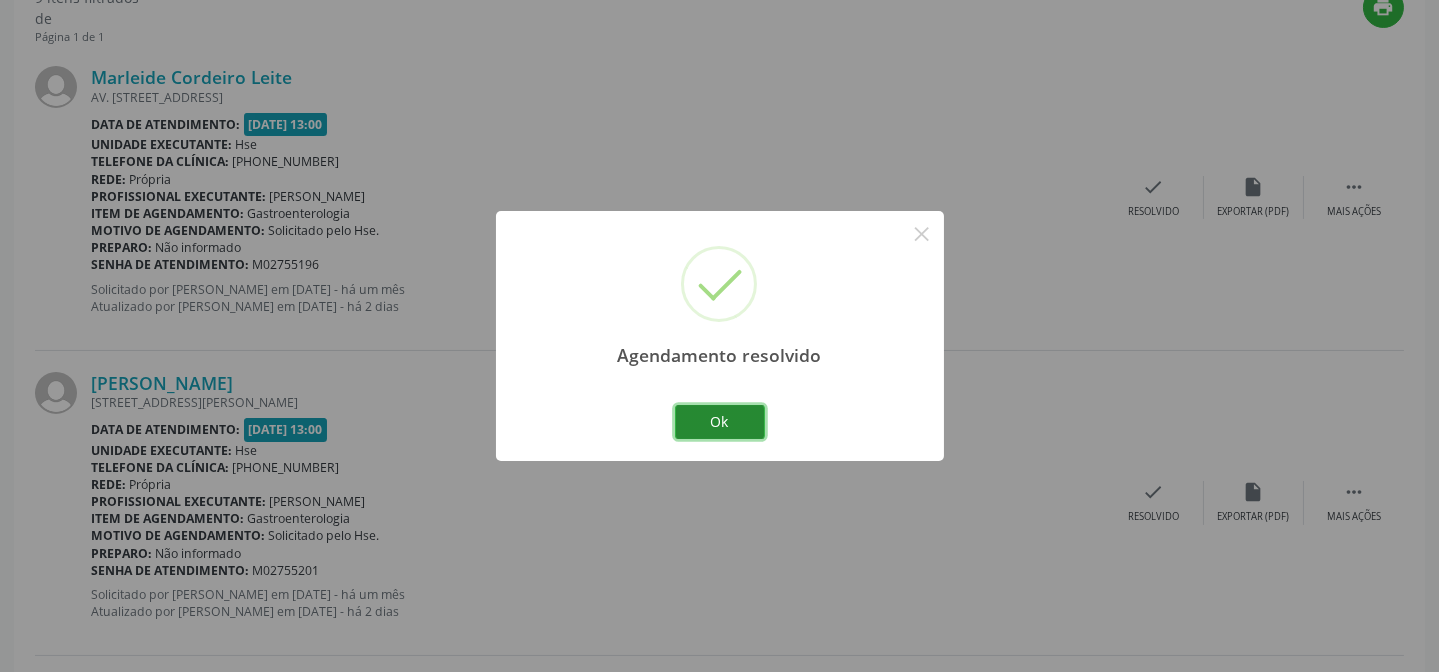 click on "Ok" at bounding box center [720, 422] 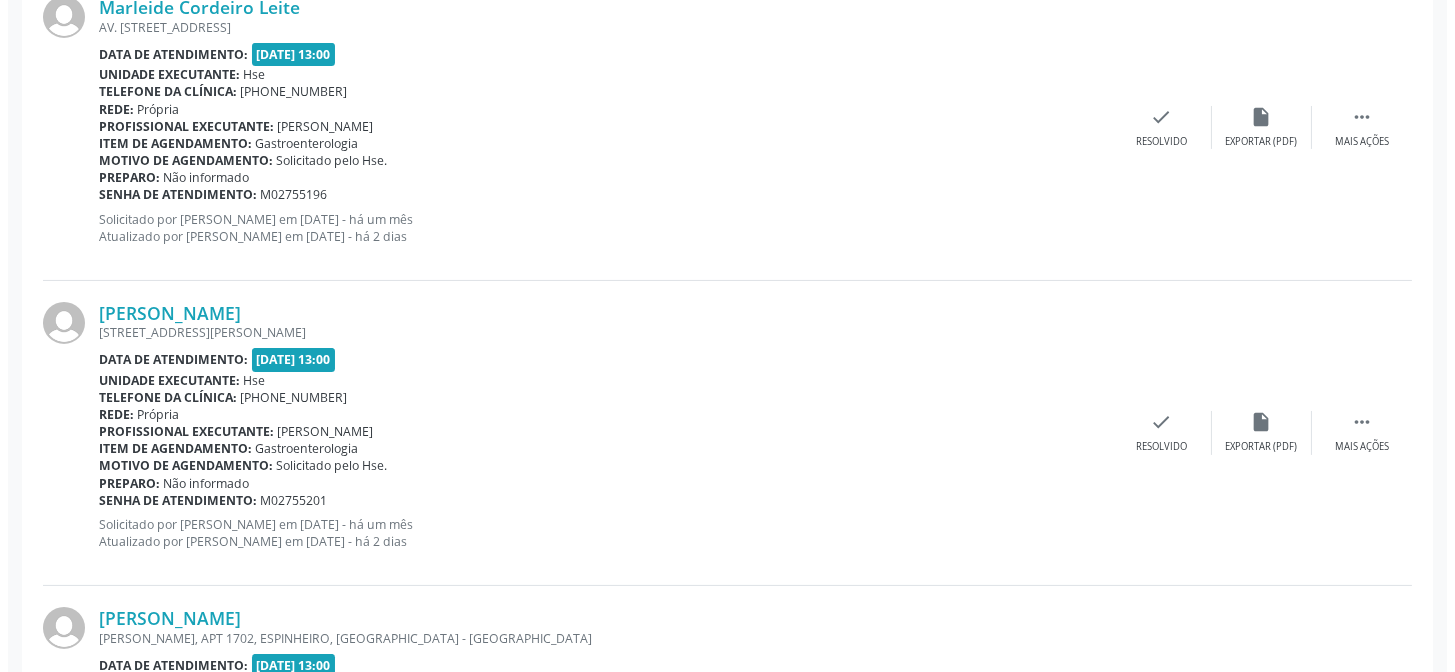 scroll, scrollTop: 927, scrollLeft: 0, axis: vertical 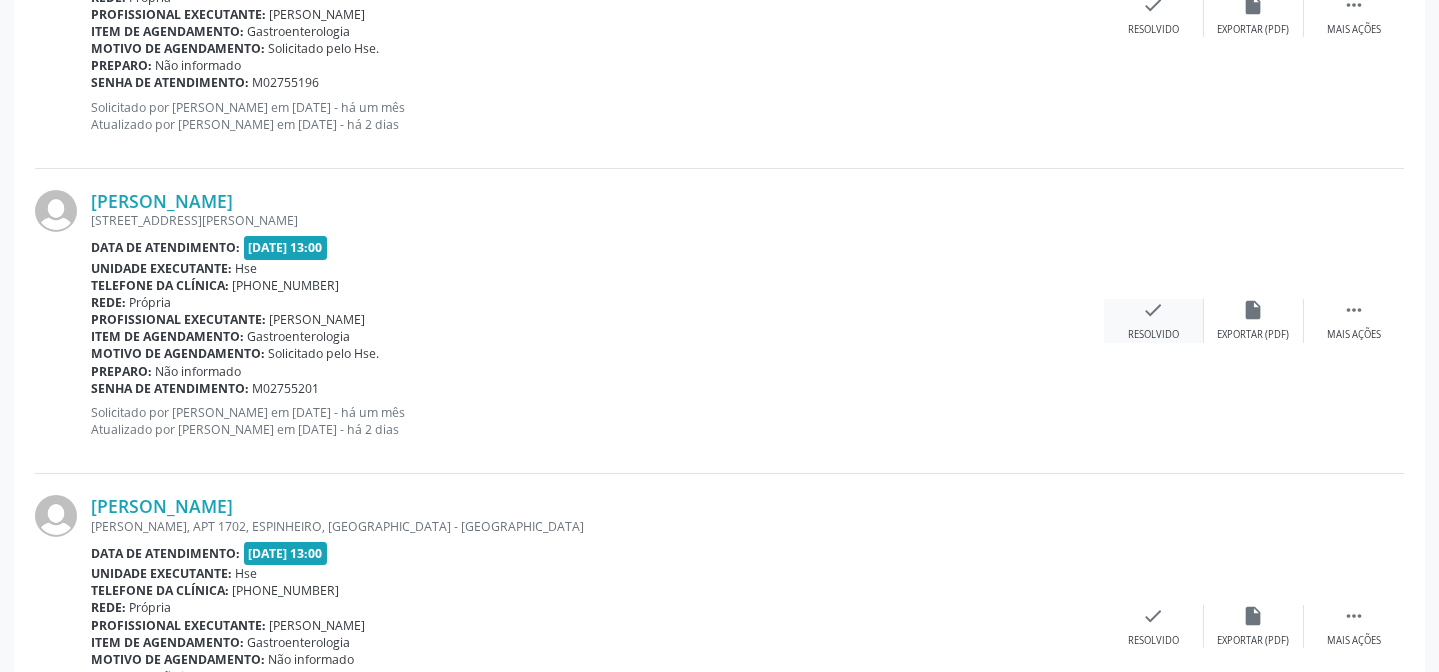 click on "check
Resolvido" at bounding box center (1154, 320) 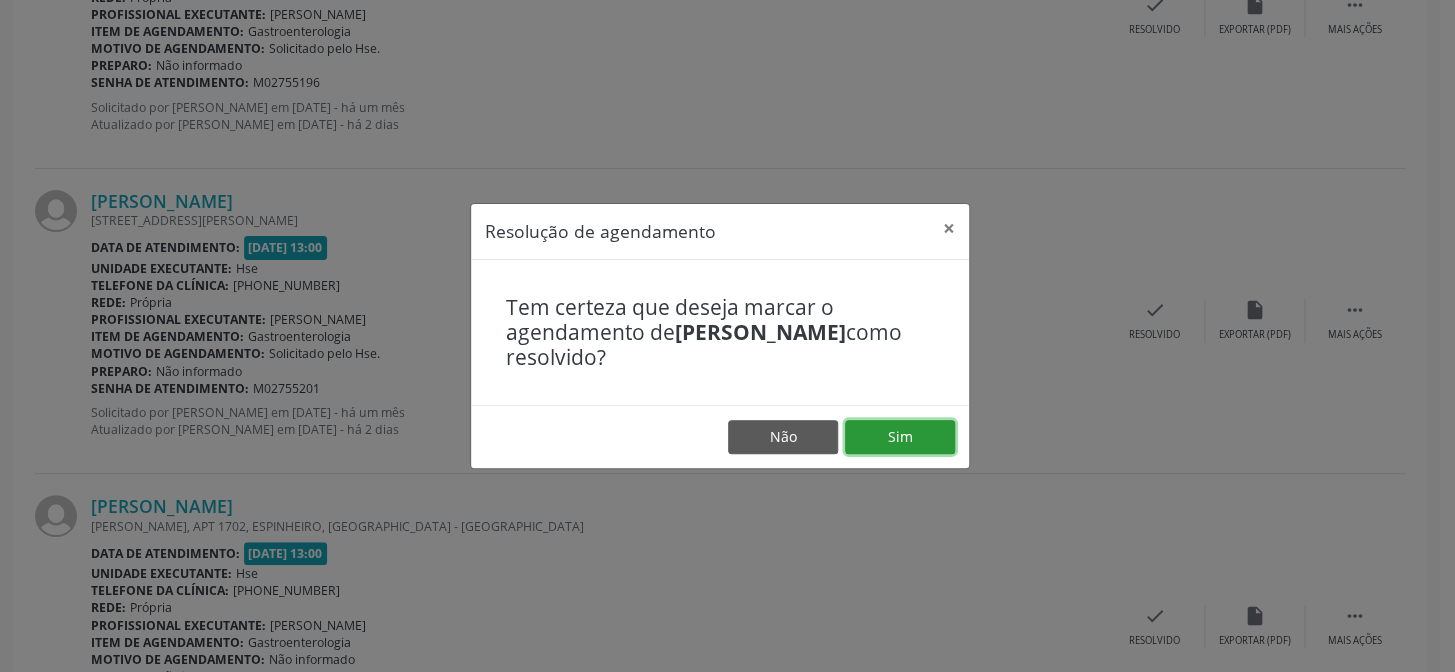 click on "Sim" at bounding box center [900, 437] 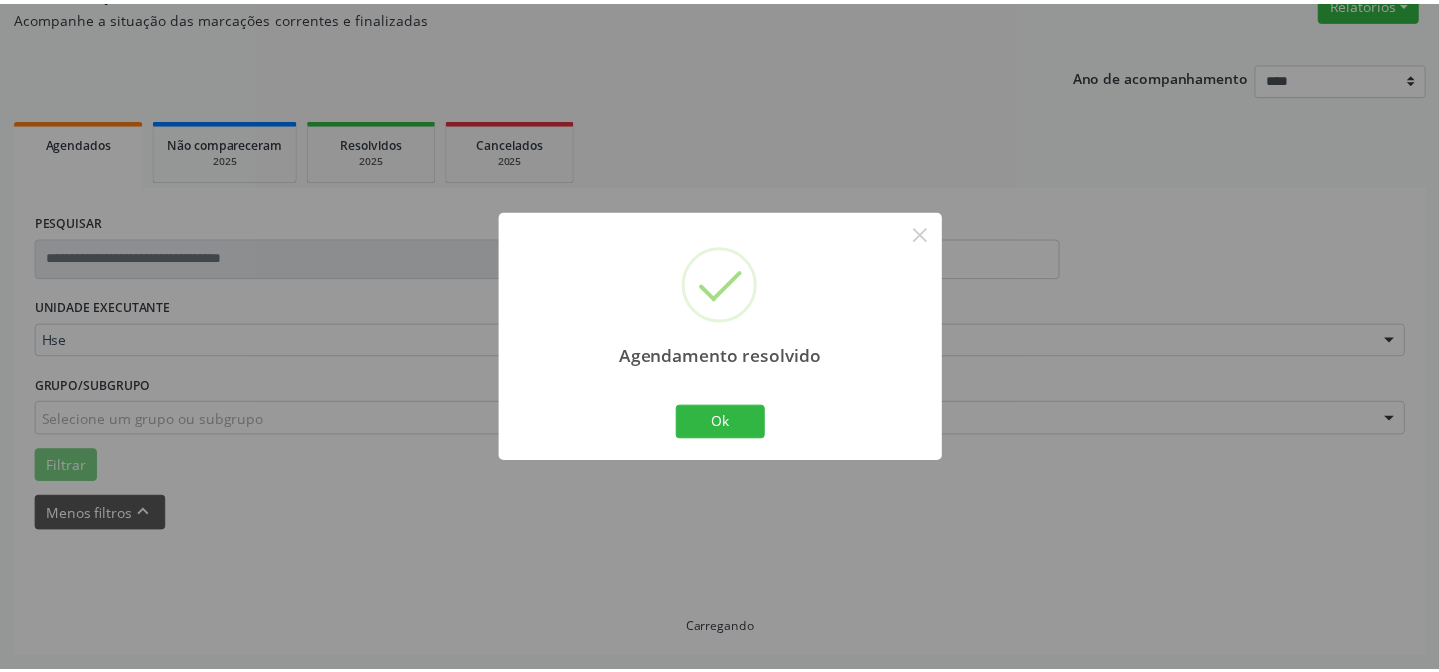 scroll, scrollTop: 179, scrollLeft: 0, axis: vertical 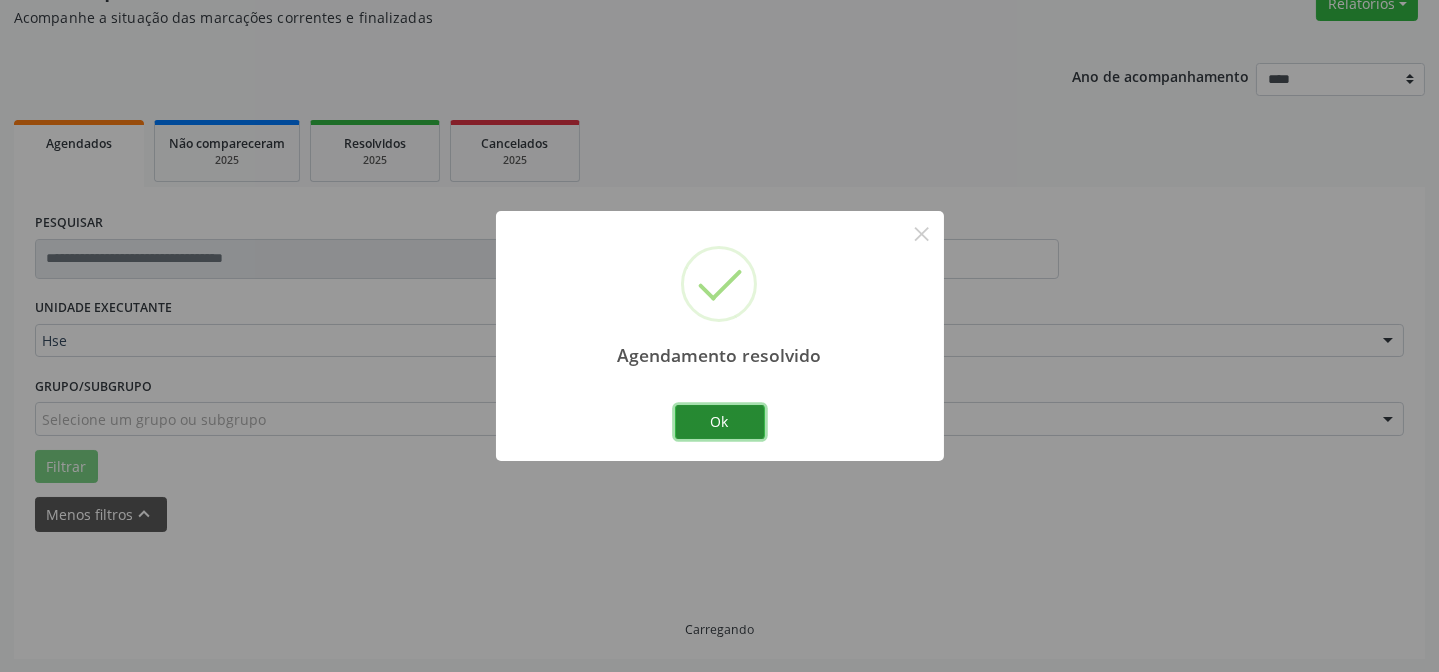 click on "Ok" at bounding box center (720, 422) 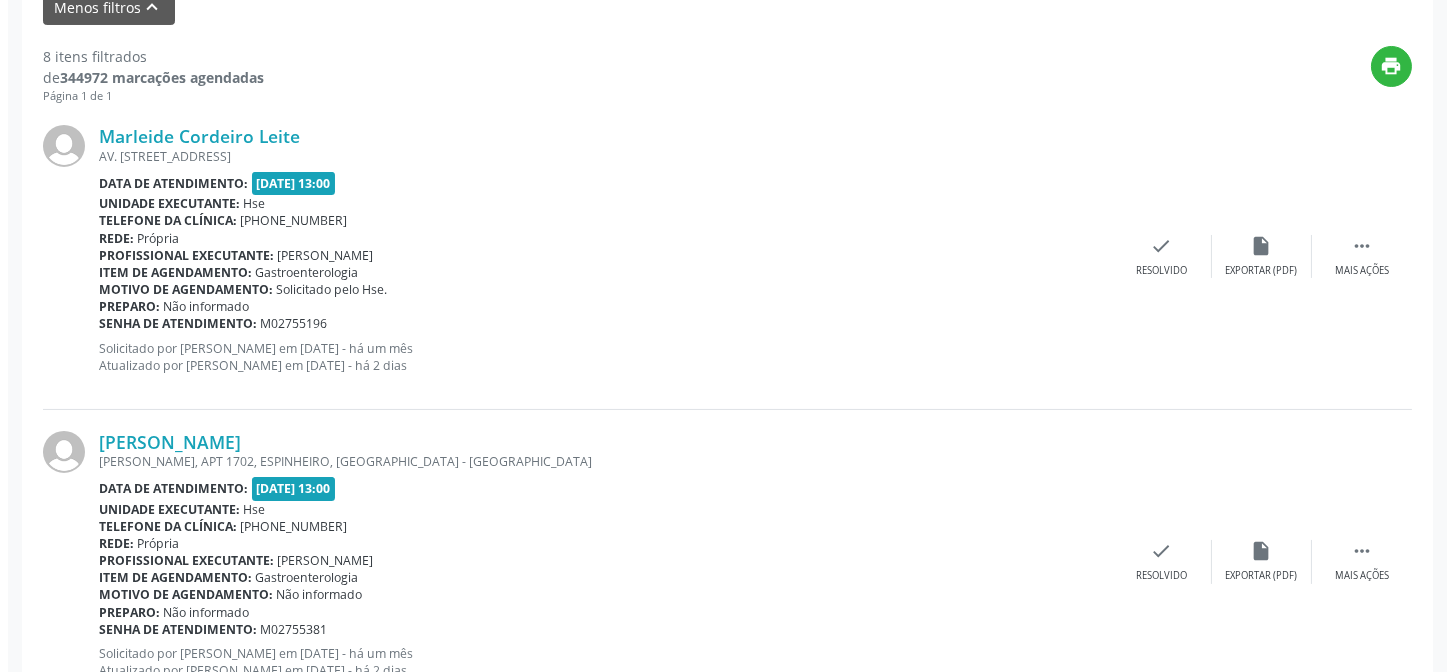 scroll, scrollTop: 724, scrollLeft: 0, axis: vertical 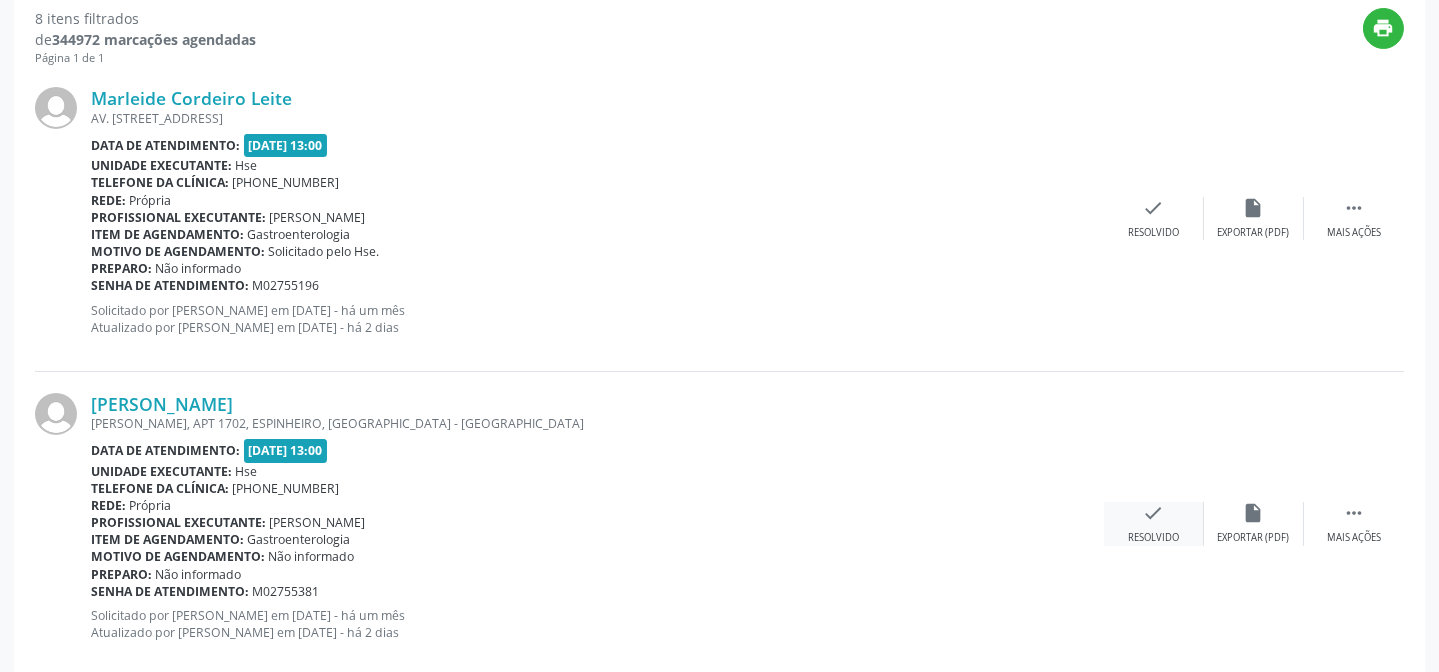 click on "check
Resolvido" at bounding box center [1154, 523] 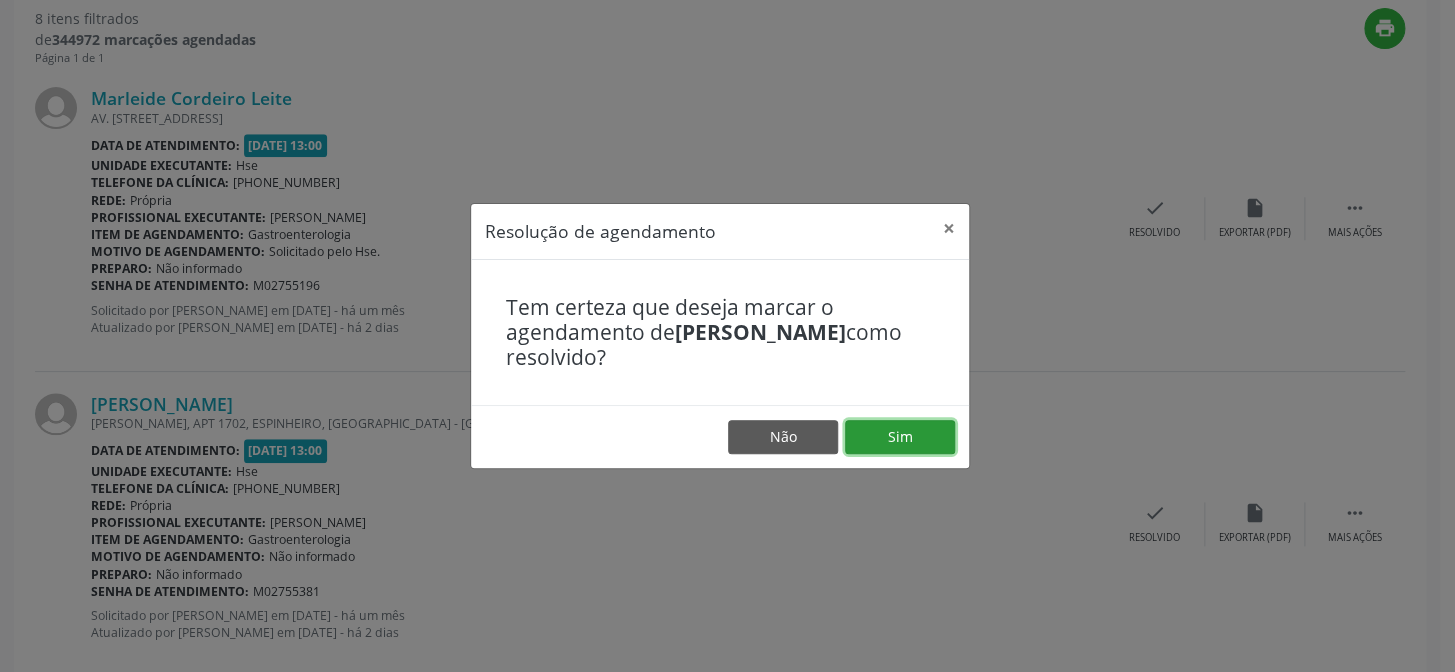 click on "Sim" at bounding box center (900, 437) 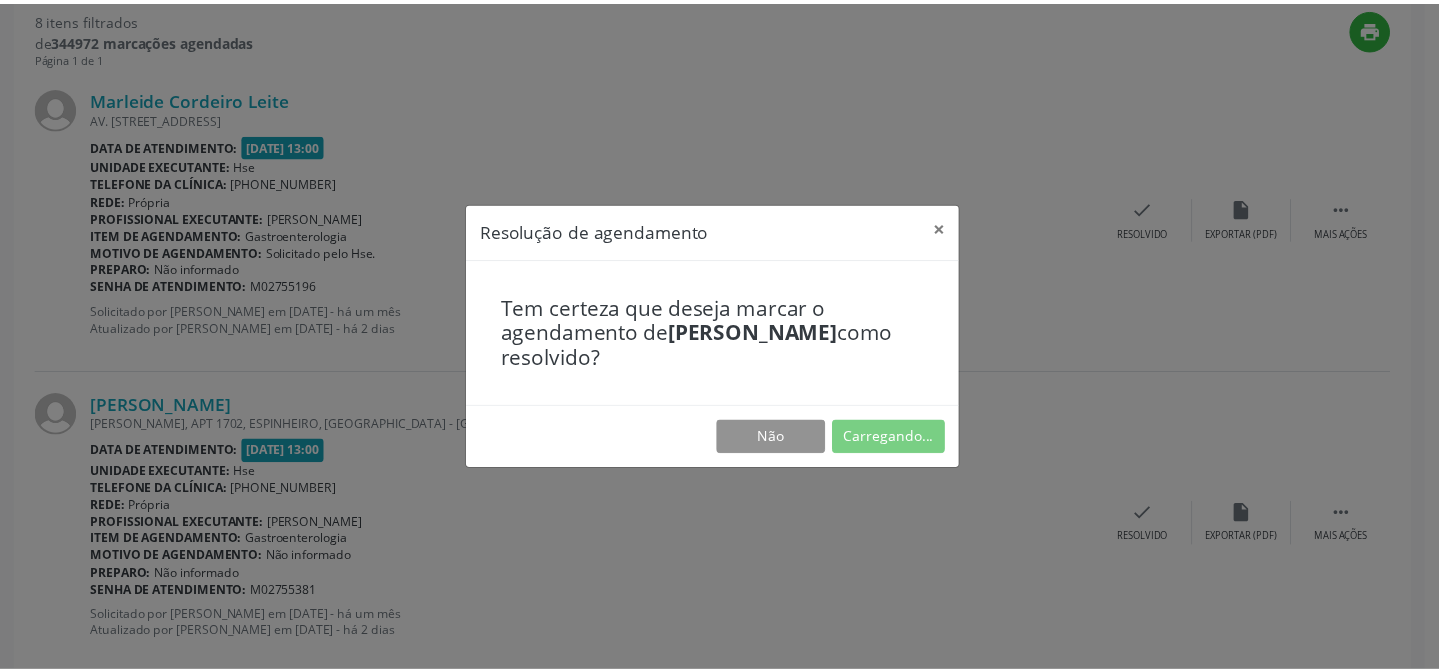 scroll, scrollTop: 179, scrollLeft: 0, axis: vertical 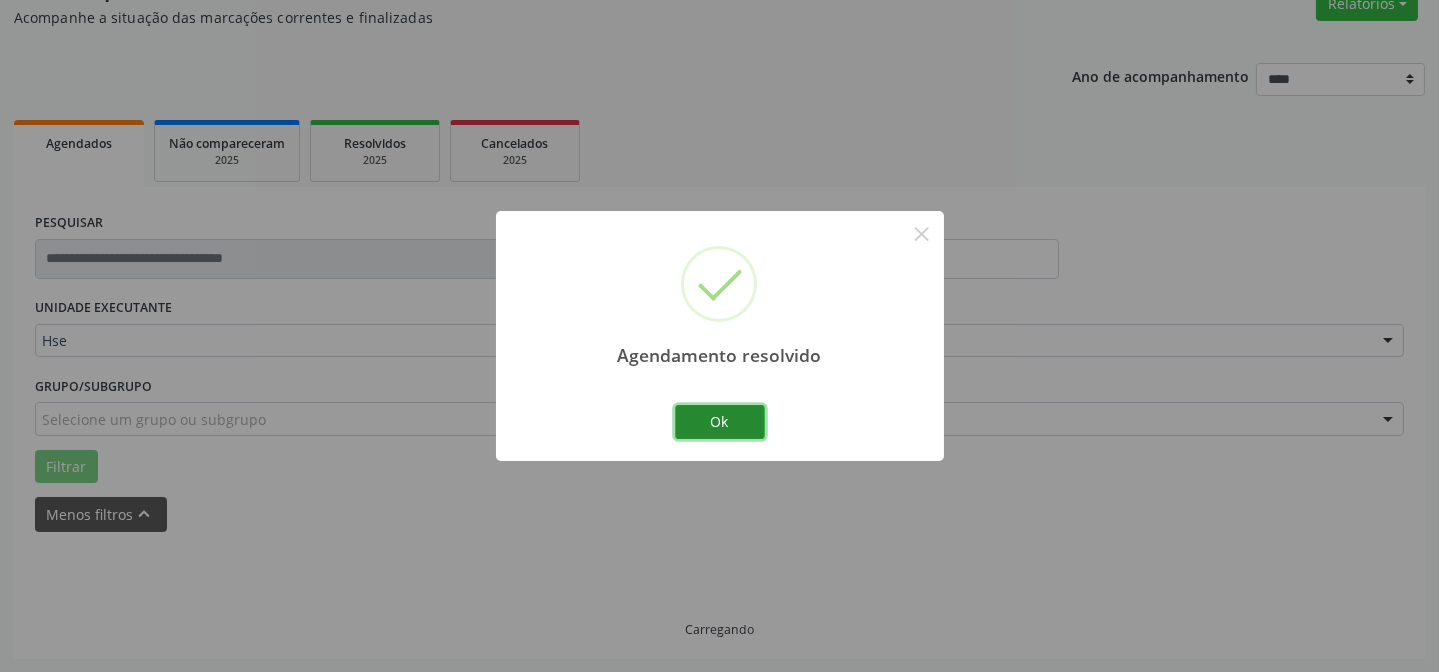 click on "Ok" at bounding box center [720, 422] 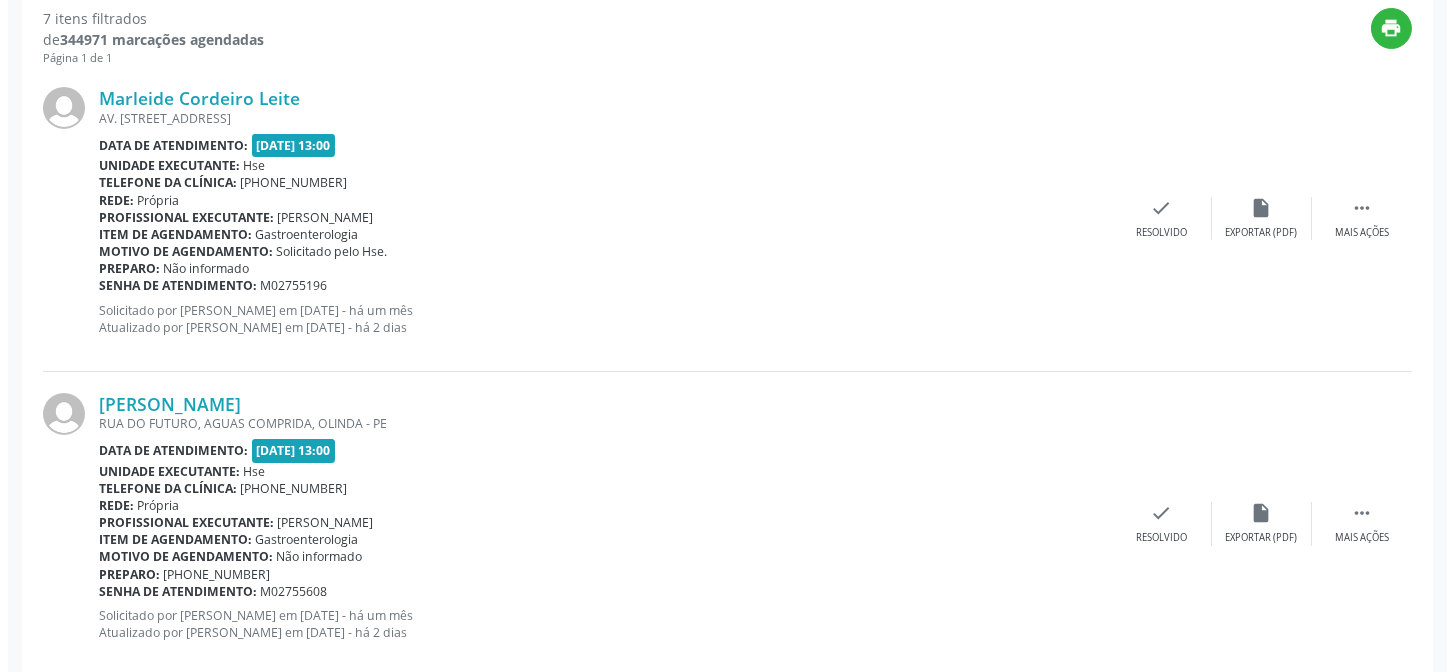 scroll, scrollTop: 815, scrollLeft: 0, axis: vertical 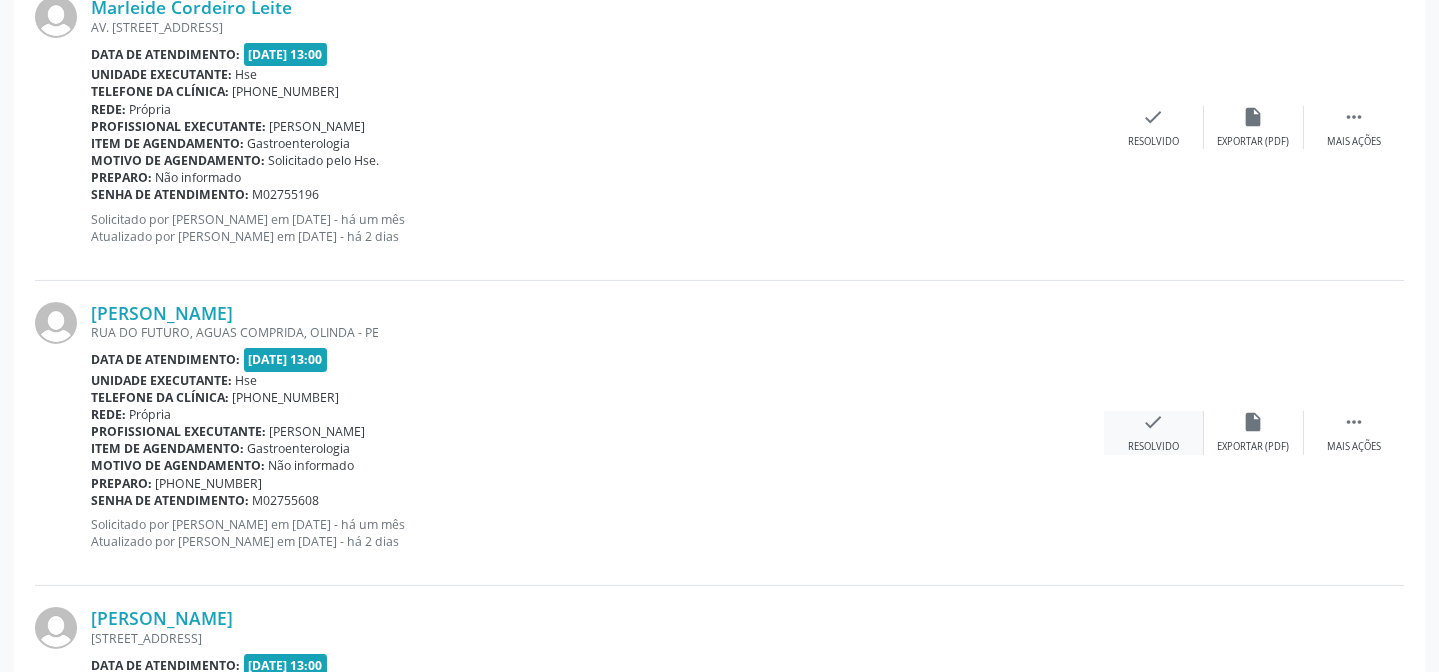 click on "Resolvido" at bounding box center [1153, 447] 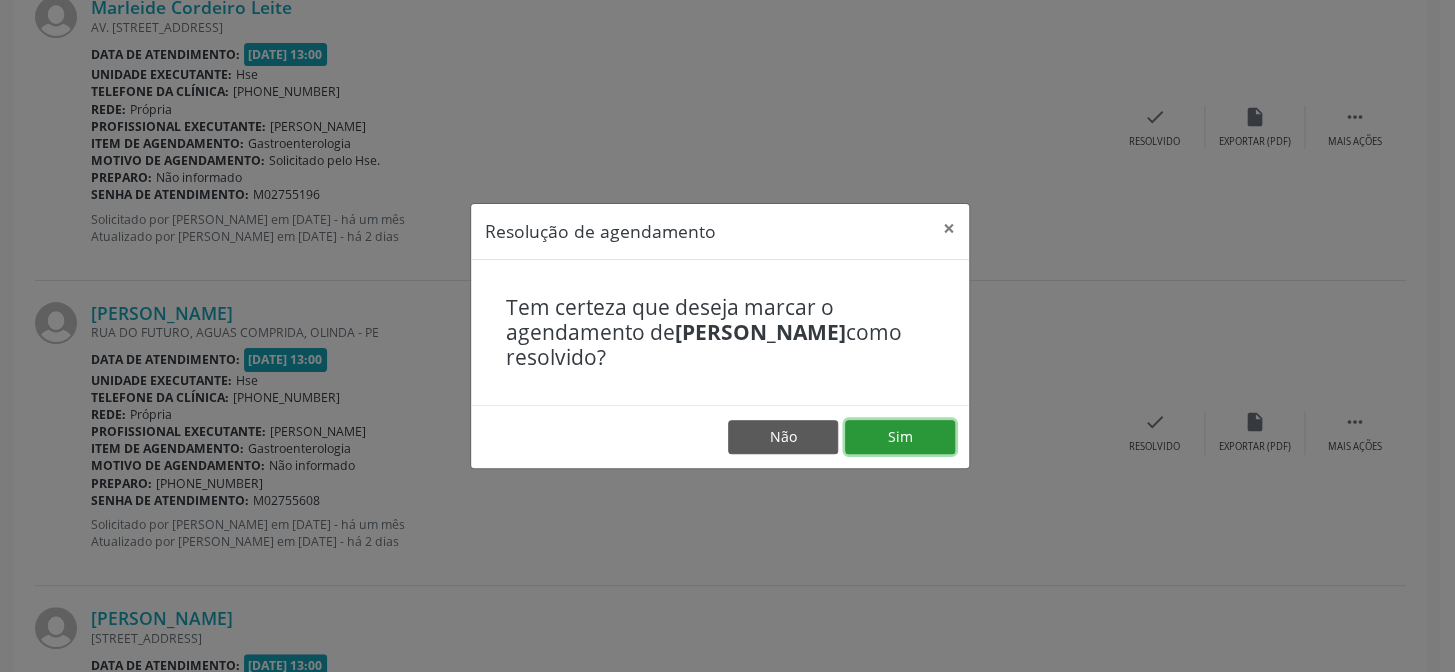 click on "Sim" at bounding box center [900, 437] 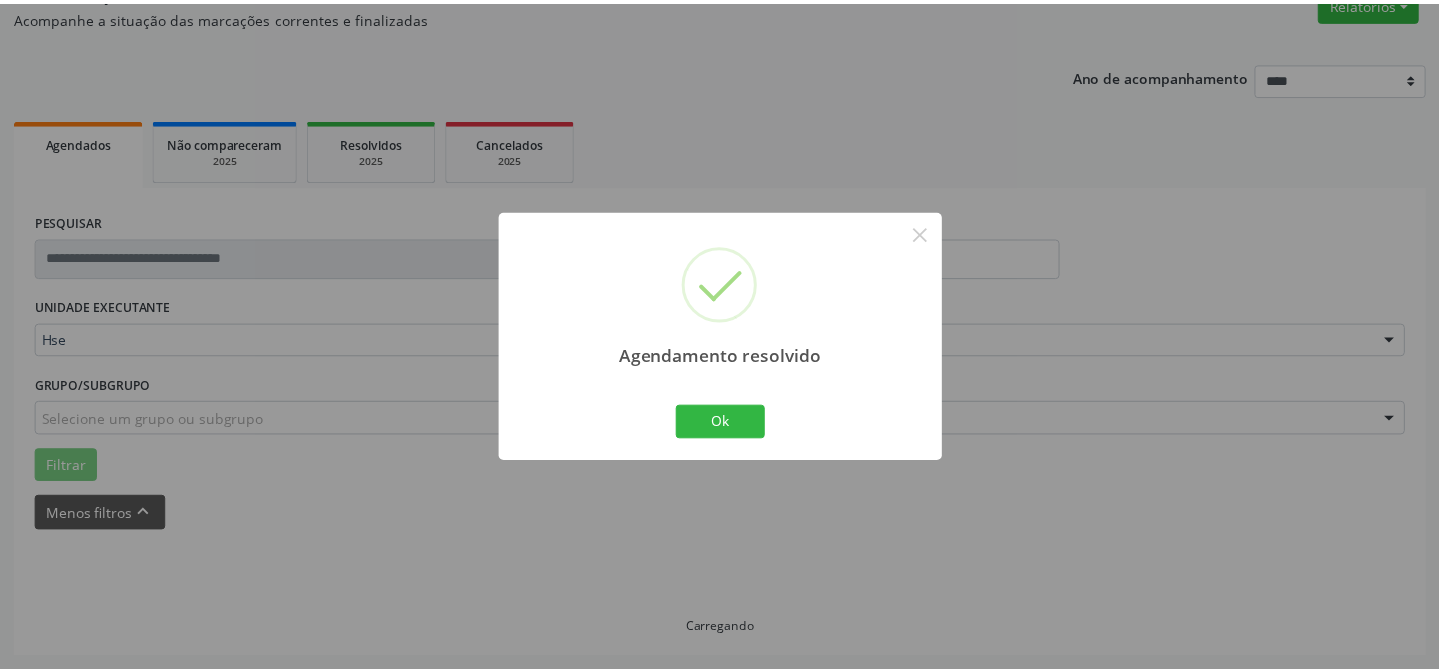 scroll, scrollTop: 179, scrollLeft: 0, axis: vertical 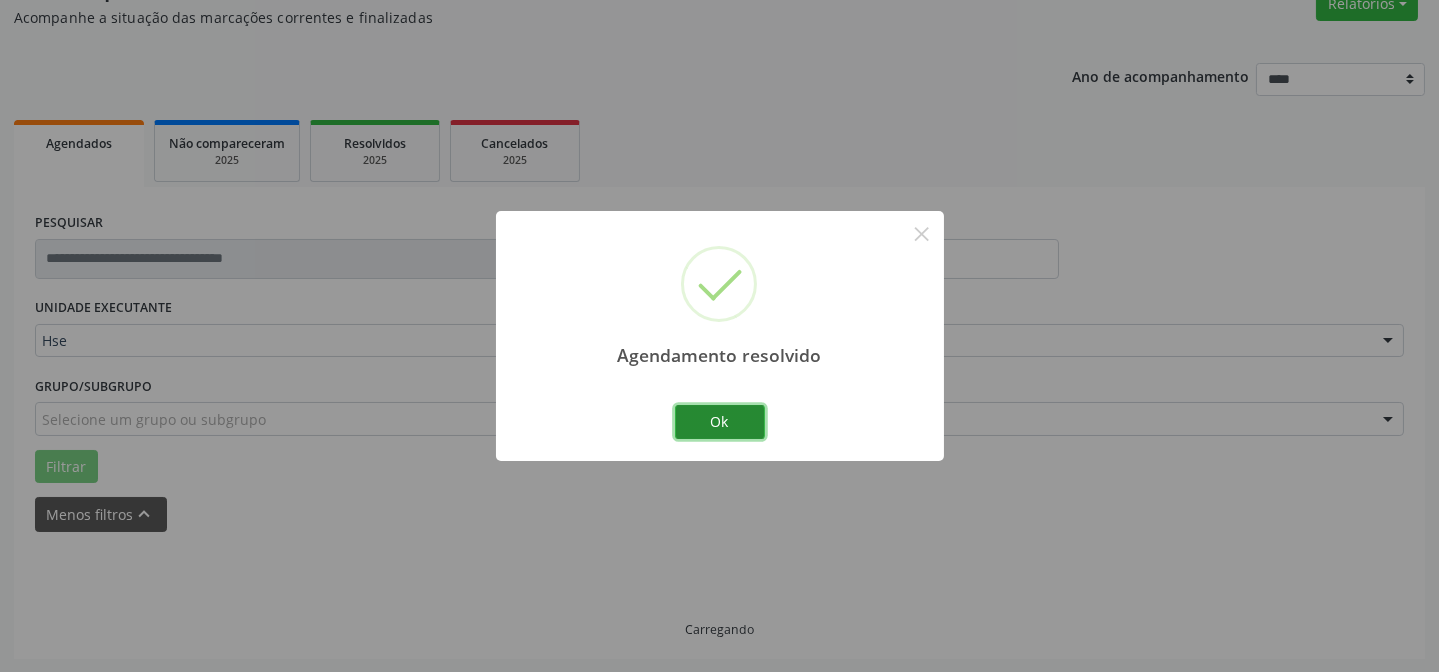 click on "Ok" at bounding box center (720, 422) 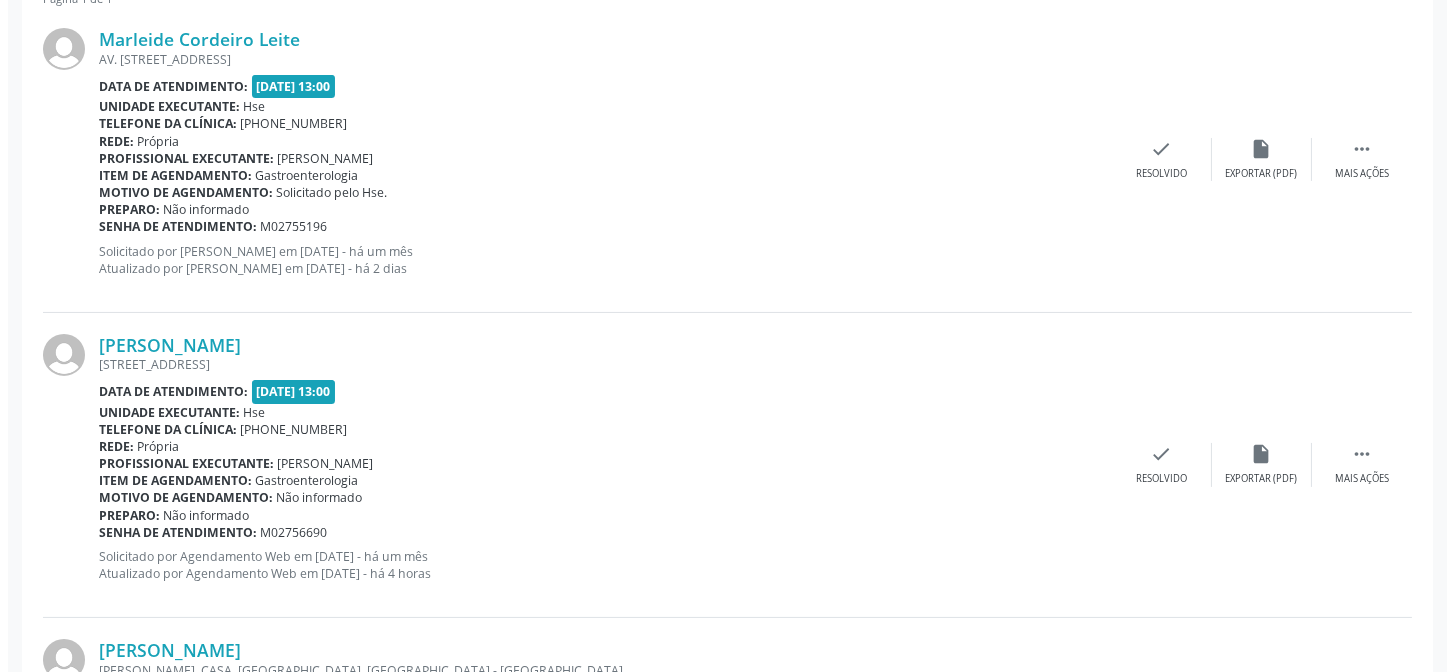 scroll, scrollTop: 815, scrollLeft: 0, axis: vertical 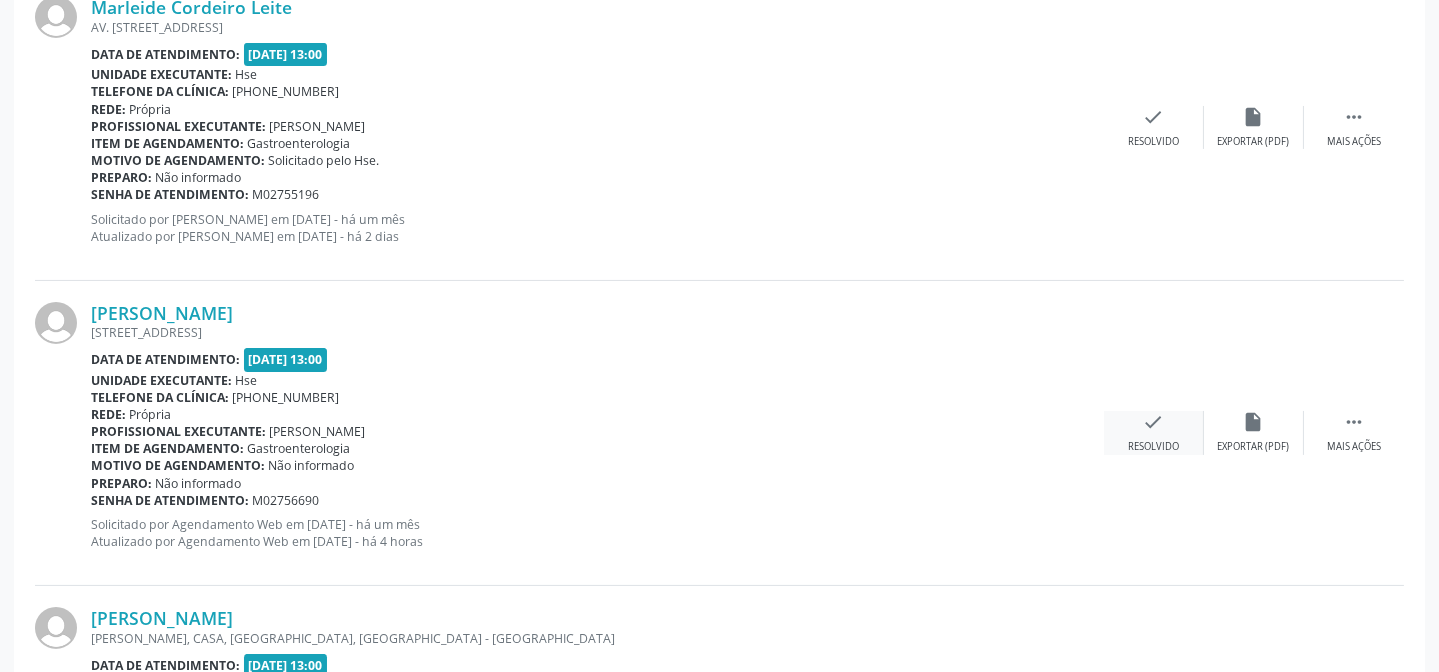 click on "check" at bounding box center (1154, 422) 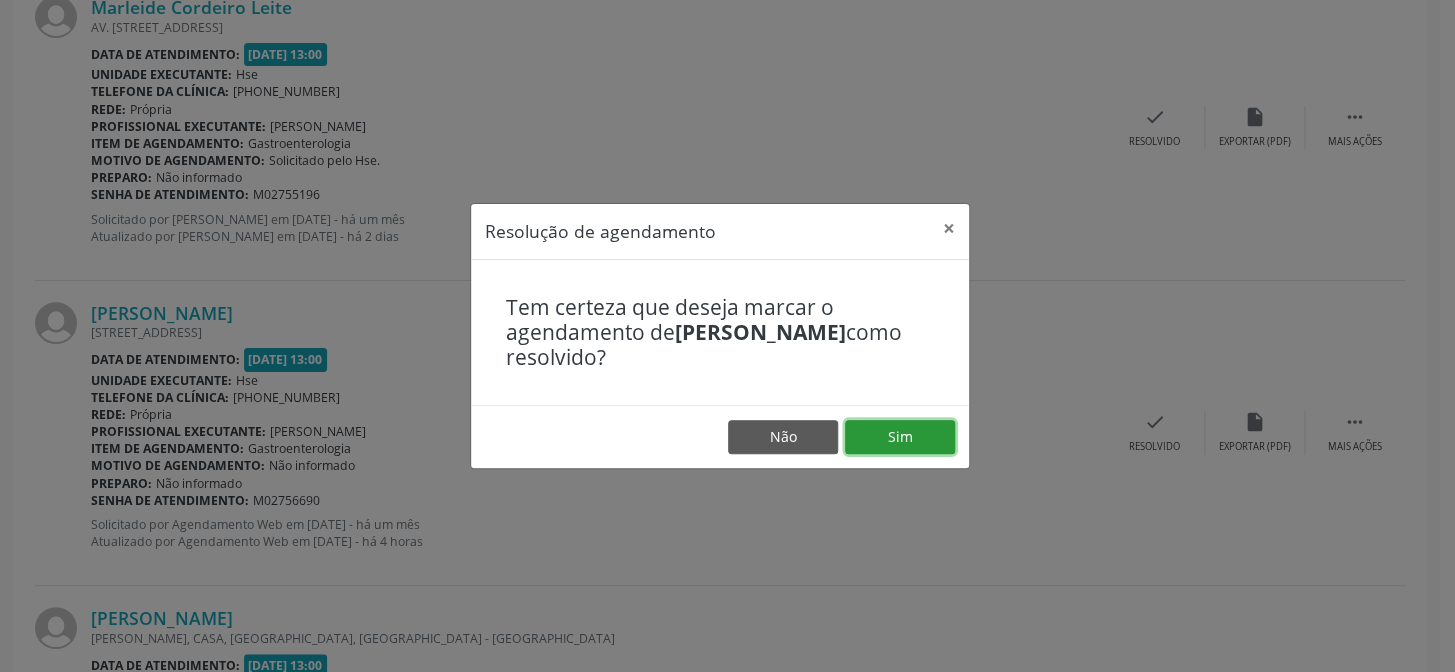 click on "Sim" at bounding box center (900, 437) 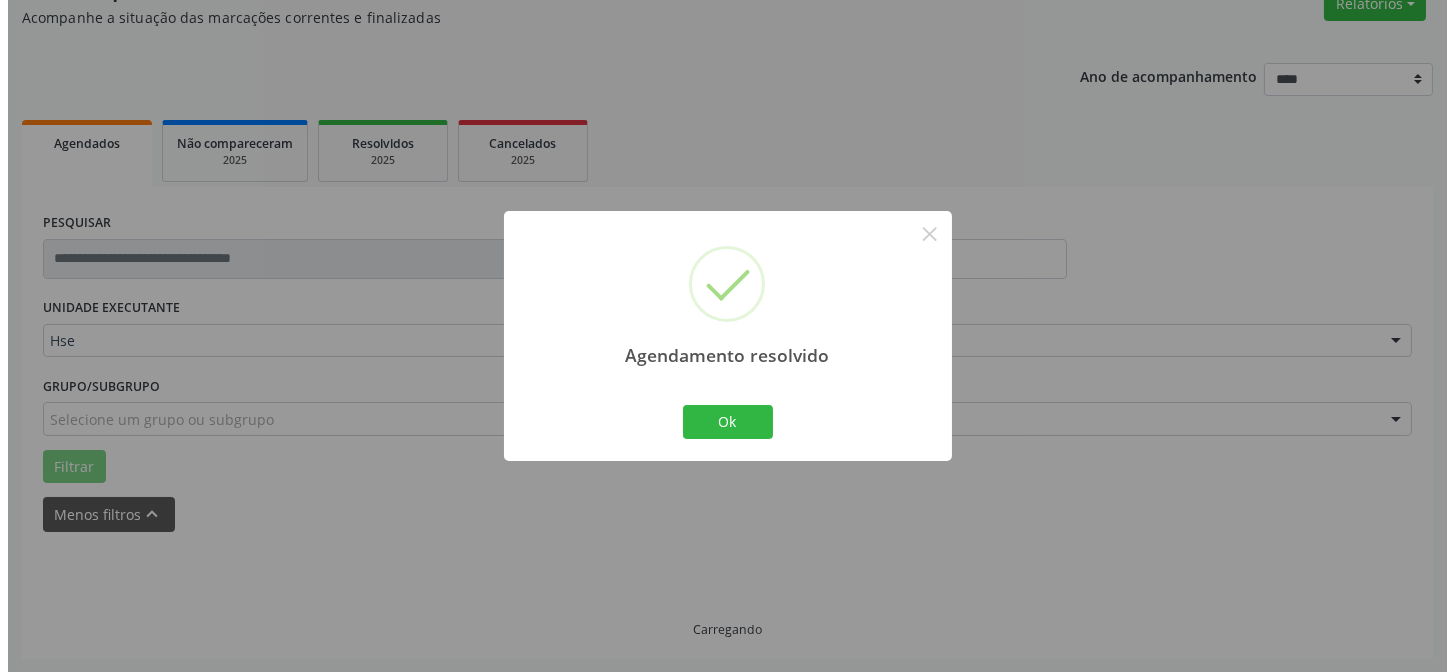 scroll, scrollTop: 815, scrollLeft: 0, axis: vertical 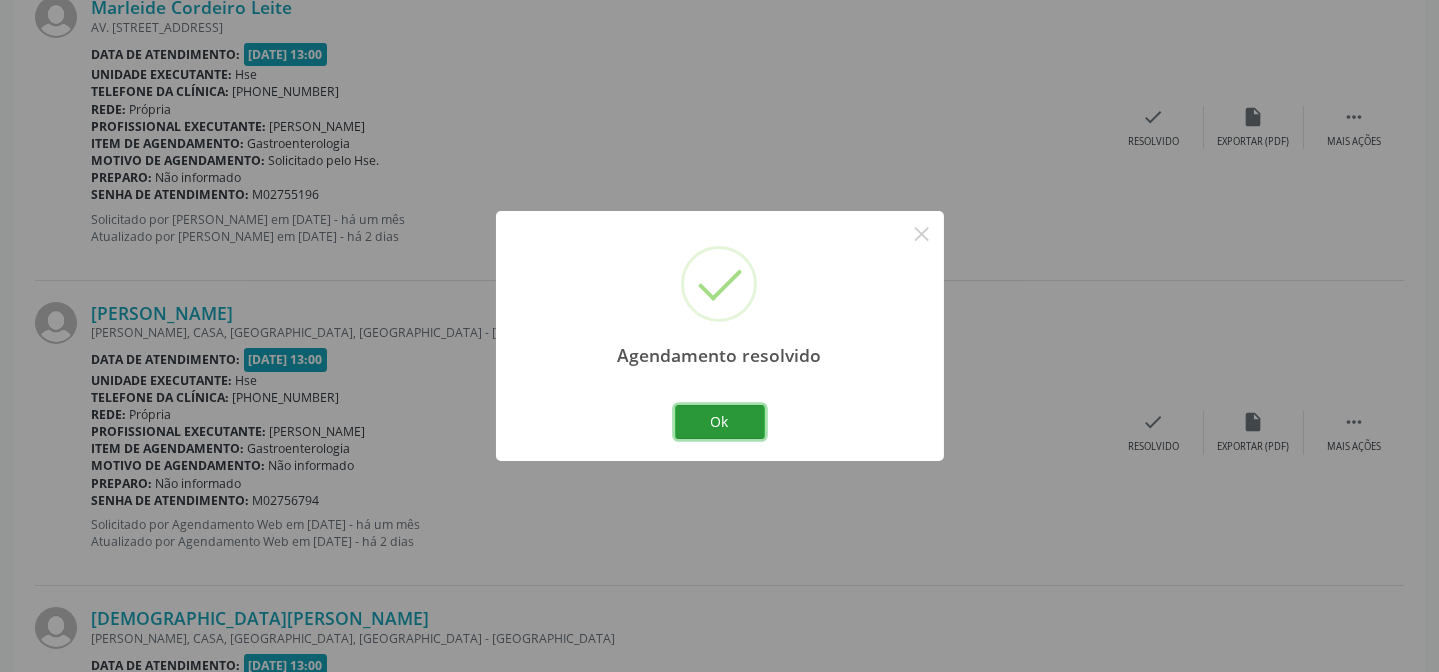 click on "Ok" at bounding box center (720, 422) 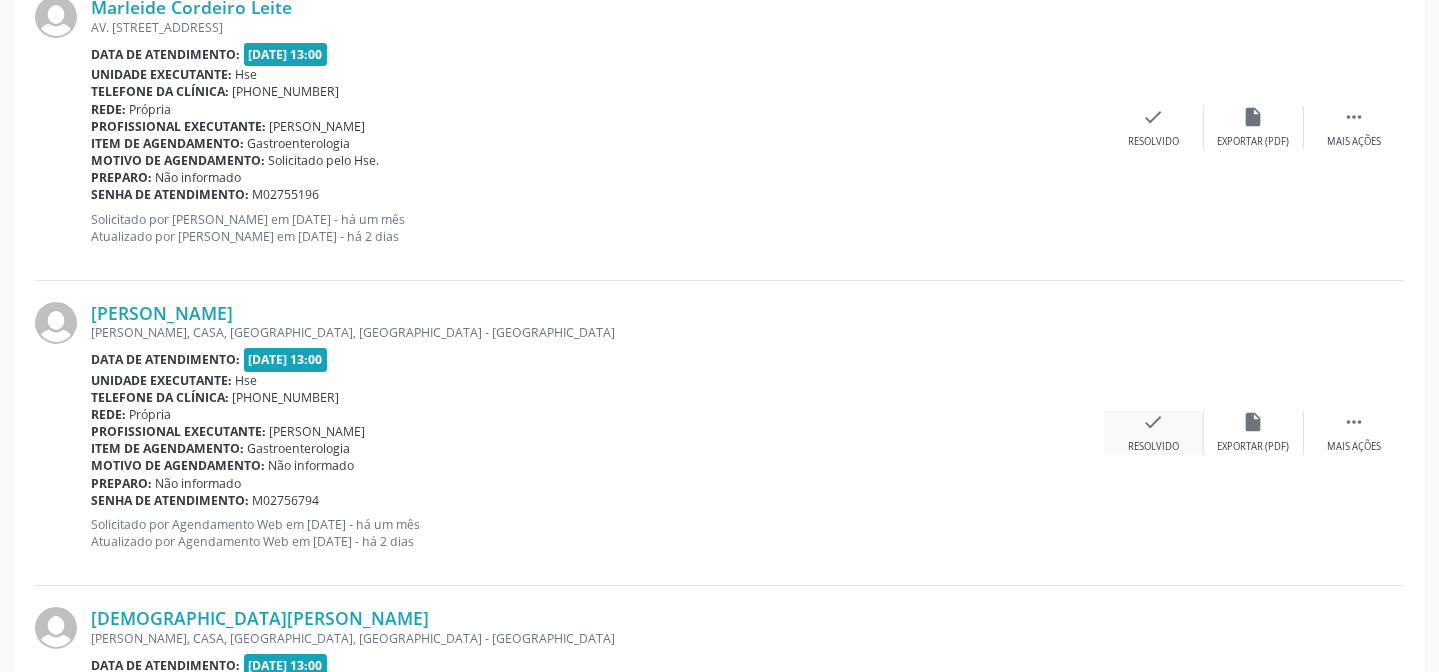 click on "check" at bounding box center [1154, 422] 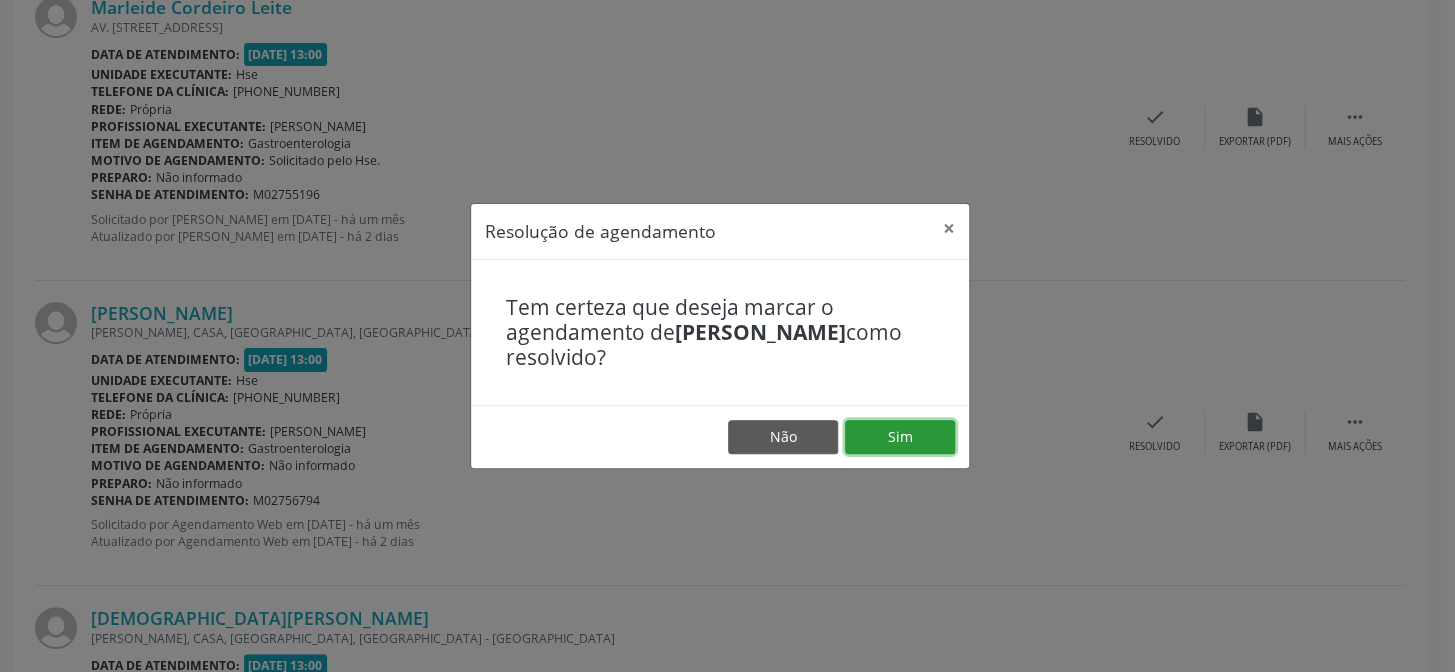 click on "Sim" at bounding box center [900, 437] 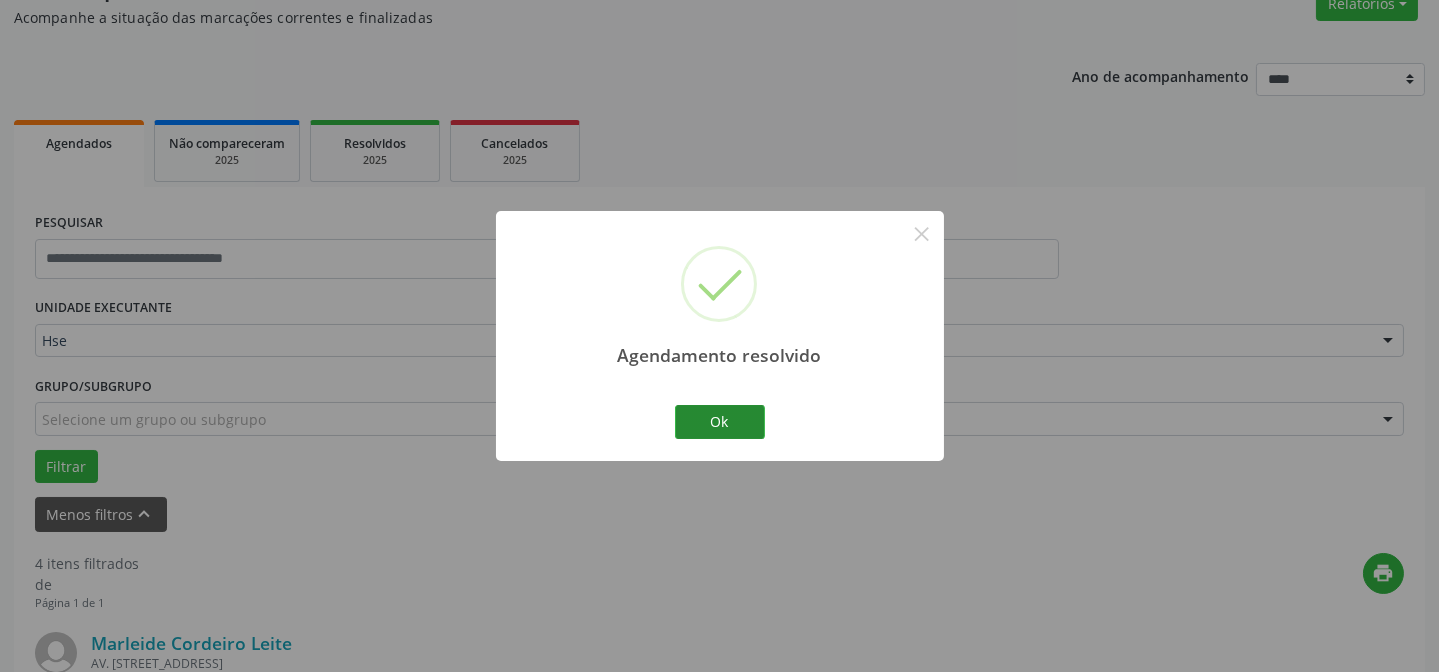 scroll, scrollTop: 815, scrollLeft: 0, axis: vertical 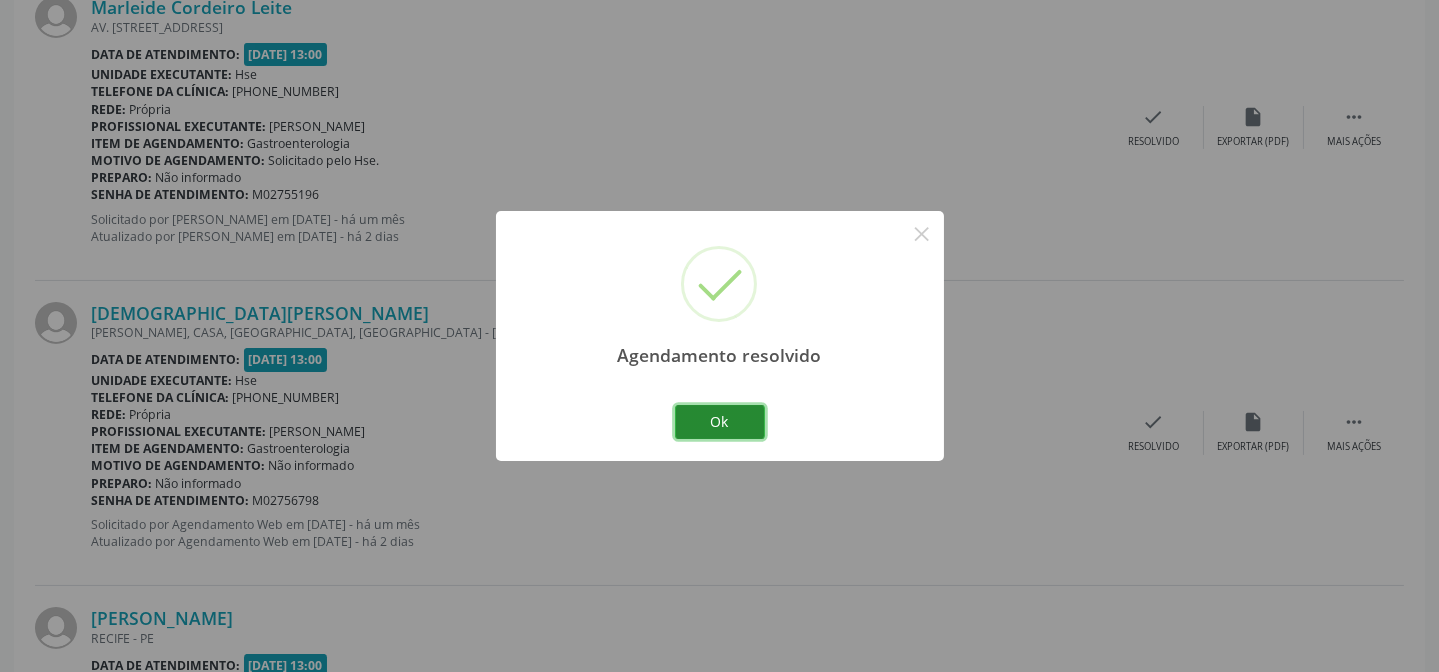 click on "Ok" at bounding box center (720, 422) 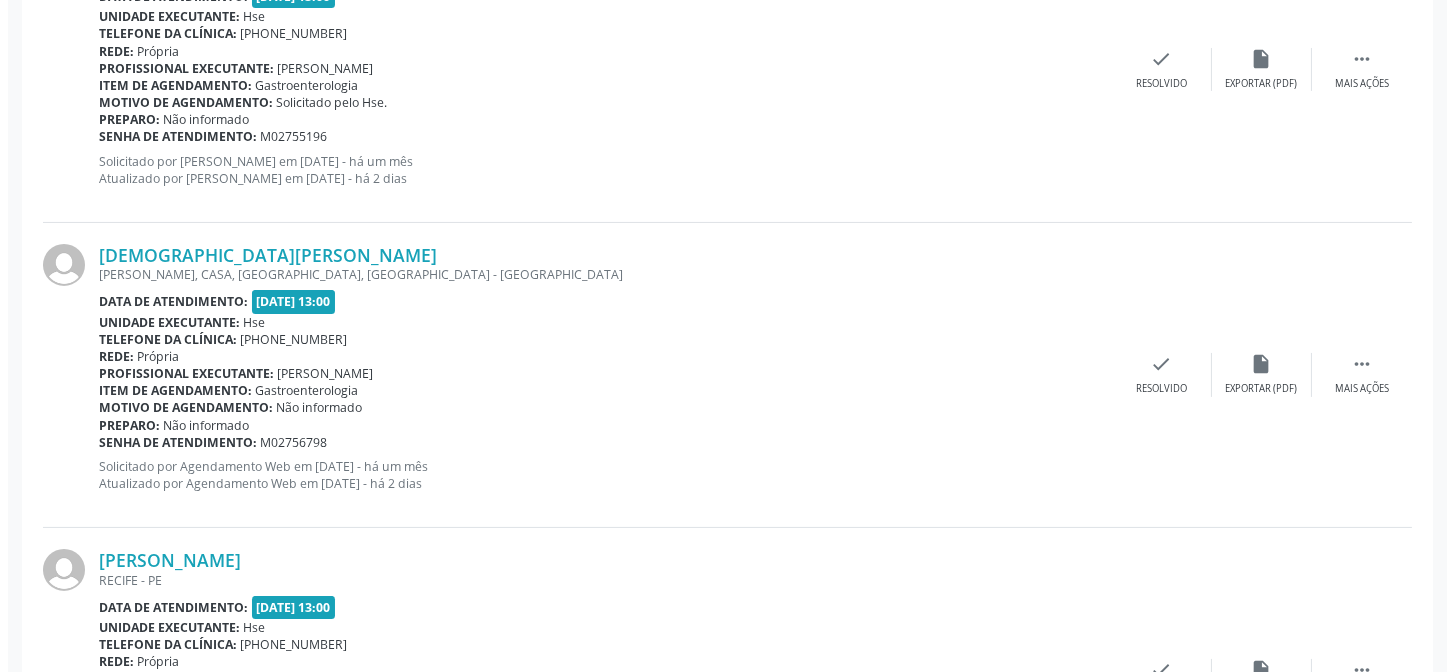 scroll, scrollTop: 906, scrollLeft: 0, axis: vertical 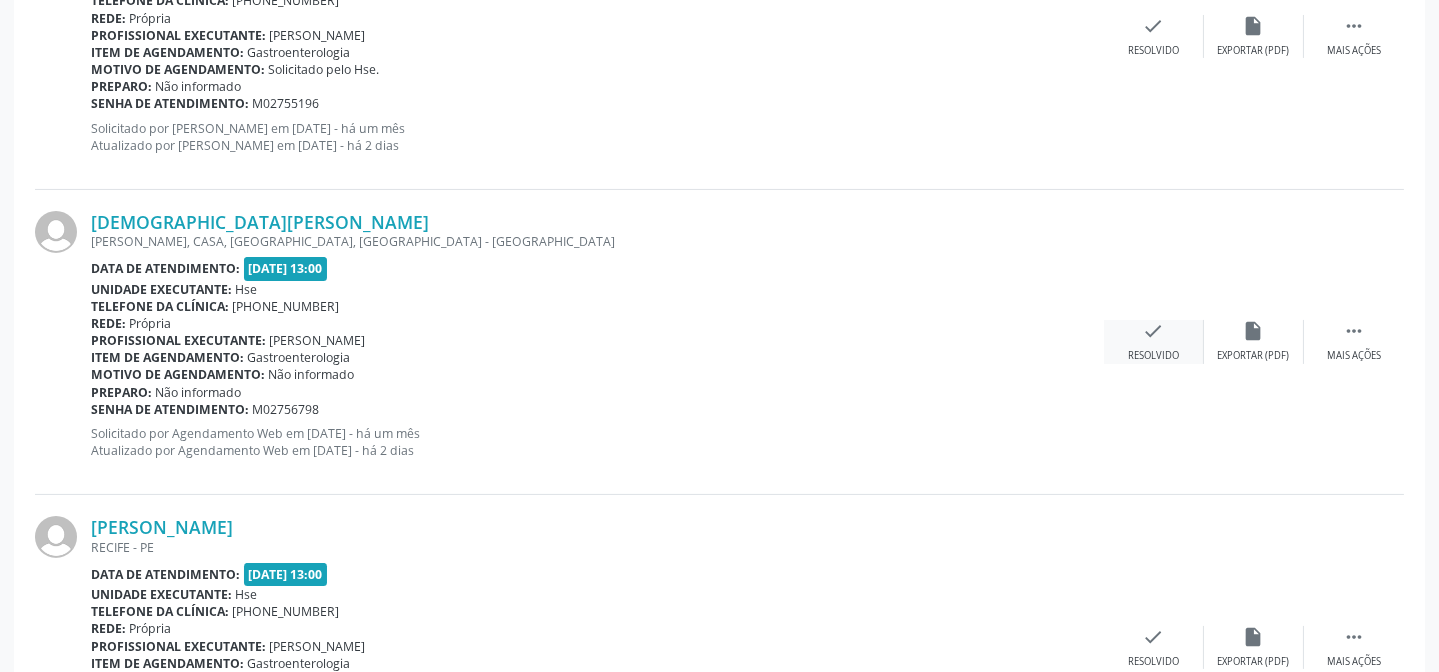 click on "check" at bounding box center [1154, 331] 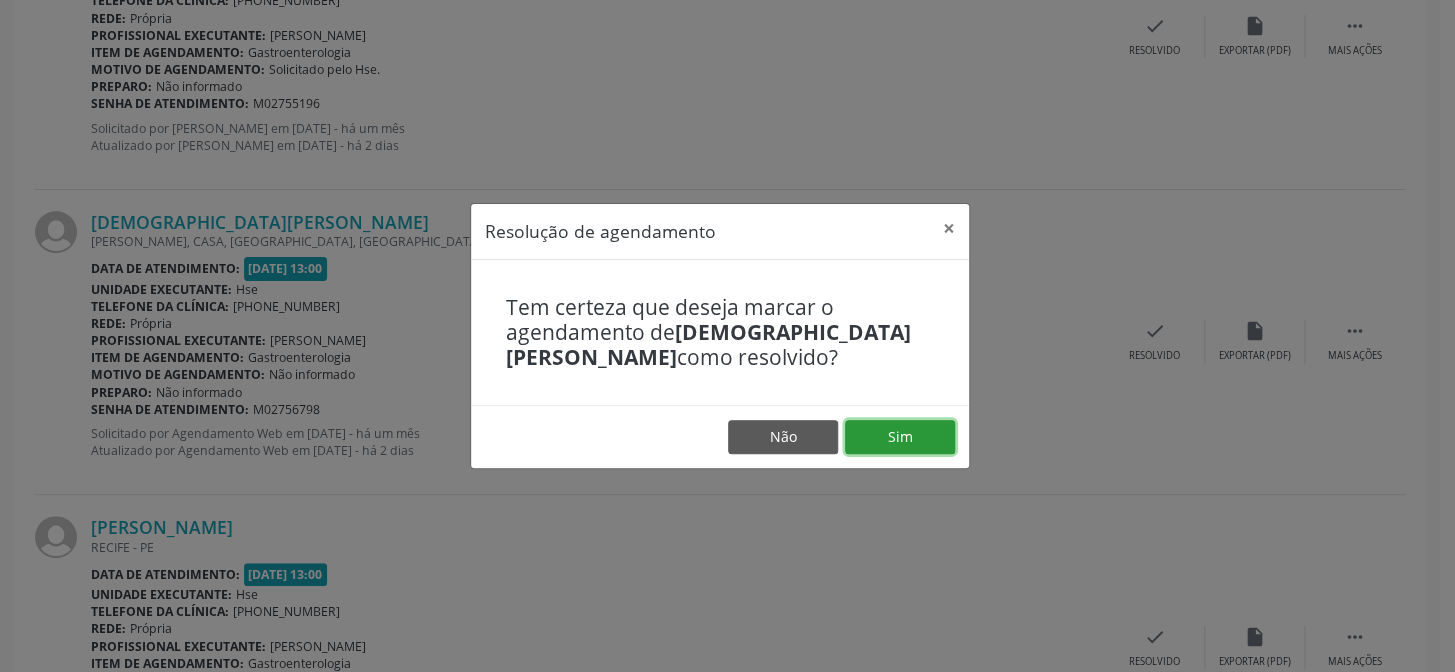 click on "Sim" at bounding box center [900, 437] 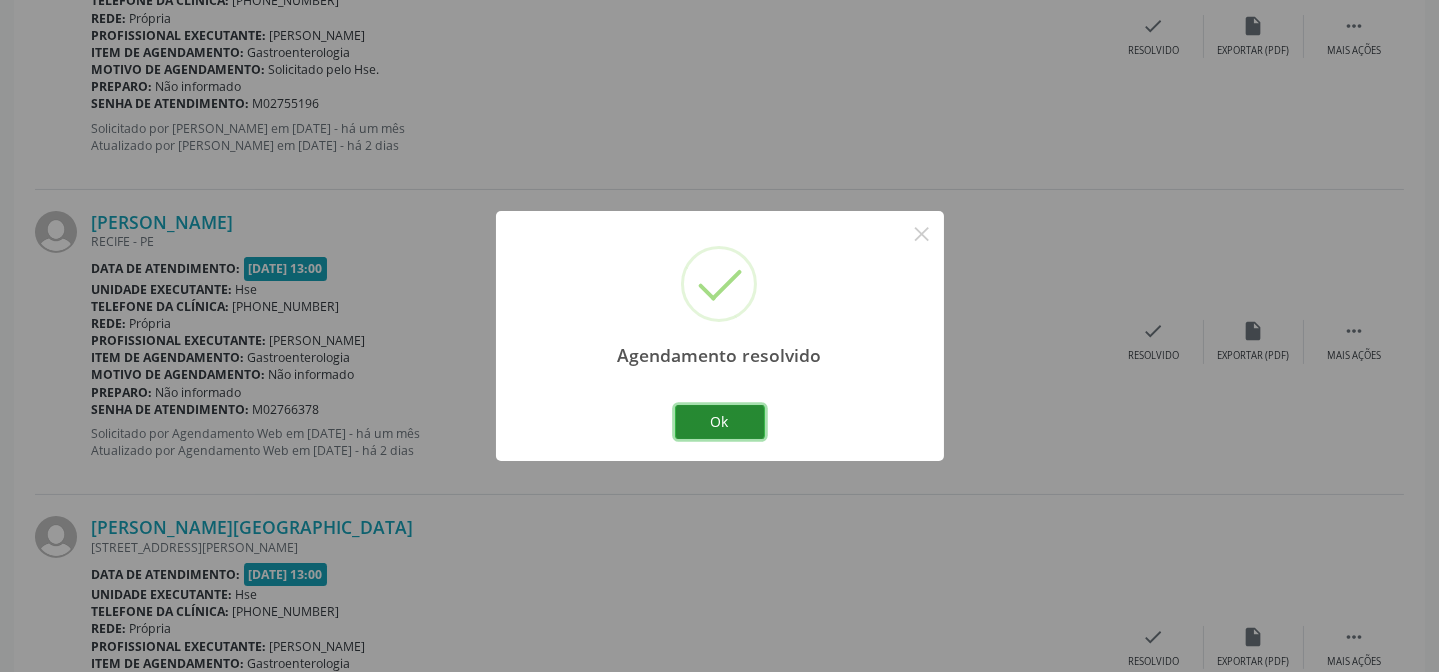 click on "Ok" at bounding box center [720, 422] 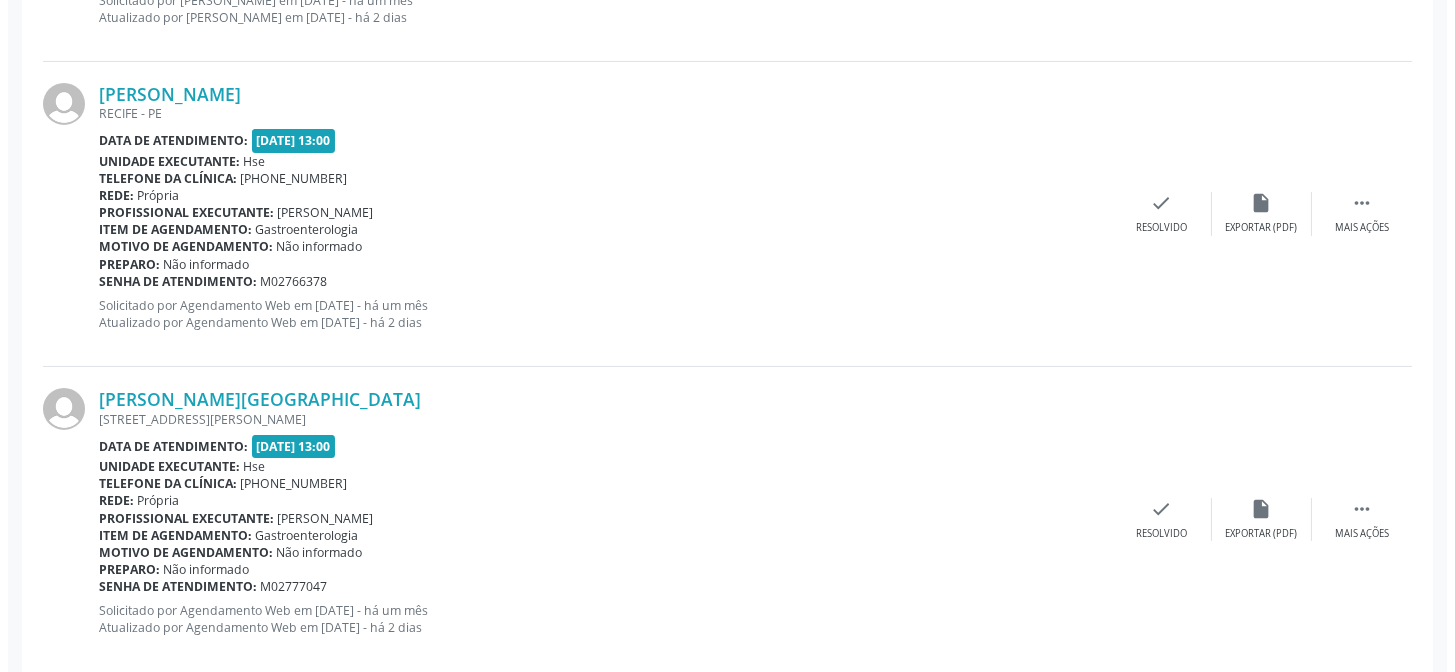 scroll, scrollTop: 1067, scrollLeft: 0, axis: vertical 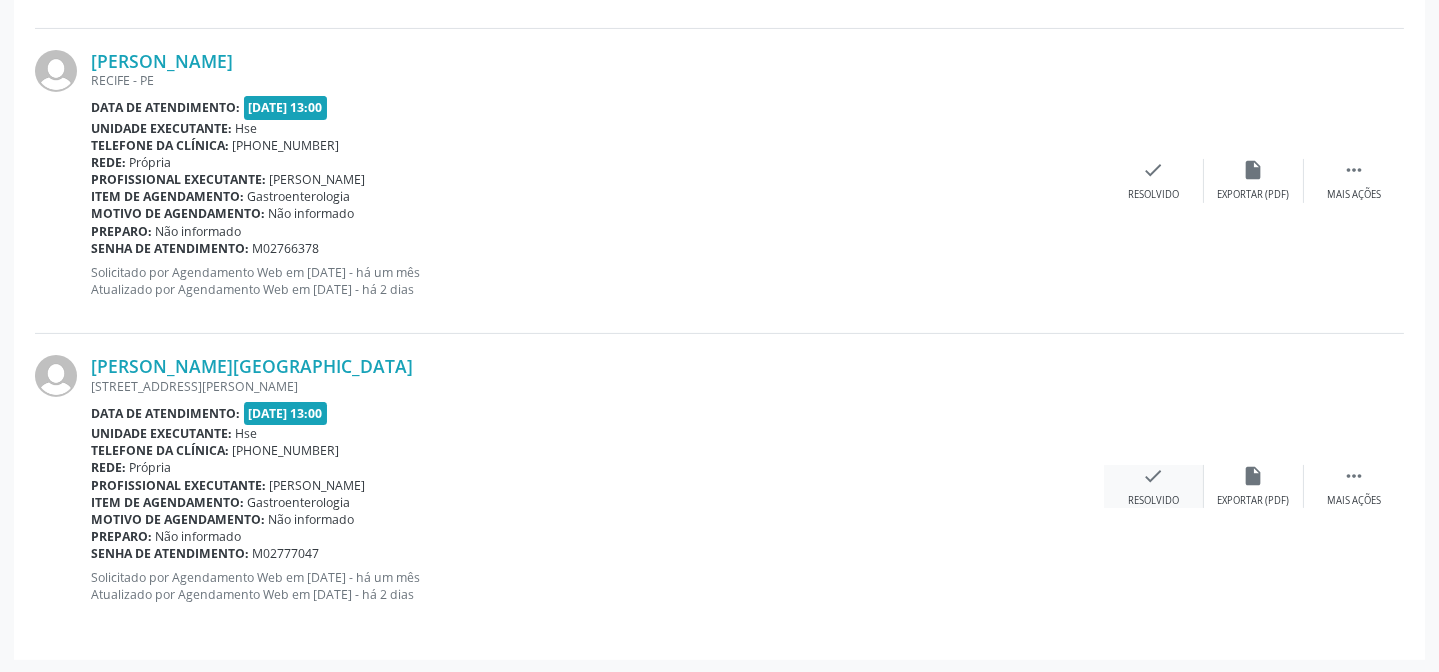 click on "check
Resolvido" at bounding box center (1154, 486) 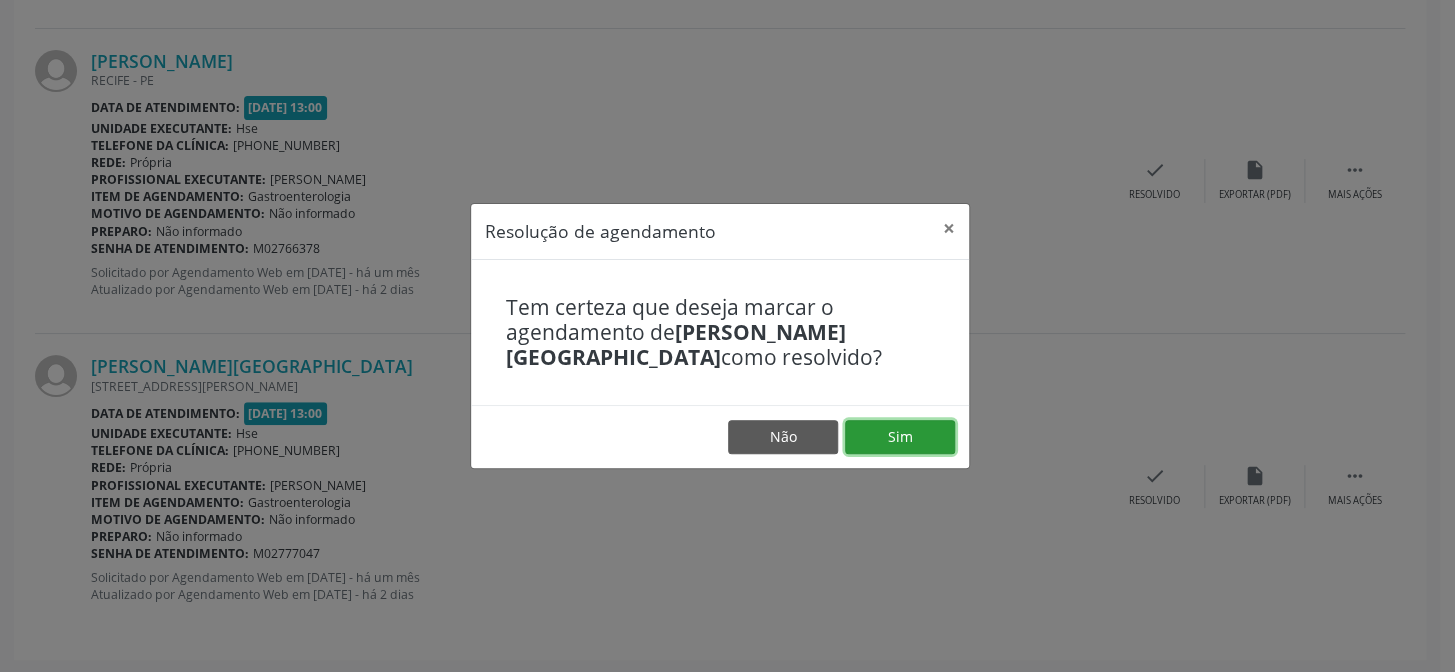 click on "Sim" at bounding box center [900, 437] 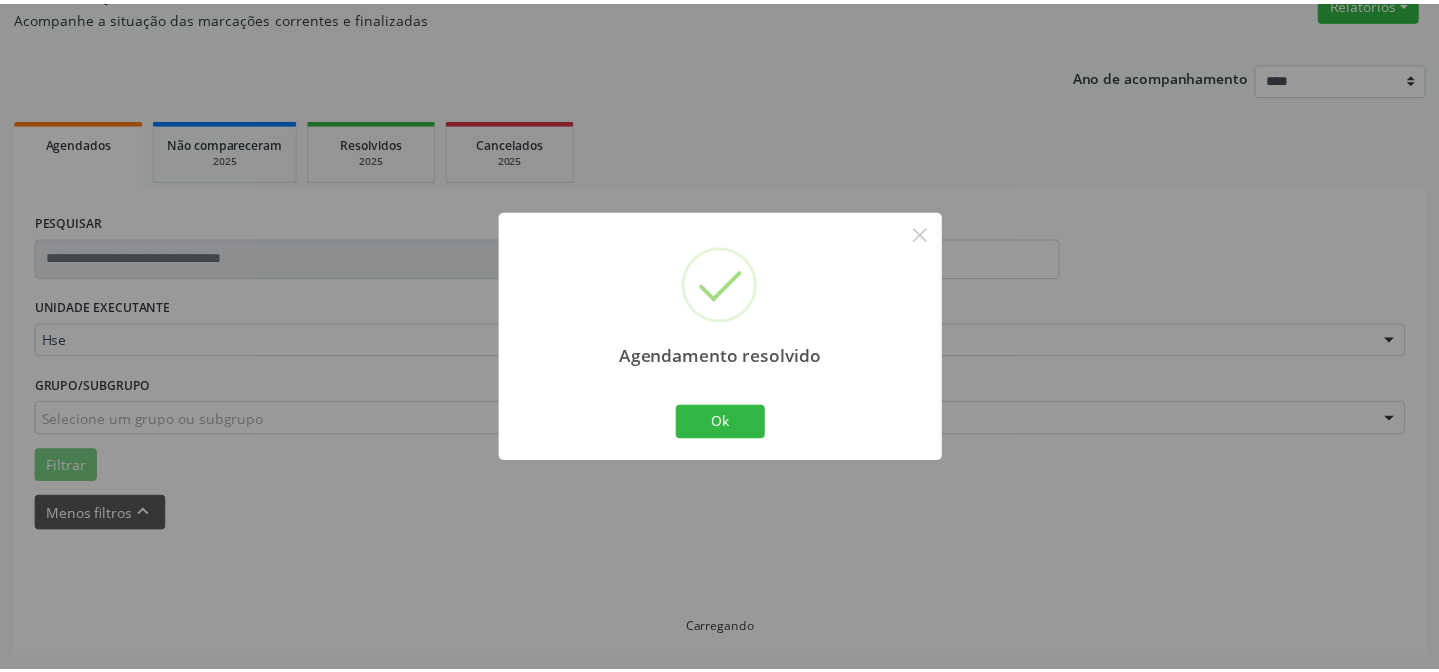 scroll, scrollTop: 179, scrollLeft: 0, axis: vertical 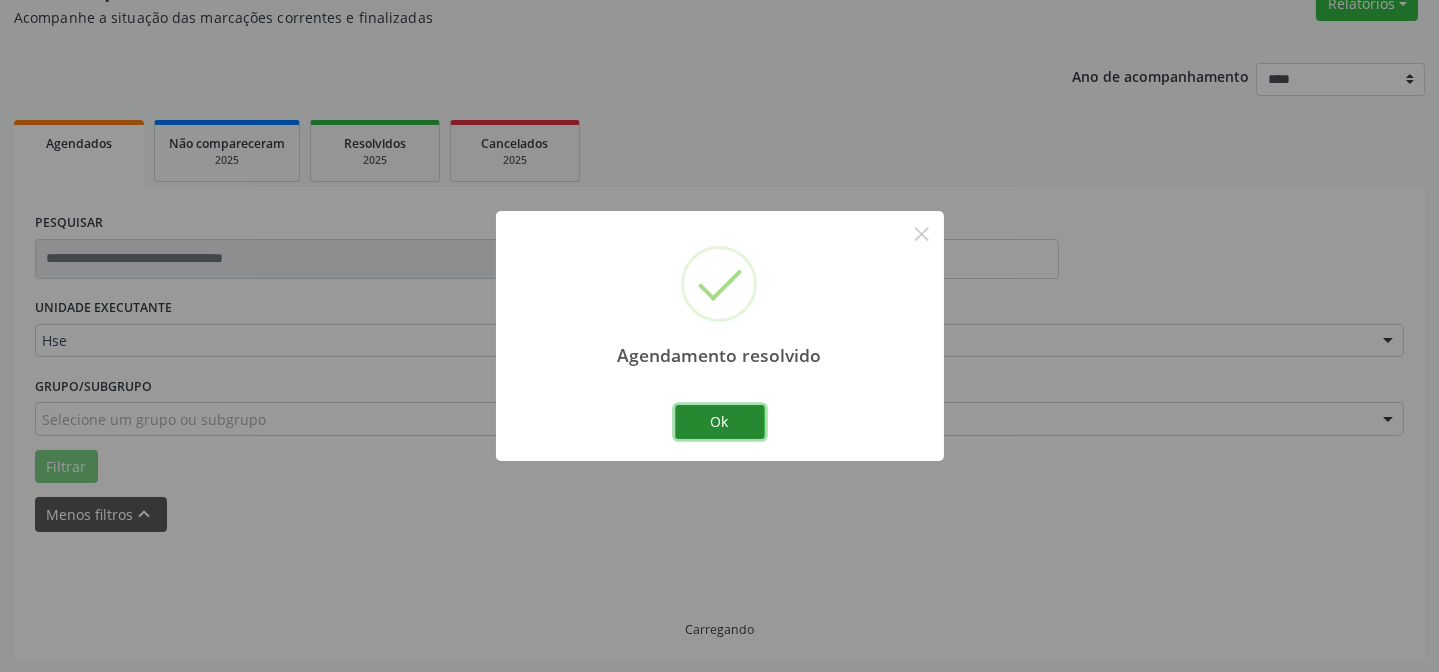 click on "Ok" at bounding box center [720, 422] 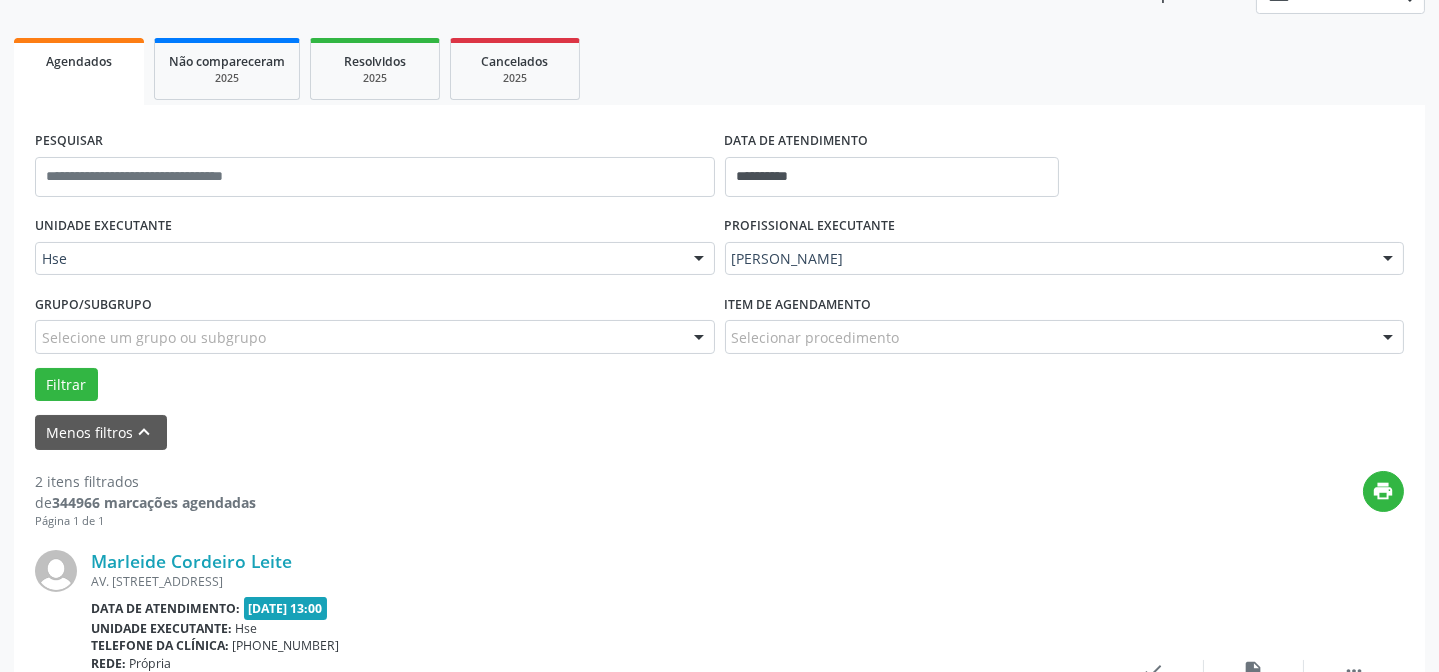 scroll, scrollTop: 360, scrollLeft: 0, axis: vertical 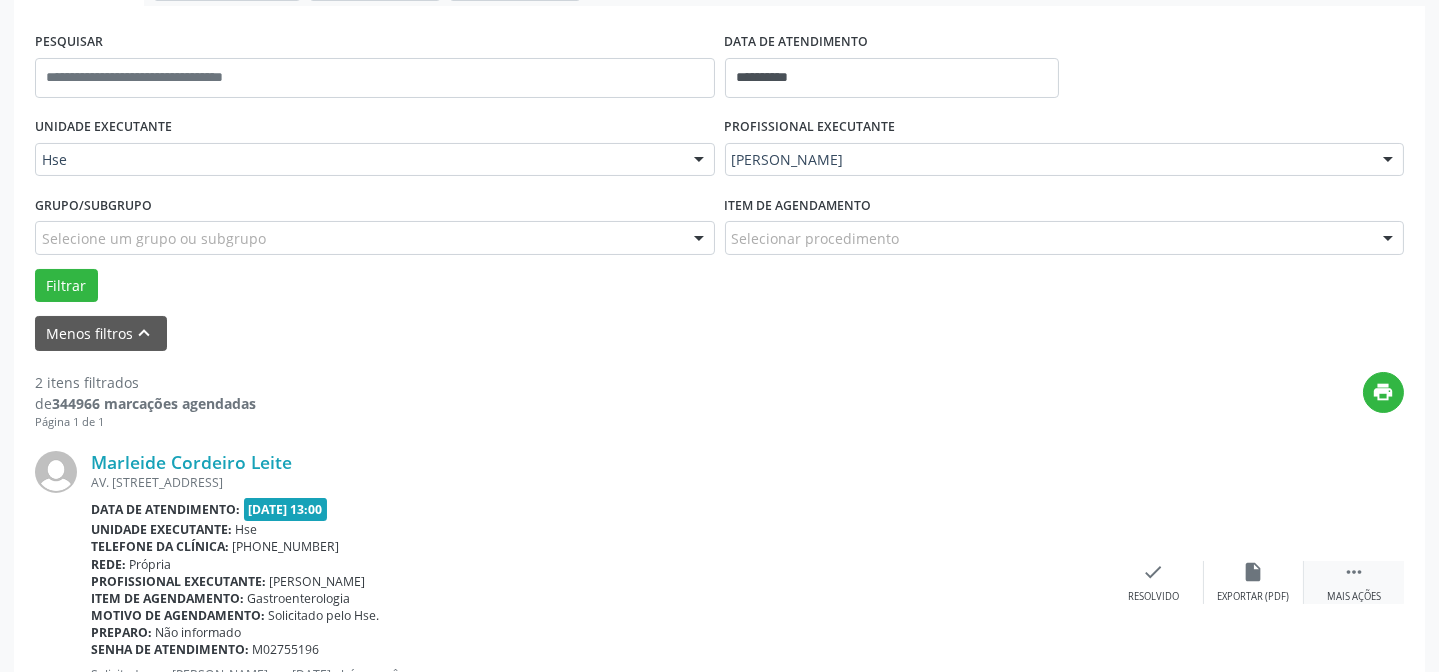 click on "
Mais ações" at bounding box center [1354, 582] 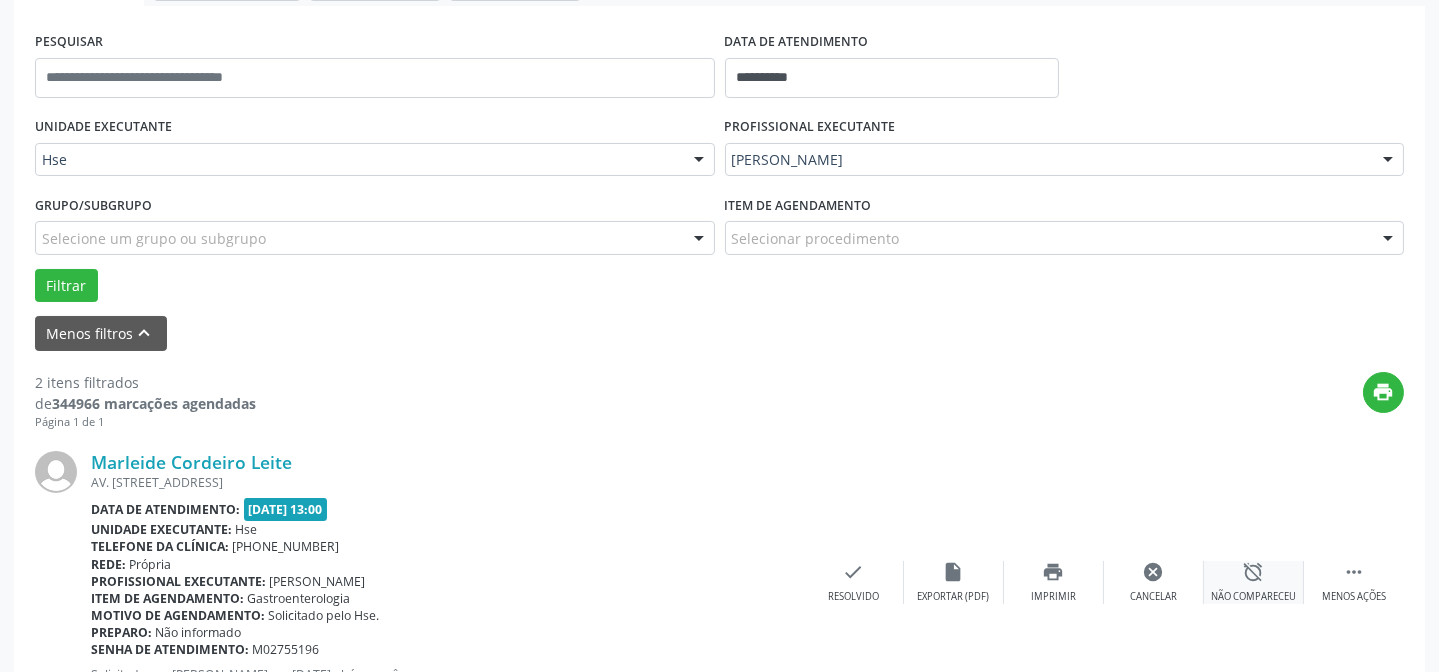 click on "alarm_off" at bounding box center (1254, 572) 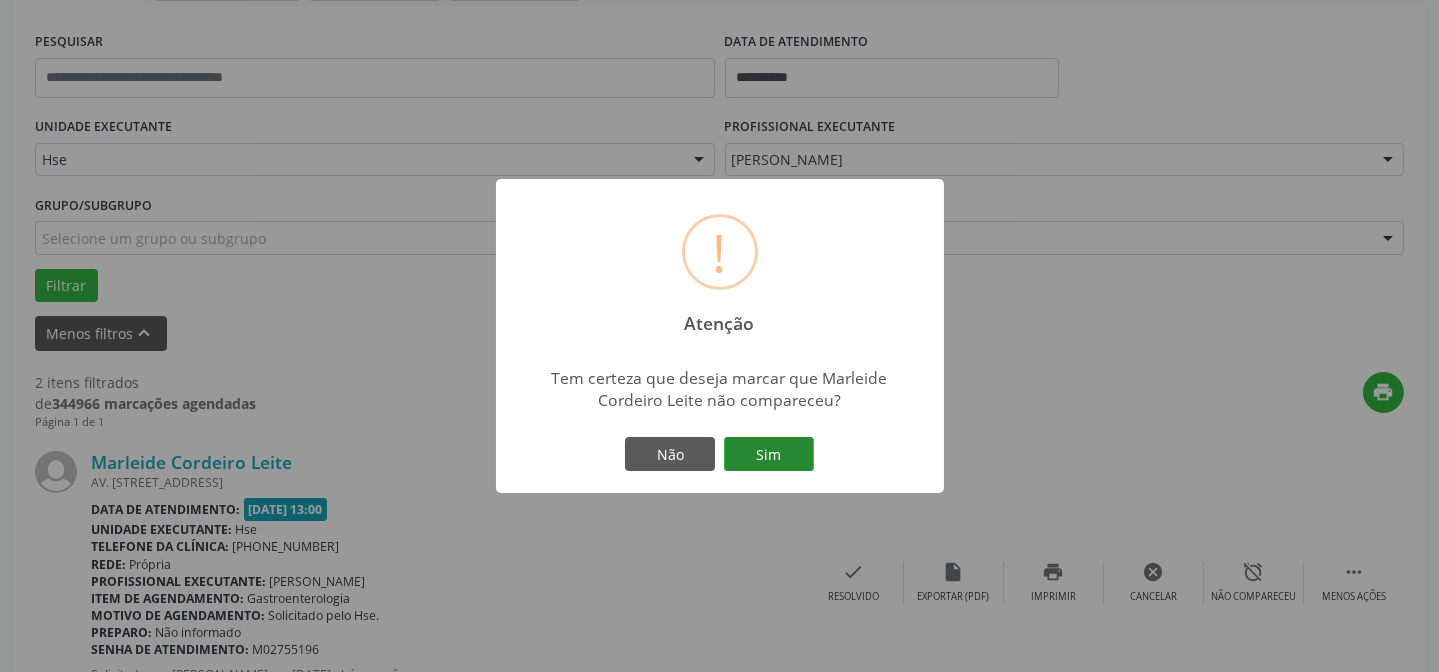 click on "Sim" at bounding box center [769, 454] 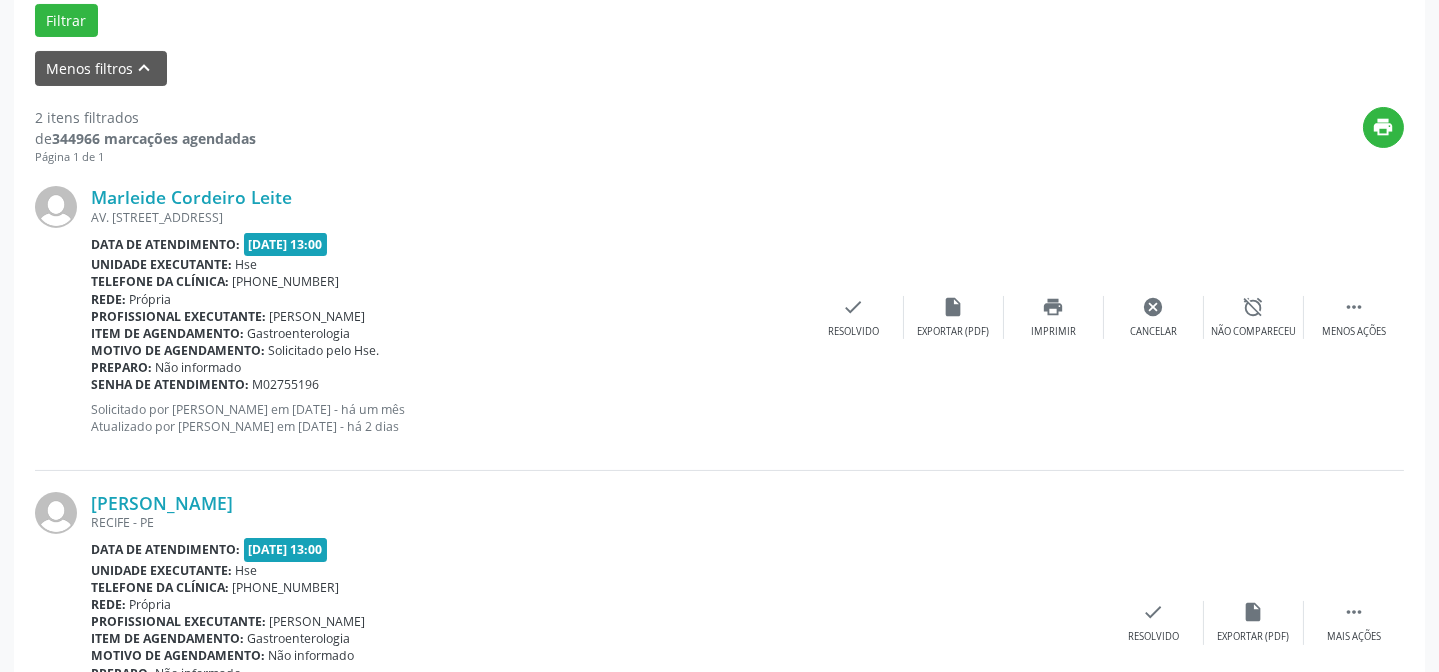 scroll, scrollTop: 633, scrollLeft: 0, axis: vertical 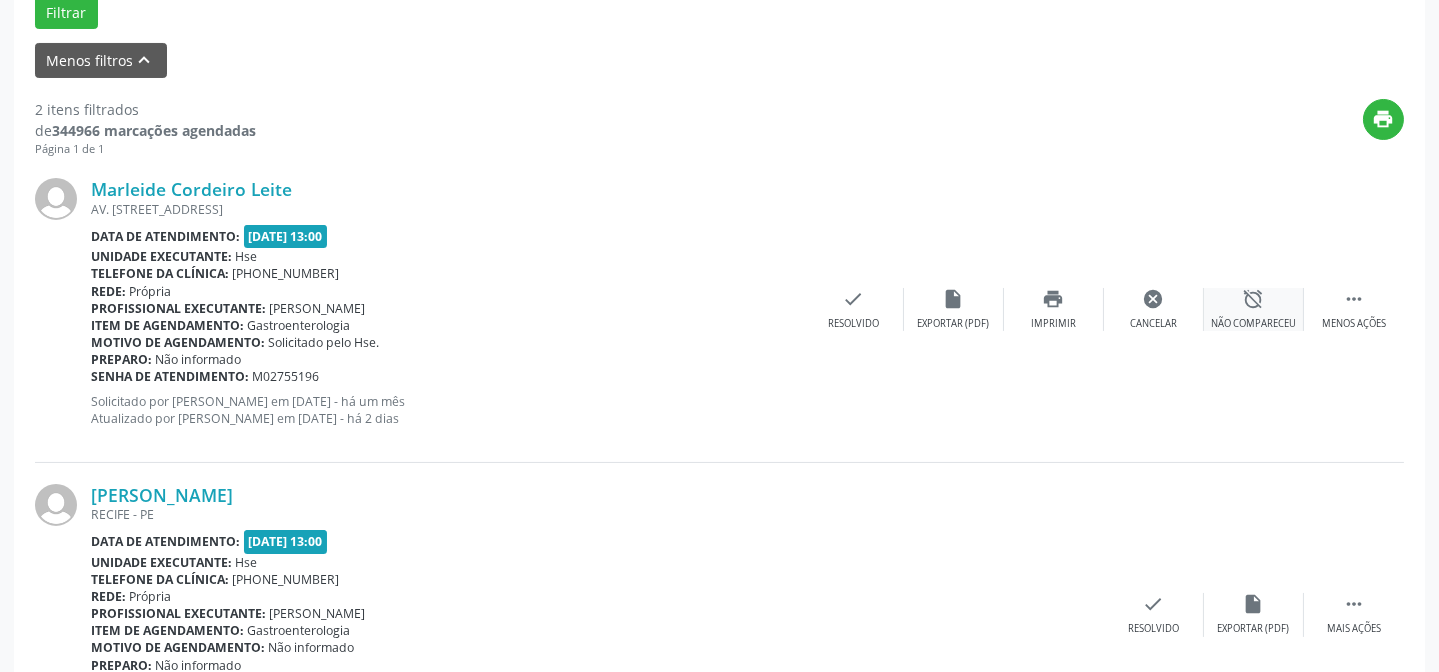 click on "alarm_off
Não compareceu" at bounding box center (1254, 309) 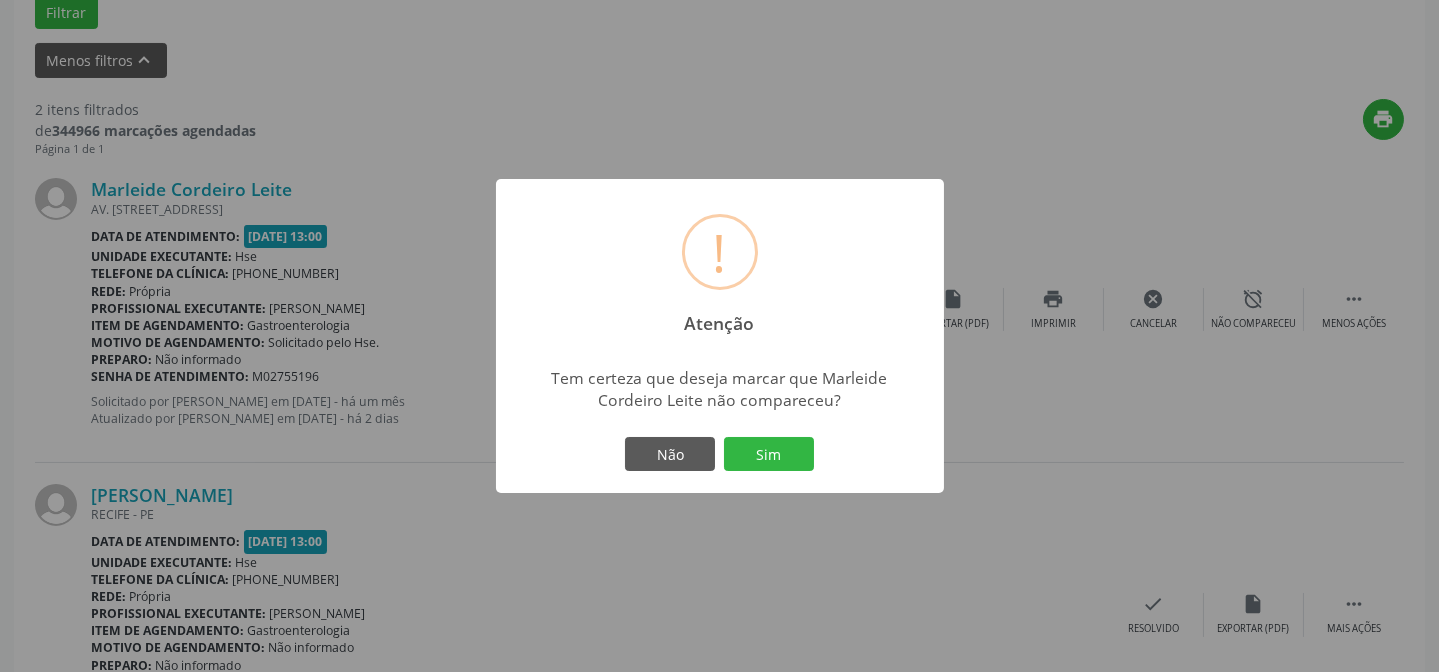 click on "Não Sim" at bounding box center (720, 454) 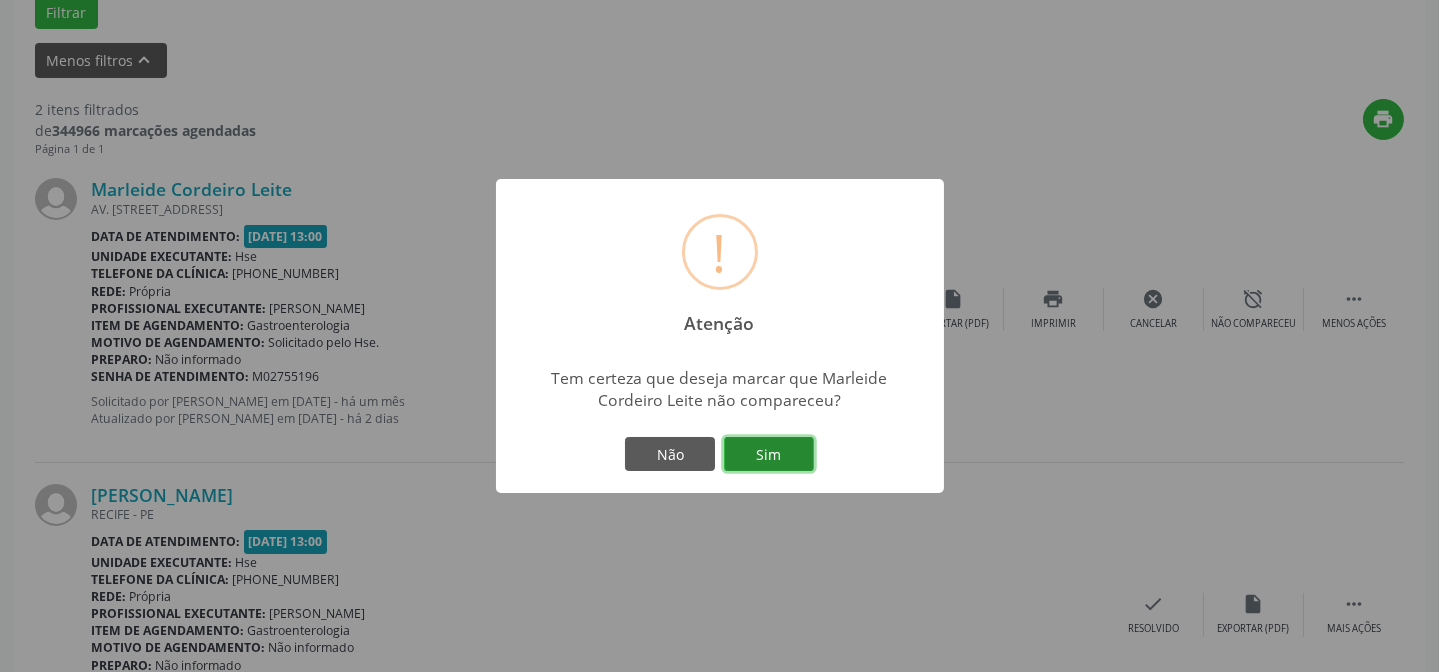 click on "Sim" at bounding box center (769, 454) 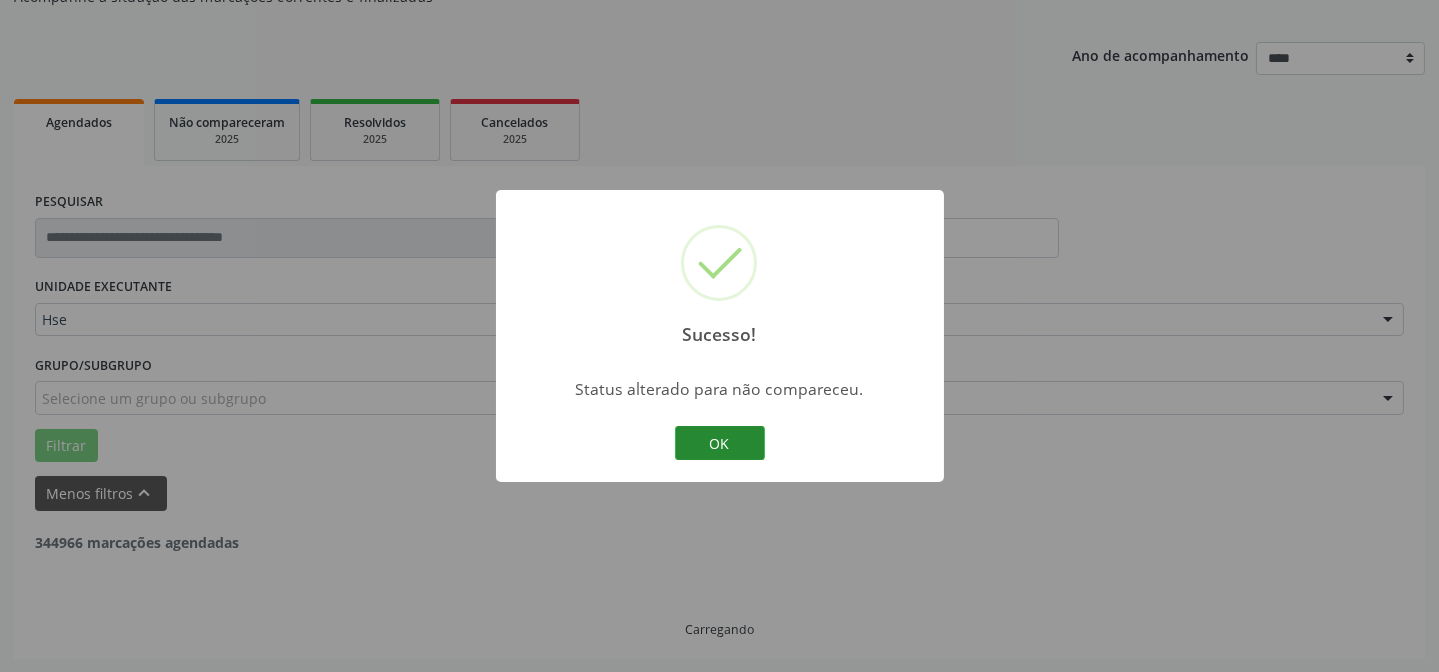 scroll, scrollTop: 457, scrollLeft: 0, axis: vertical 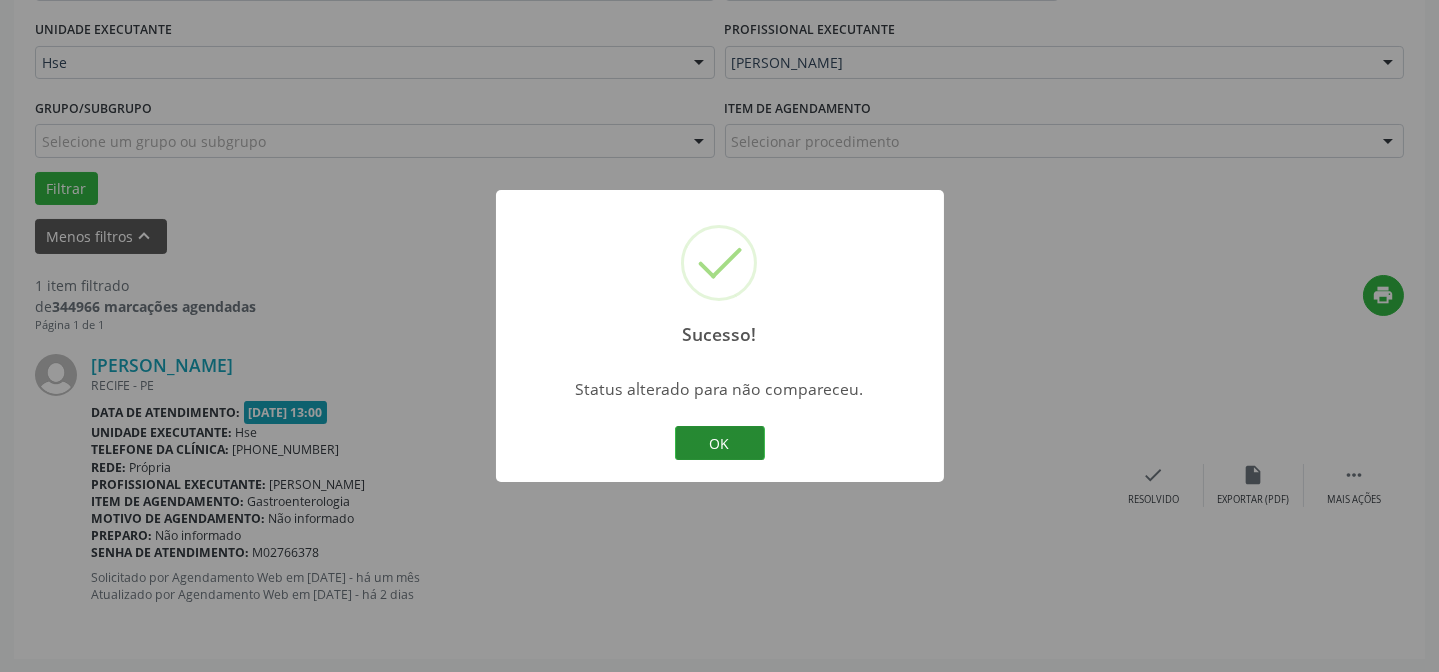 click on "OK" at bounding box center (720, 443) 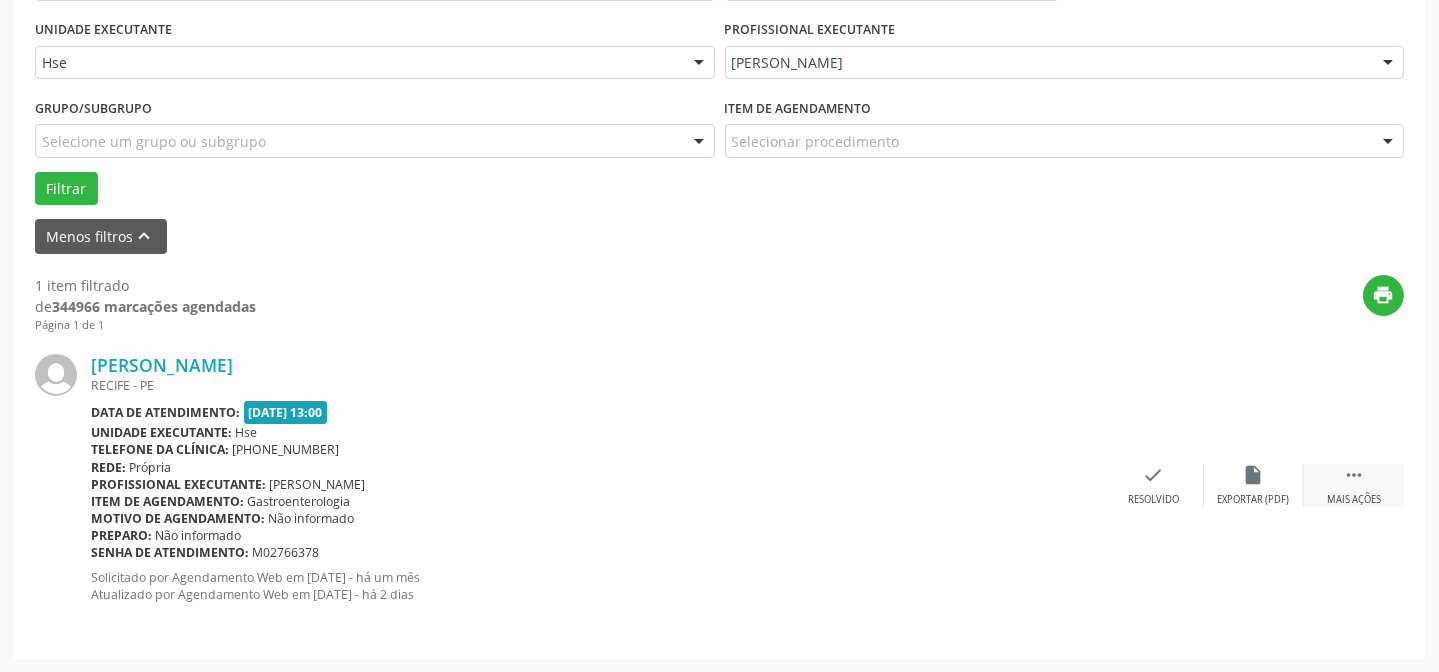 click on "Mais ações" at bounding box center [1354, 500] 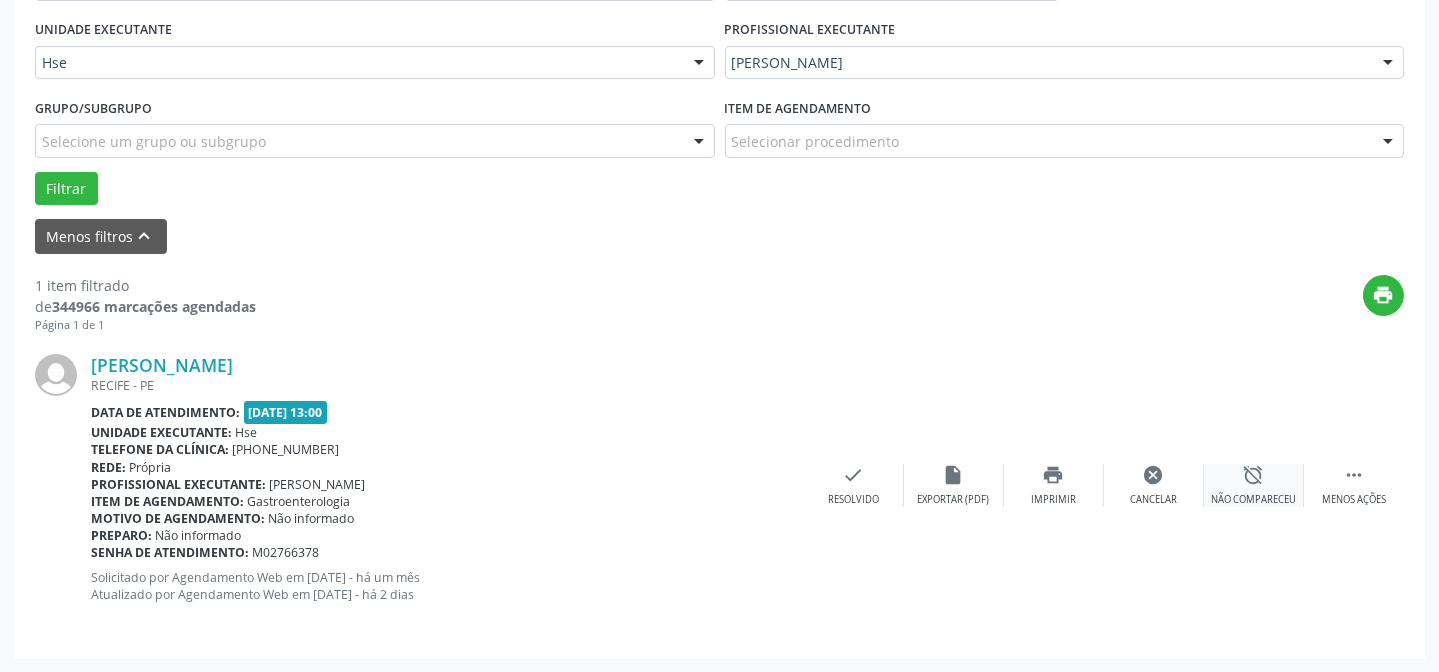 click on "alarm_off
Não compareceu" at bounding box center (1254, 485) 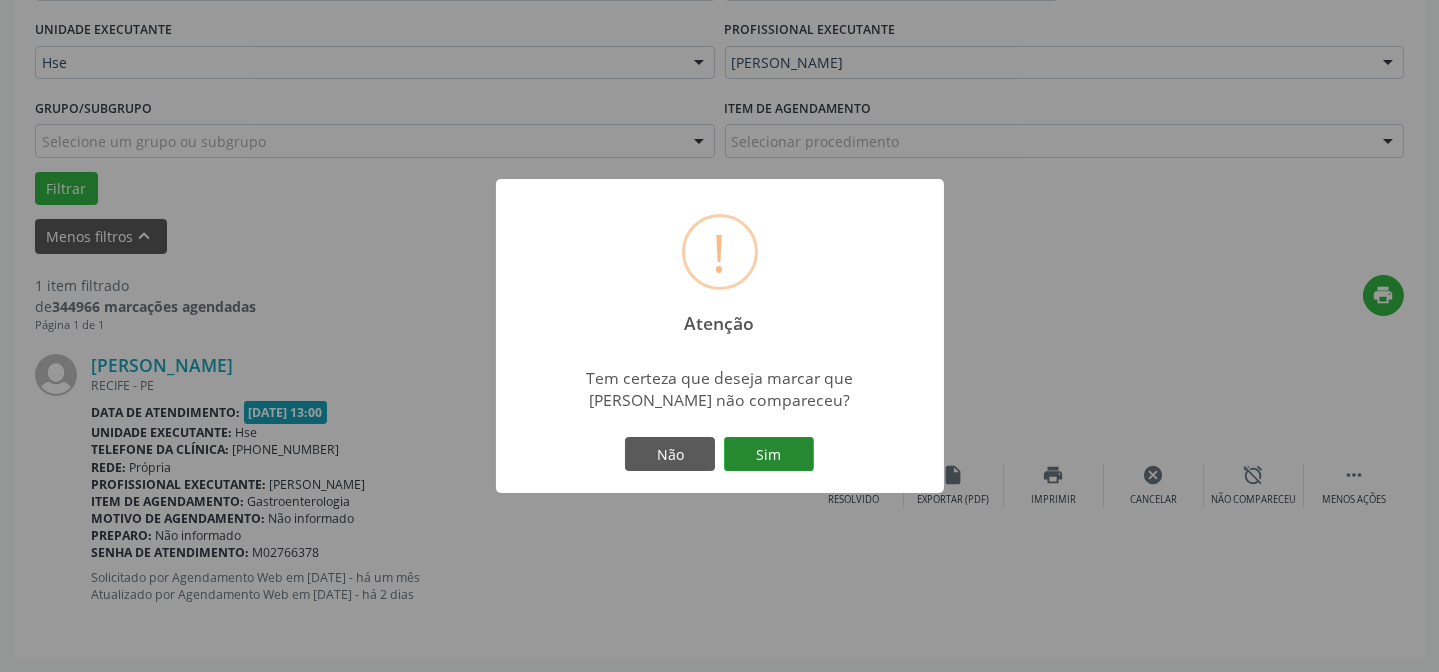 click on "Sim" at bounding box center (769, 454) 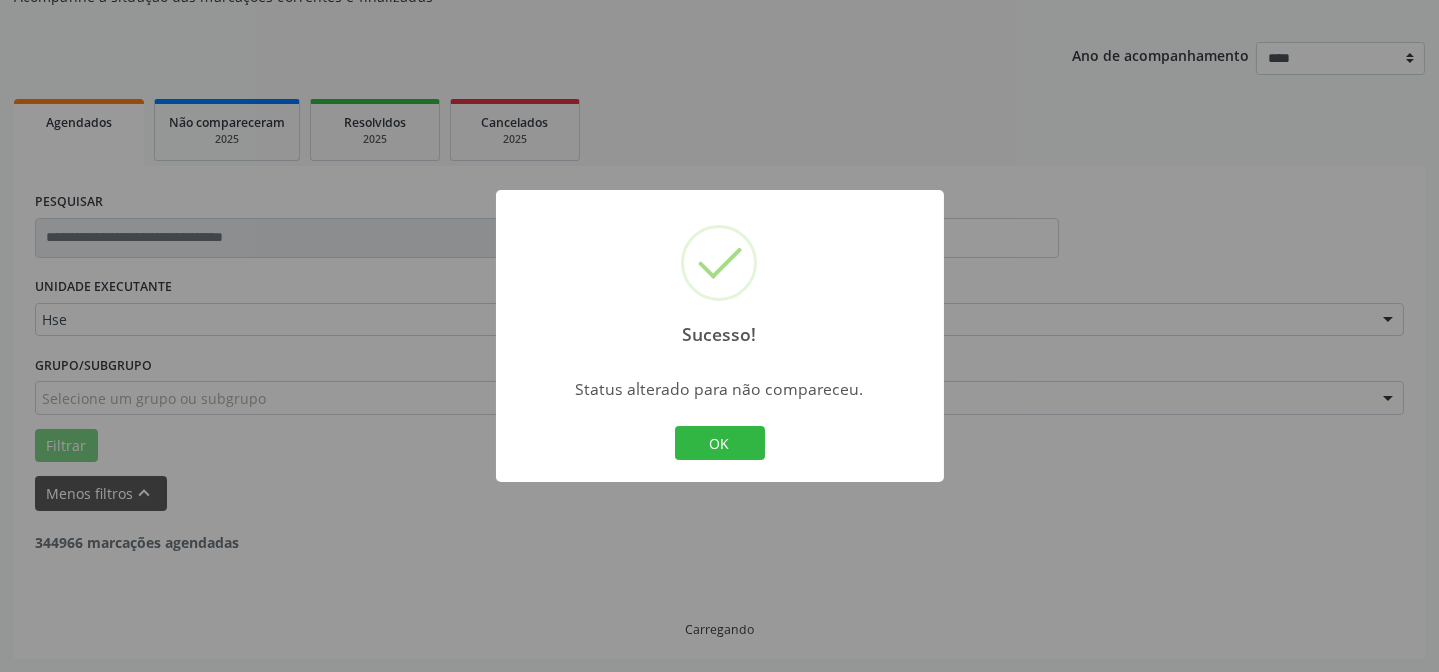 scroll, scrollTop: 135, scrollLeft: 0, axis: vertical 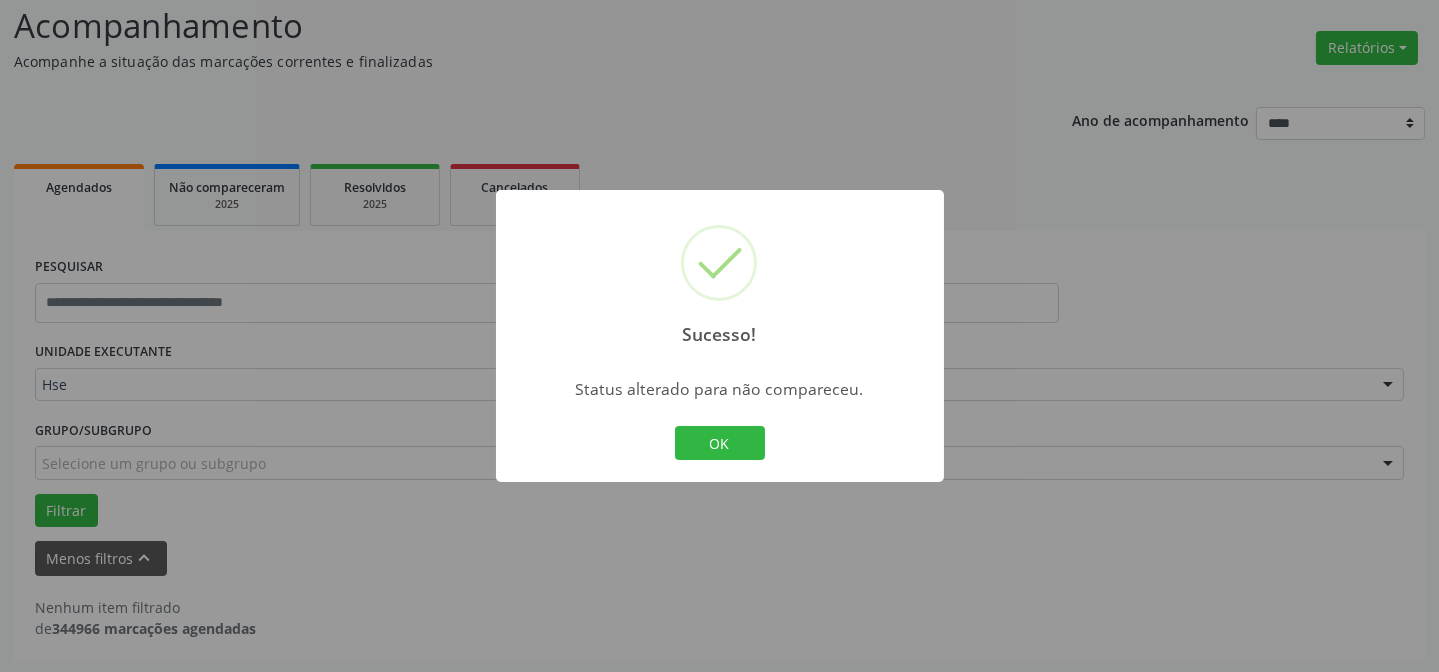 click on "OK Cancel" at bounding box center (719, 443) 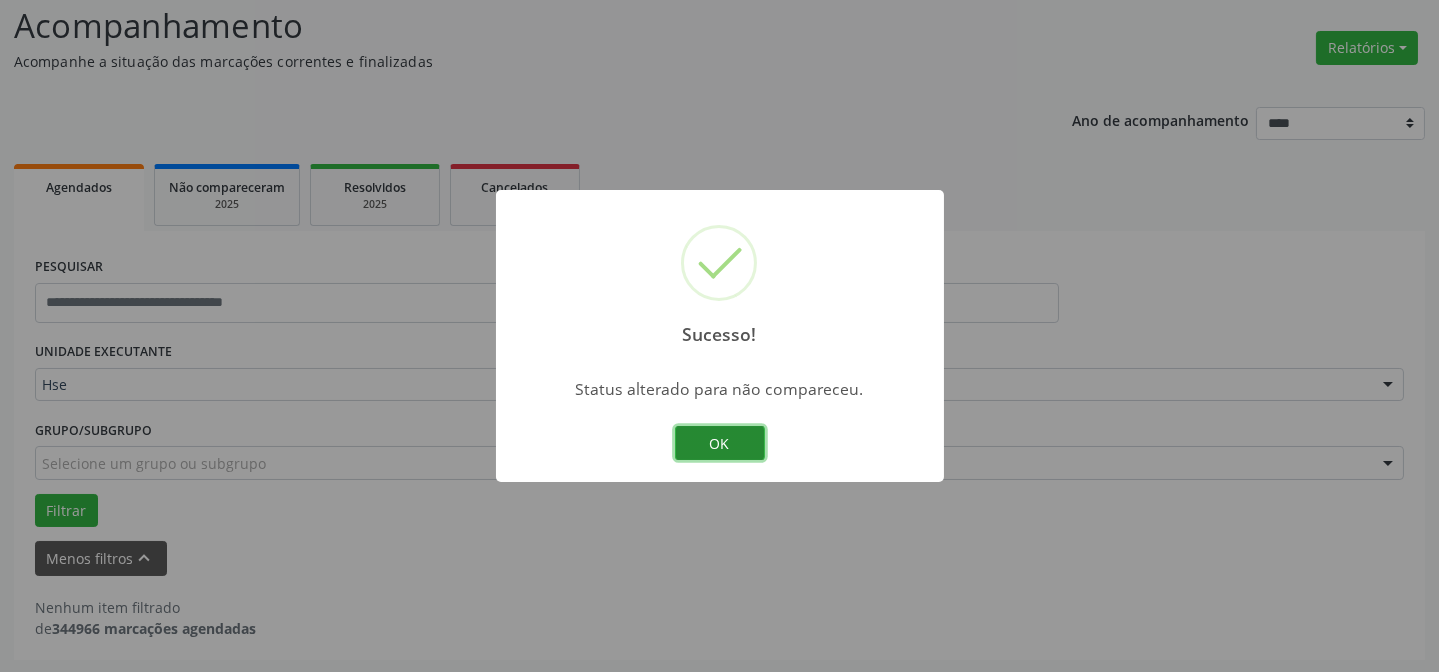 click on "OK" at bounding box center [720, 443] 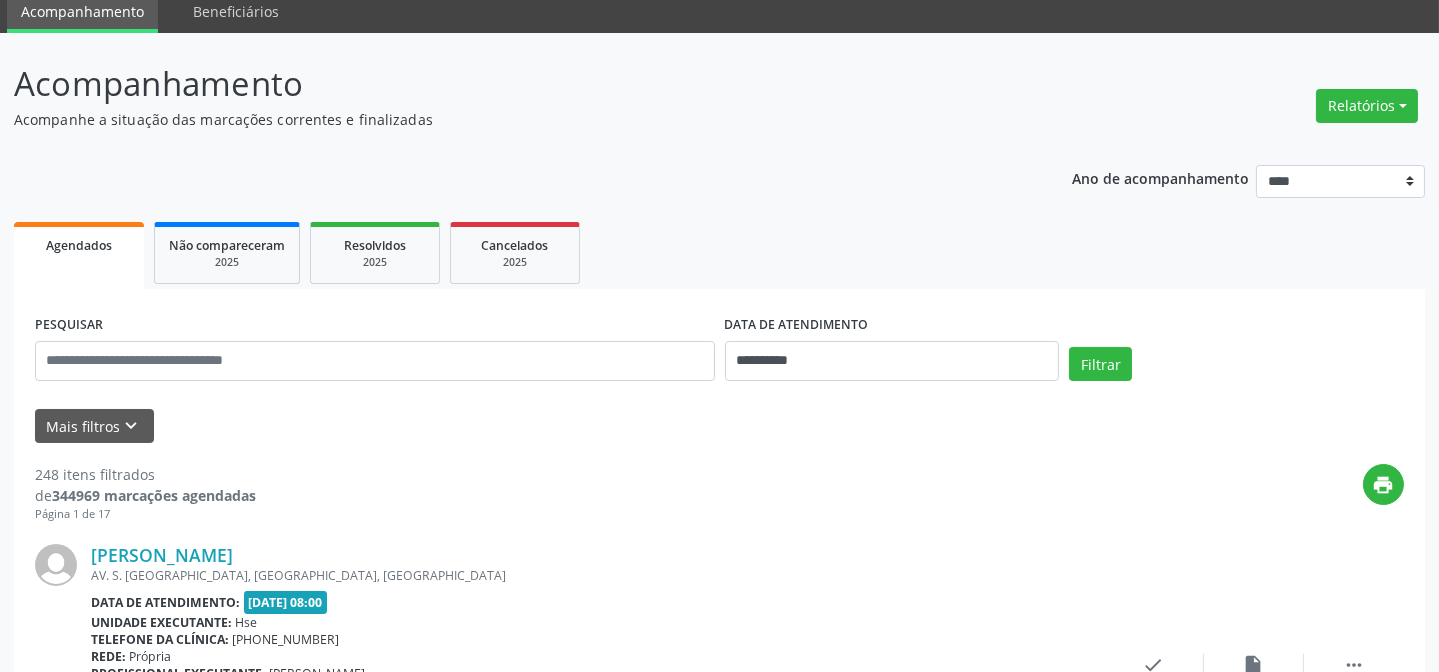 scroll, scrollTop: 181, scrollLeft: 0, axis: vertical 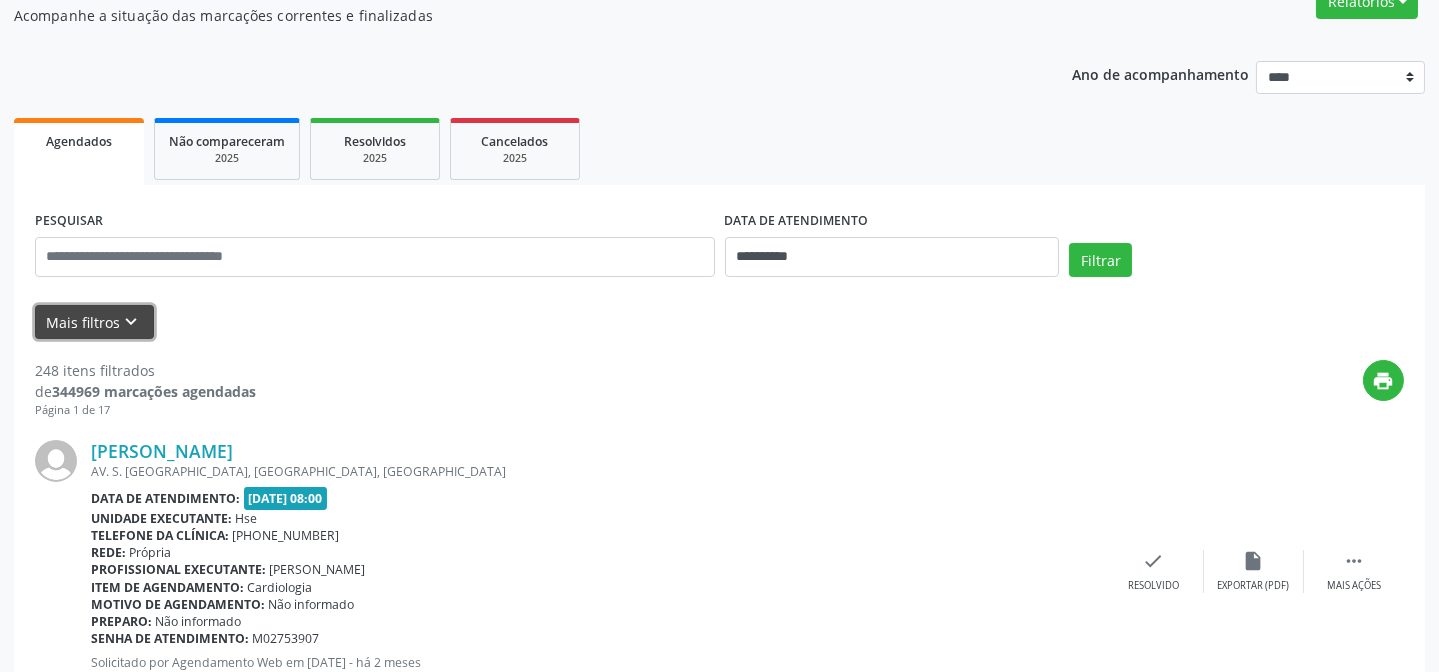 click on "Mais filtros
keyboard_arrow_down" at bounding box center (94, 322) 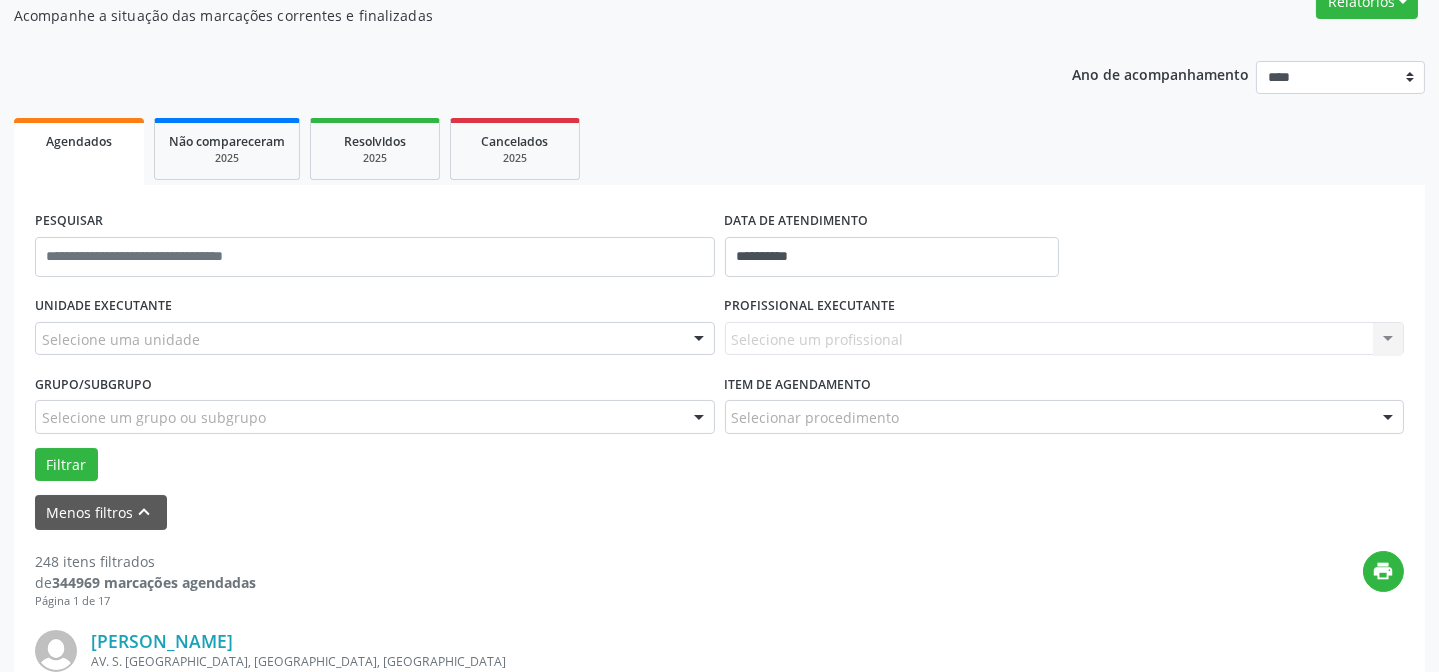 click on "Selecione uma unidade" at bounding box center [375, 339] 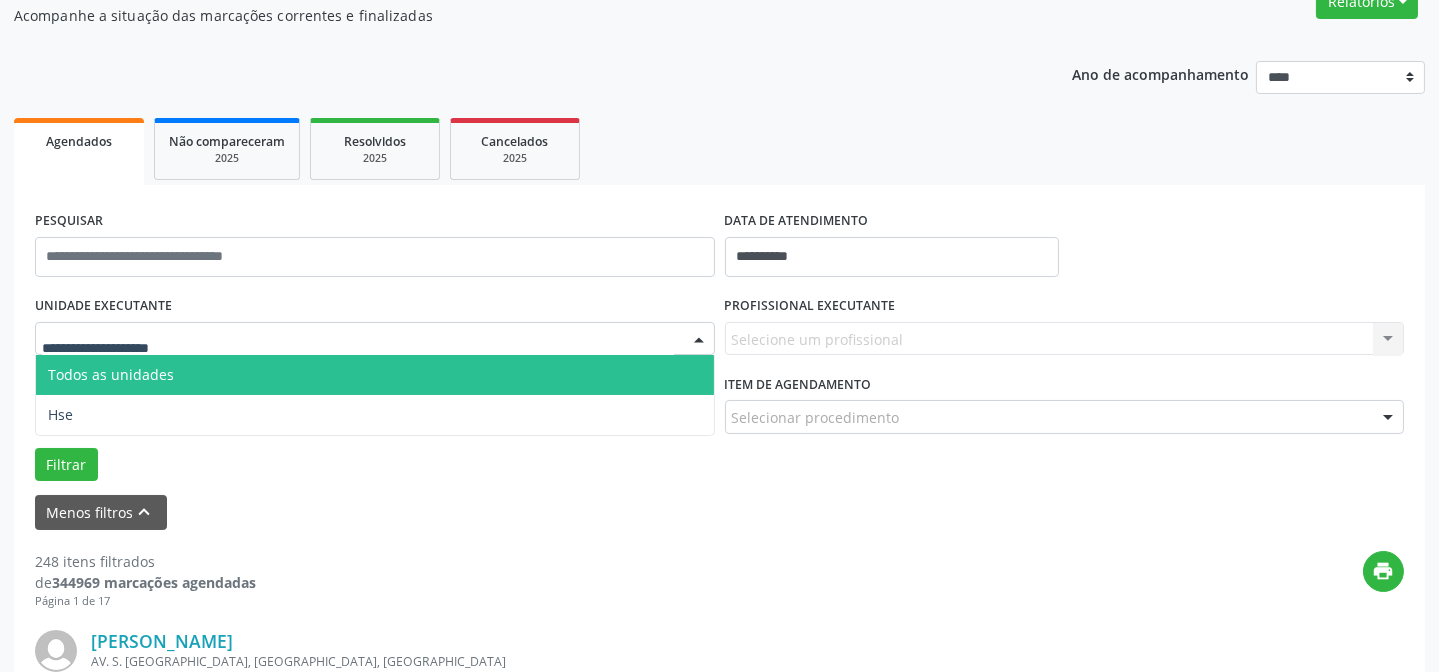 click on "Todos as unidades" at bounding box center [375, 375] 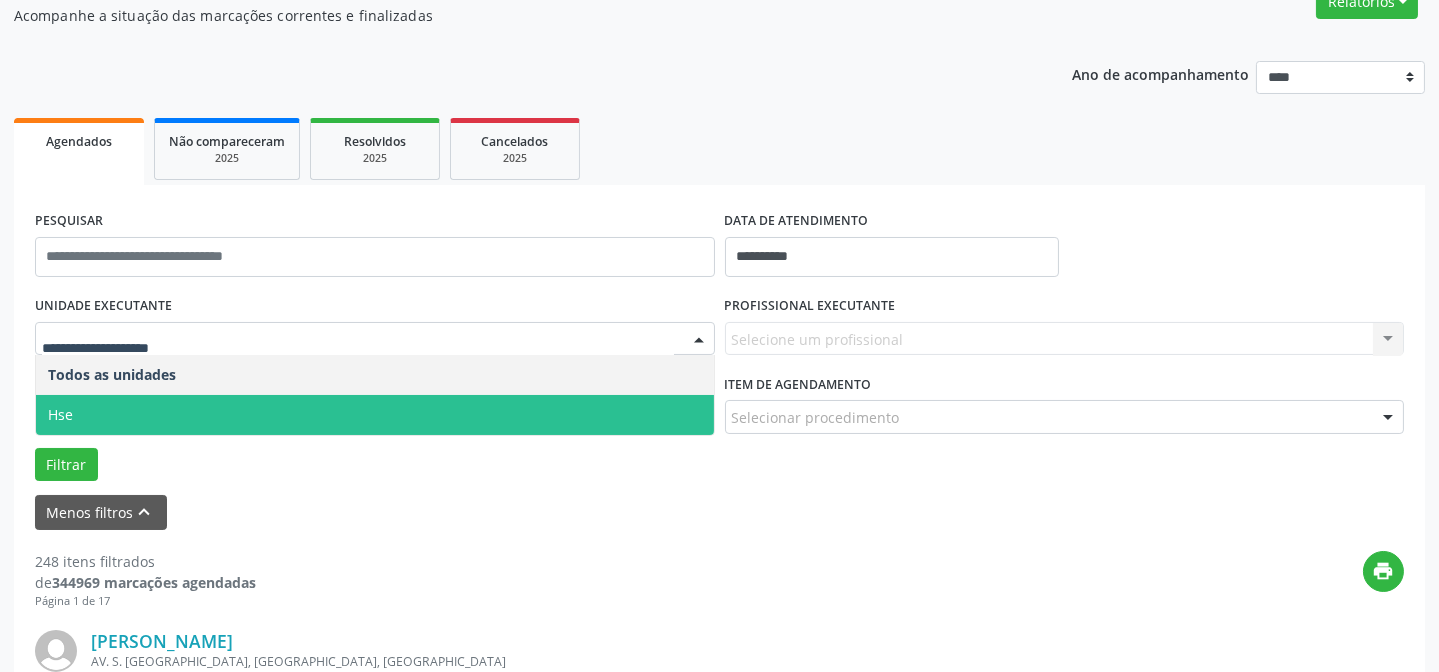 click on "Hse" at bounding box center (375, 415) 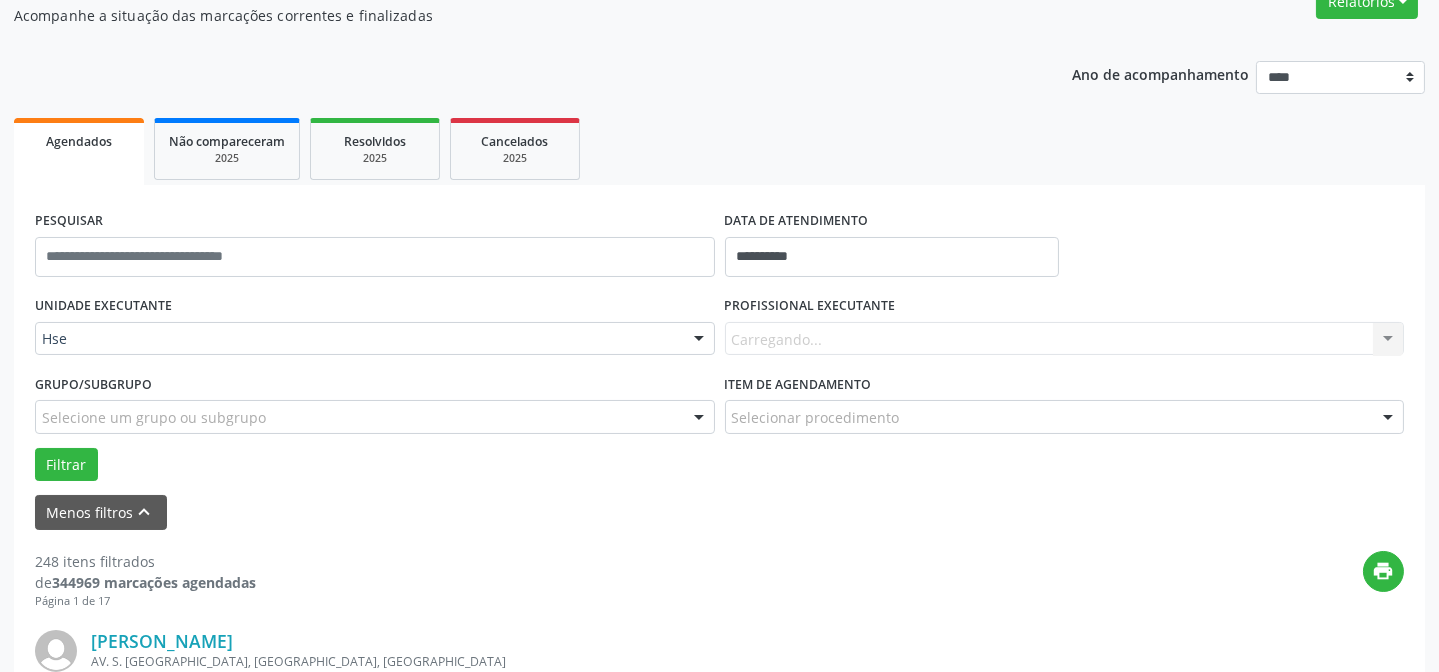 click on "Carregando...
Nenhum resultado encontrado para: "   "
Não há nenhuma opção para ser exibida." at bounding box center (1065, 339) 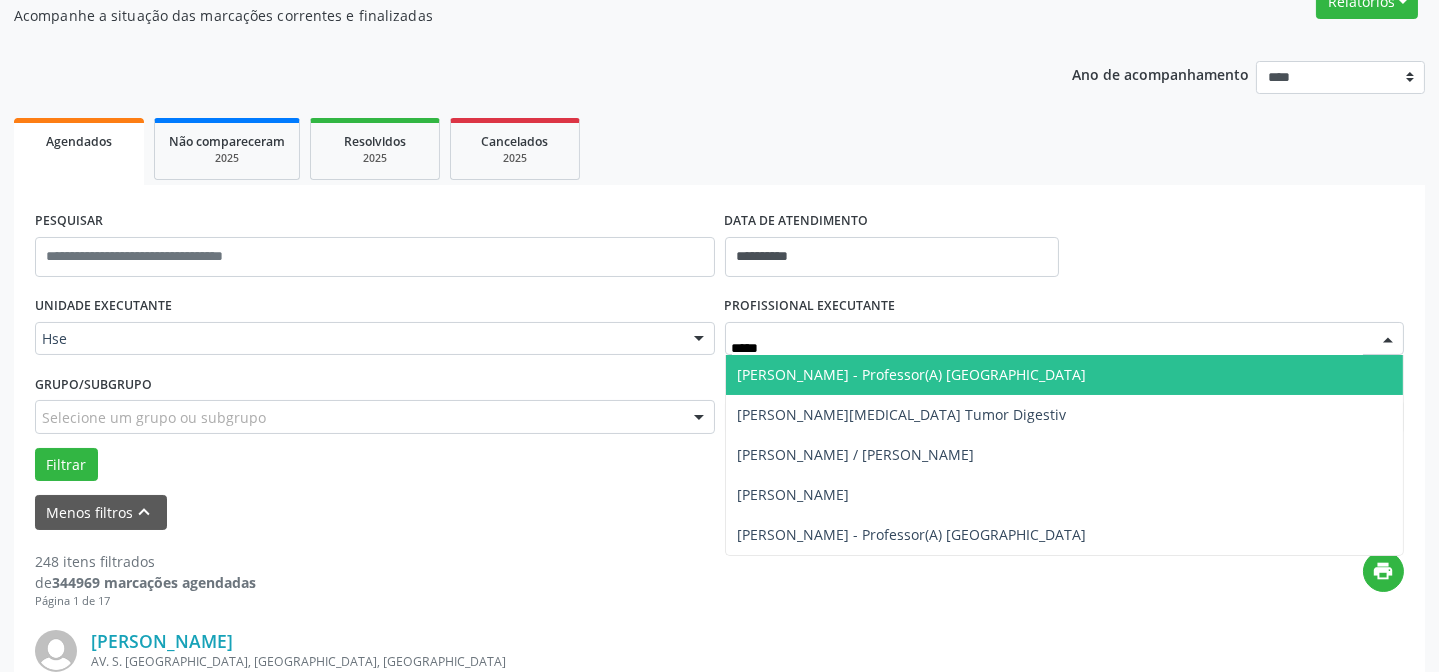 type on "******" 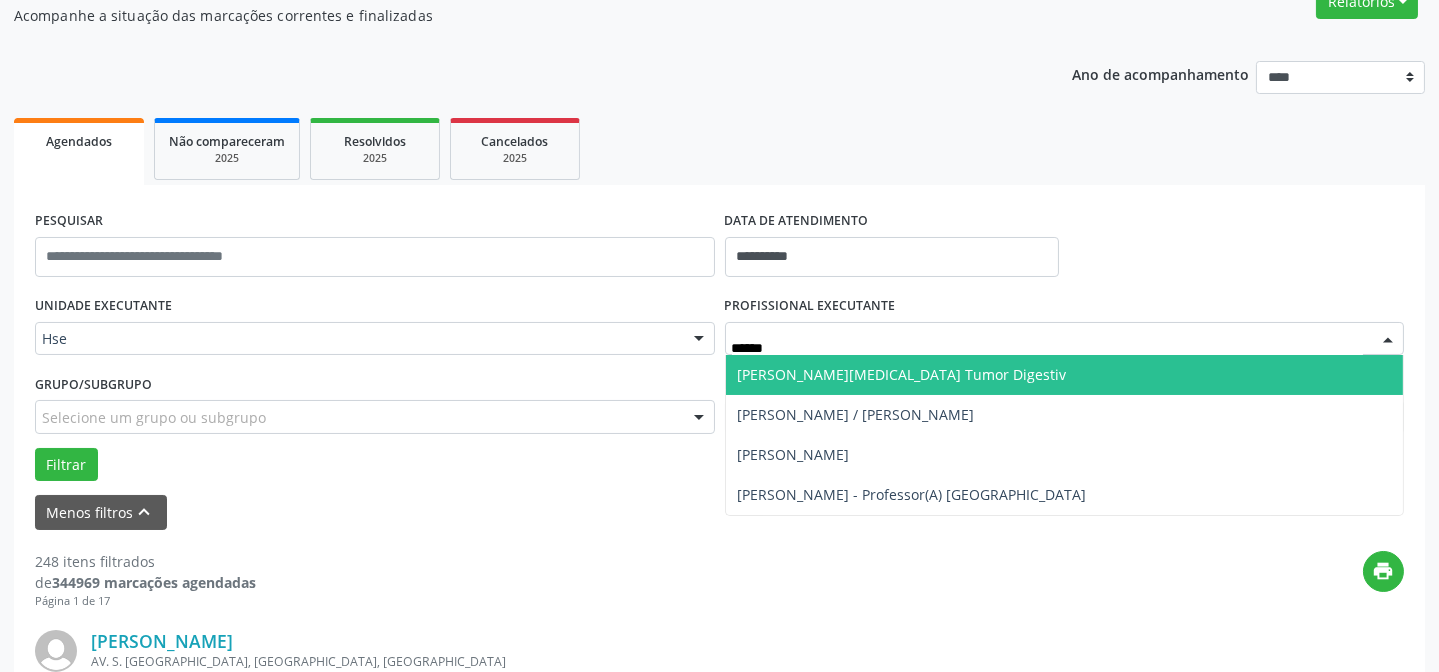 click on "[PERSON_NAME][MEDICAL_DATA] Tumor Digestiv" at bounding box center (902, 374) 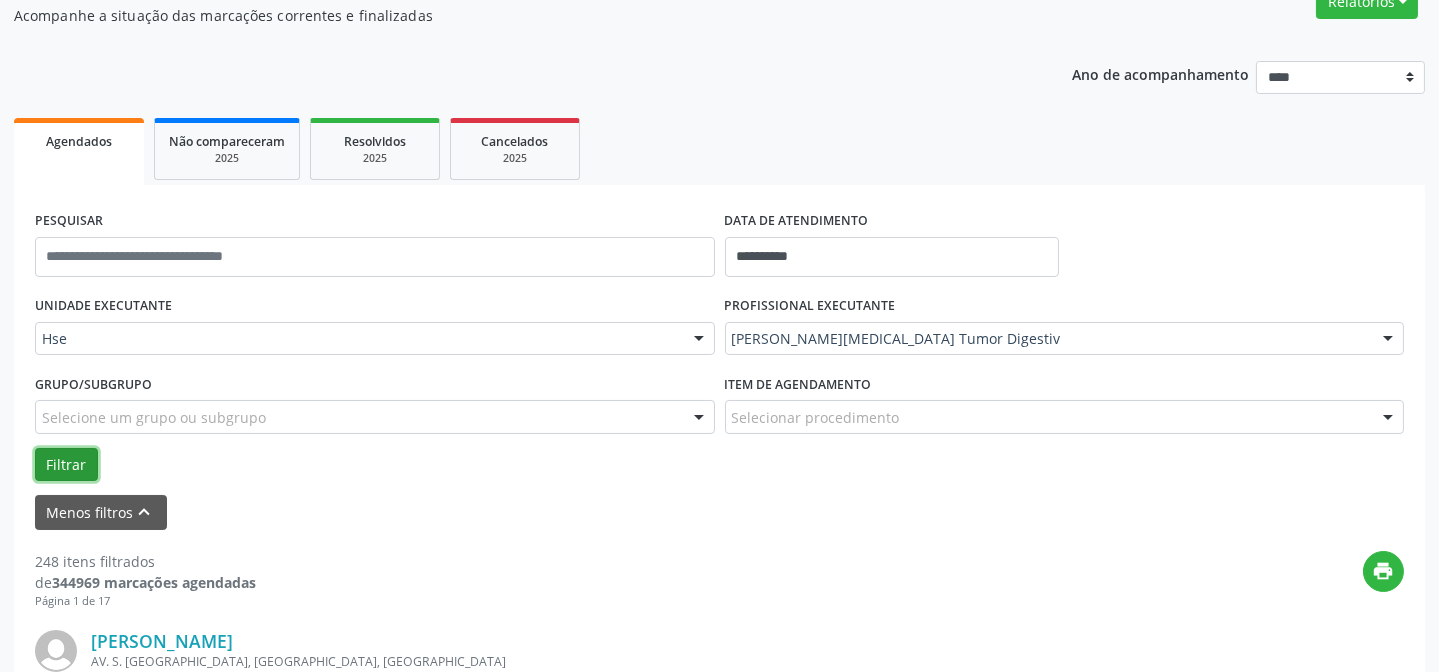 click on "Filtrar" at bounding box center (66, 465) 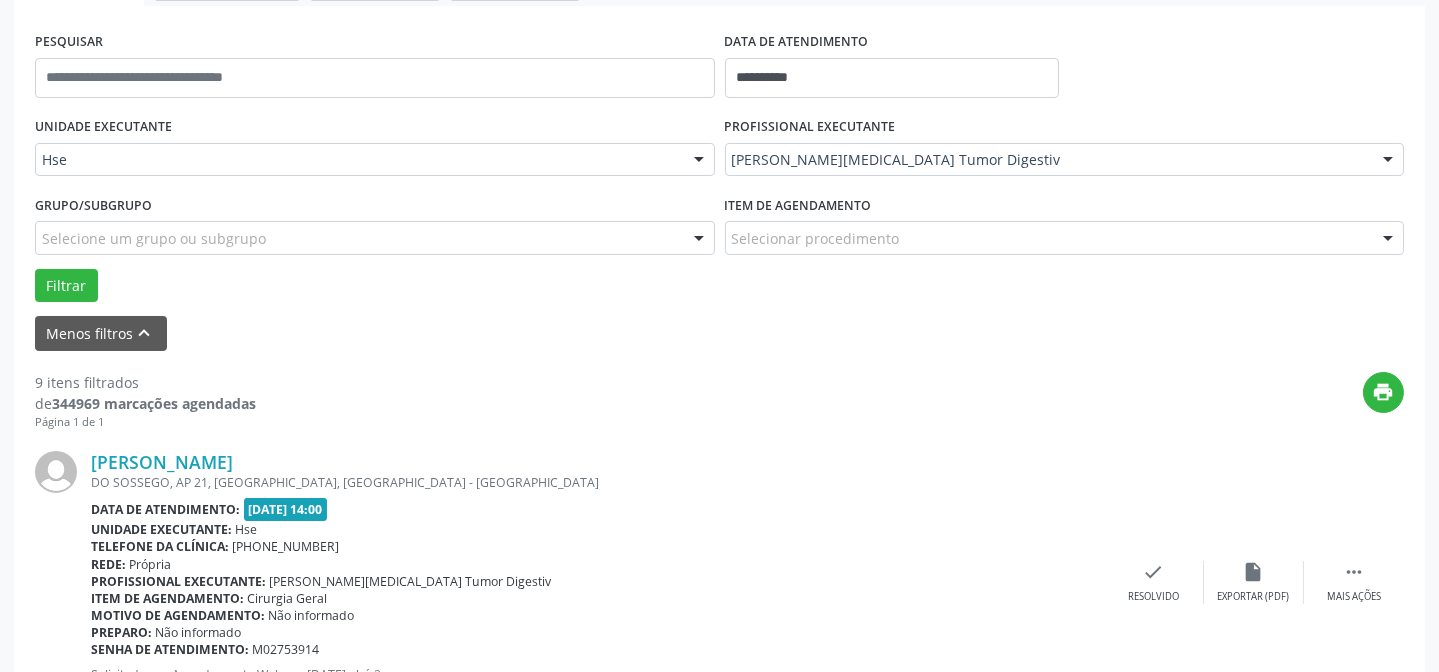 scroll, scrollTop: 363, scrollLeft: 0, axis: vertical 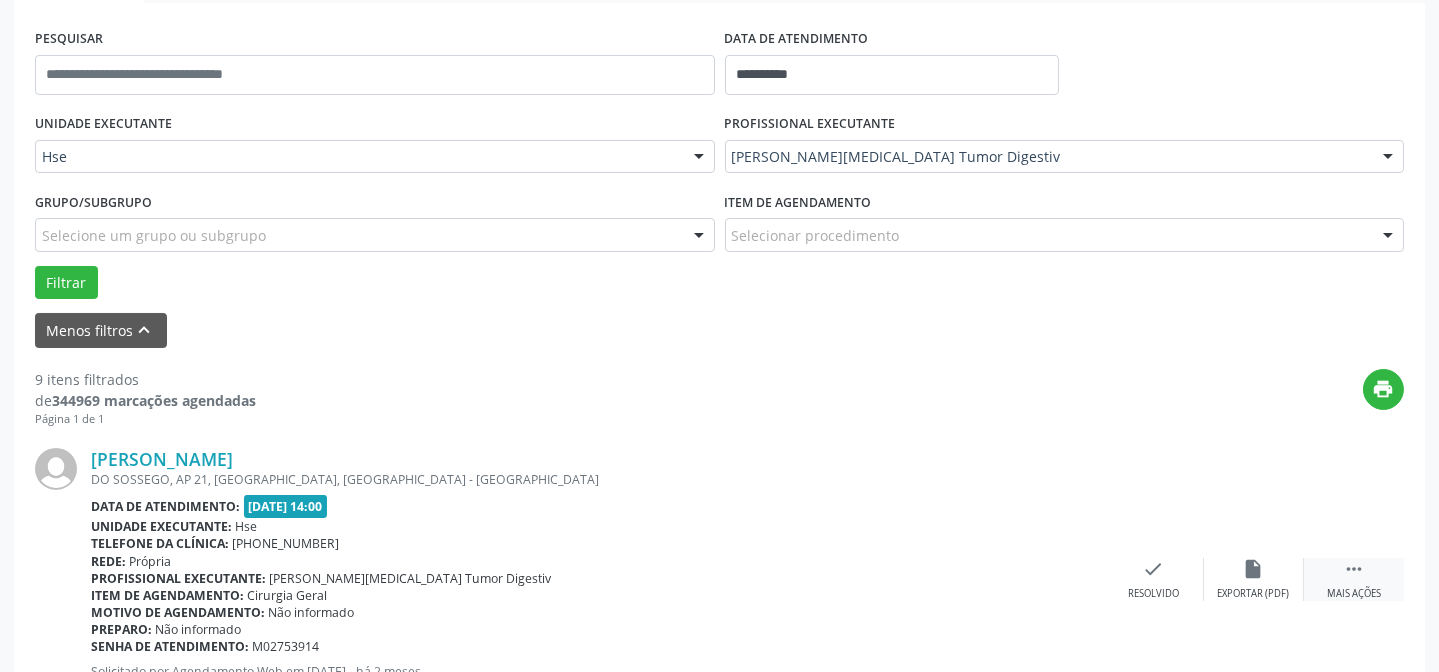 click on "" at bounding box center (1354, 569) 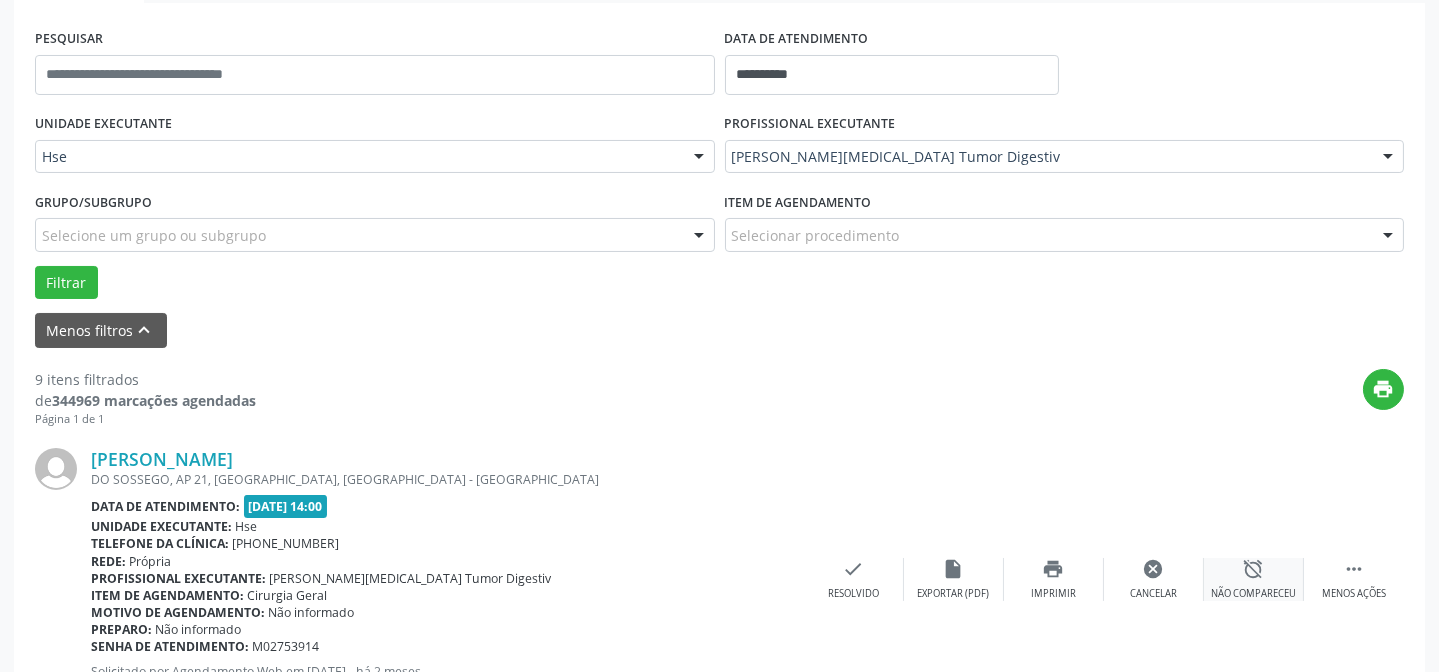 click on "alarm_off" at bounding box center (1254, 569) 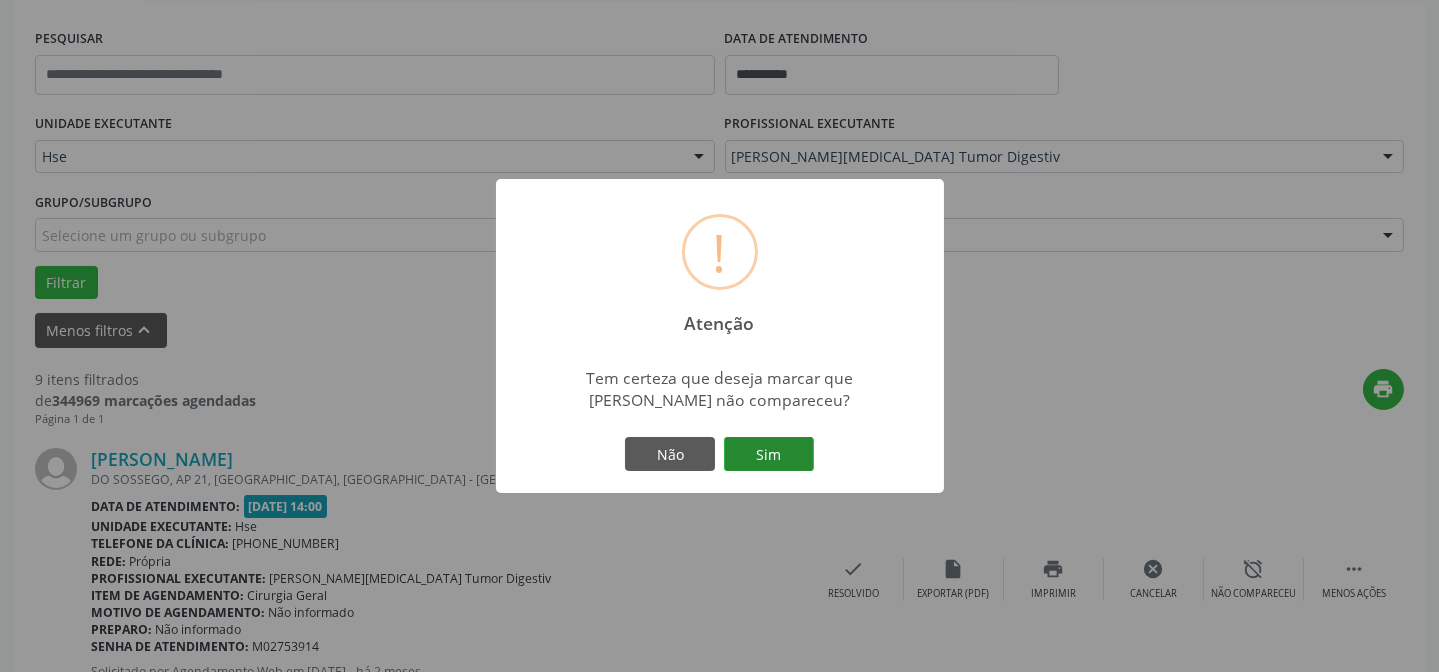 click on "Sim" at bounding box center (769, 454) 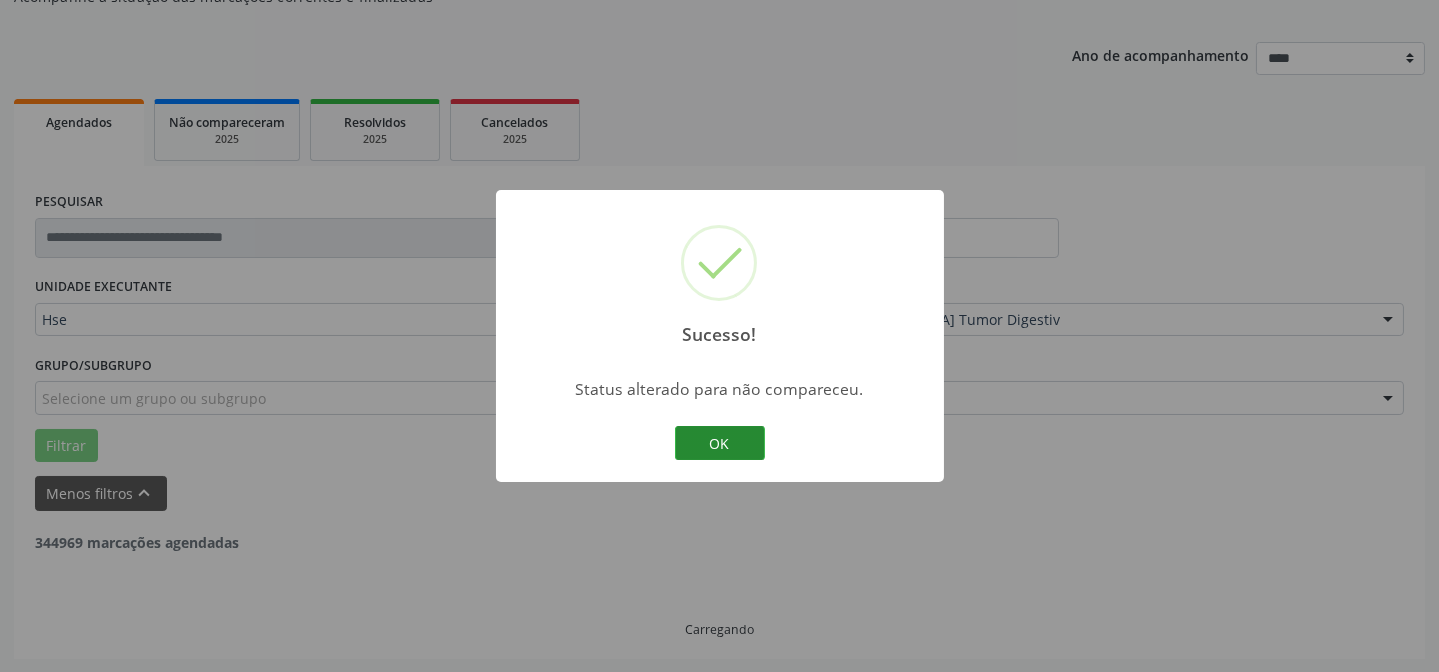 click on "OK" at bounding box center [720, 443] 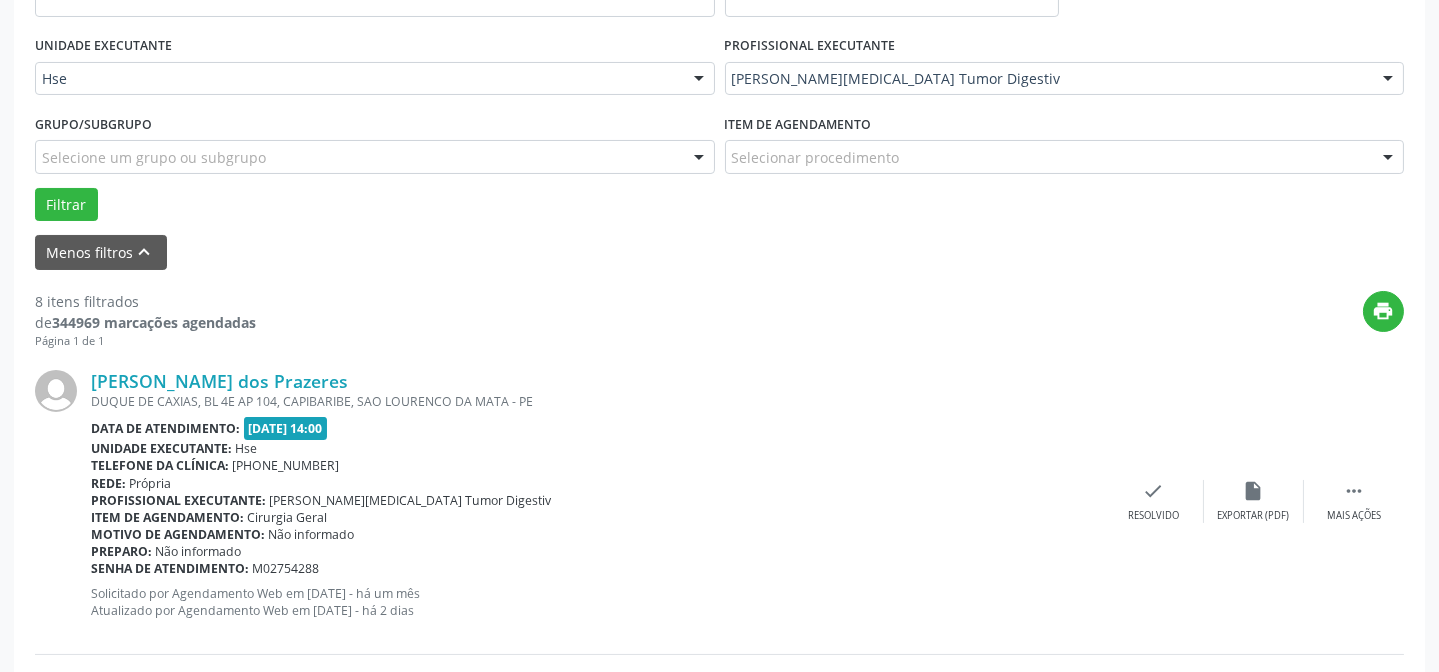scroll, scrollTop: 545, scrollLeft: 0, axis: vertical 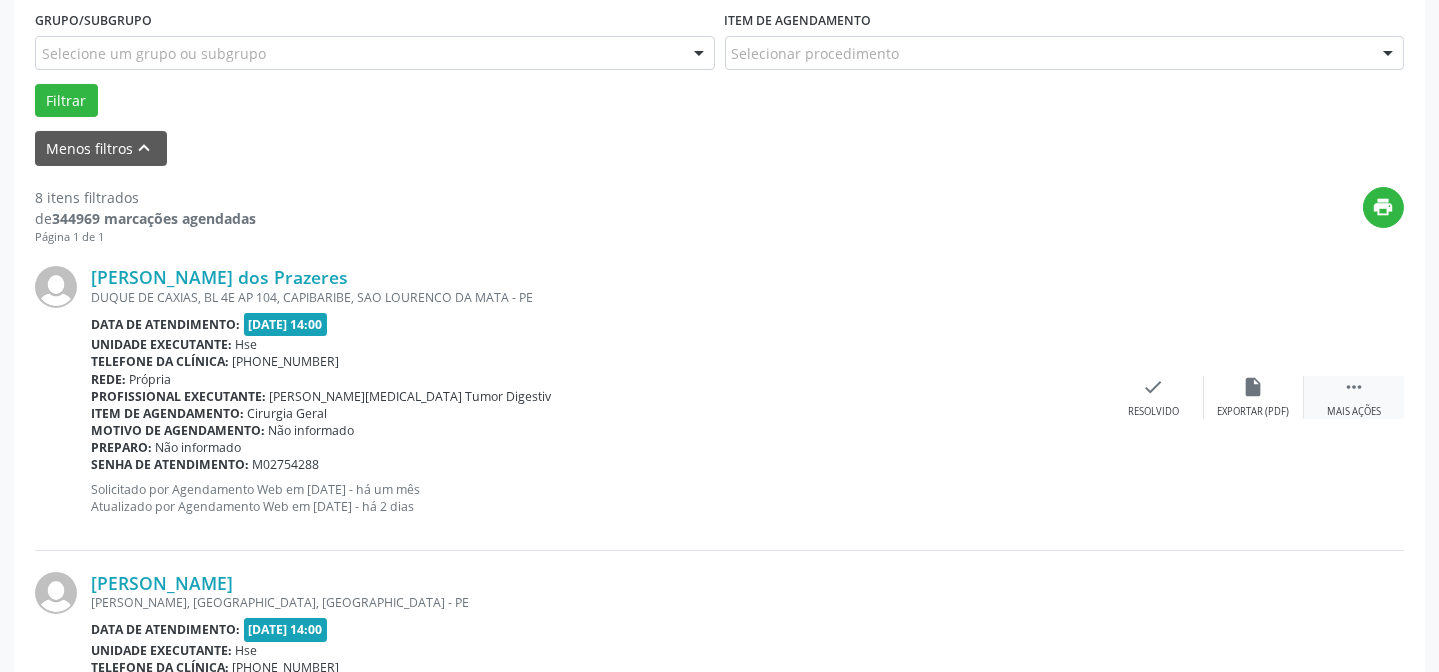 click on "" at bounding box center (1354, 387) 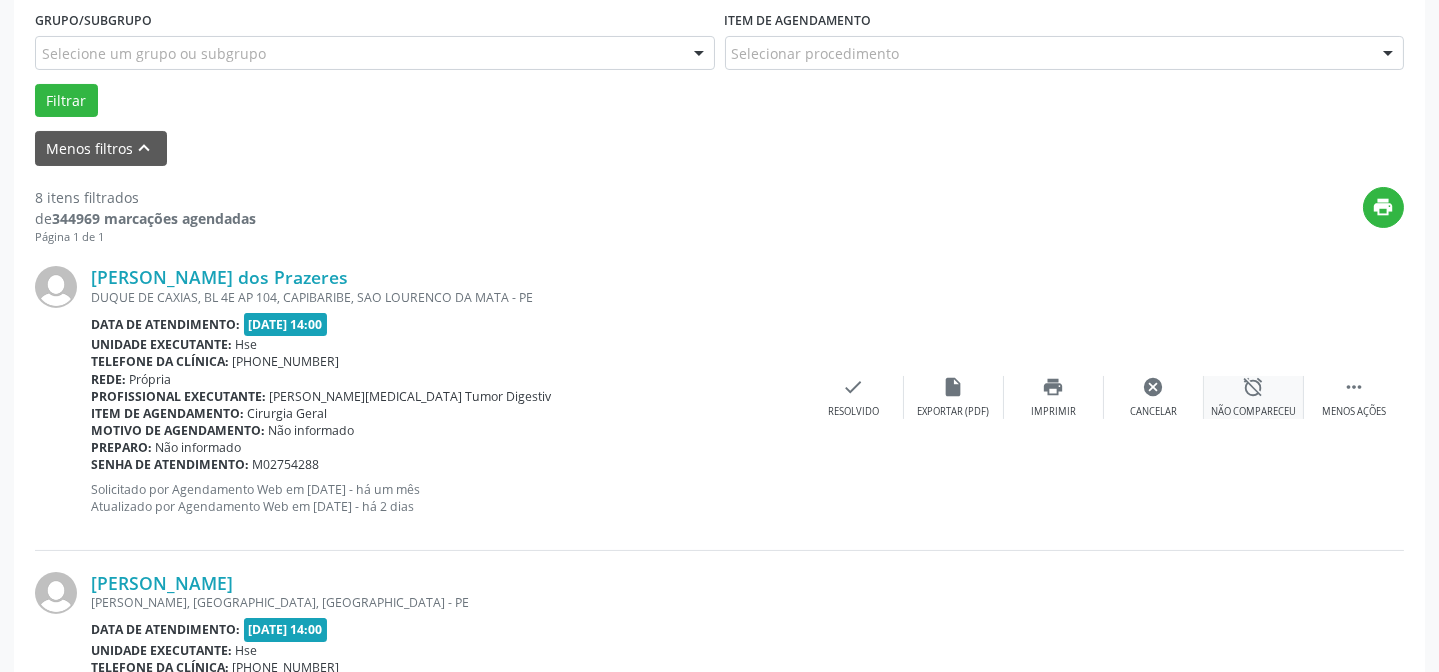 click on "alarm_off" at bounding box center (1254, 387) 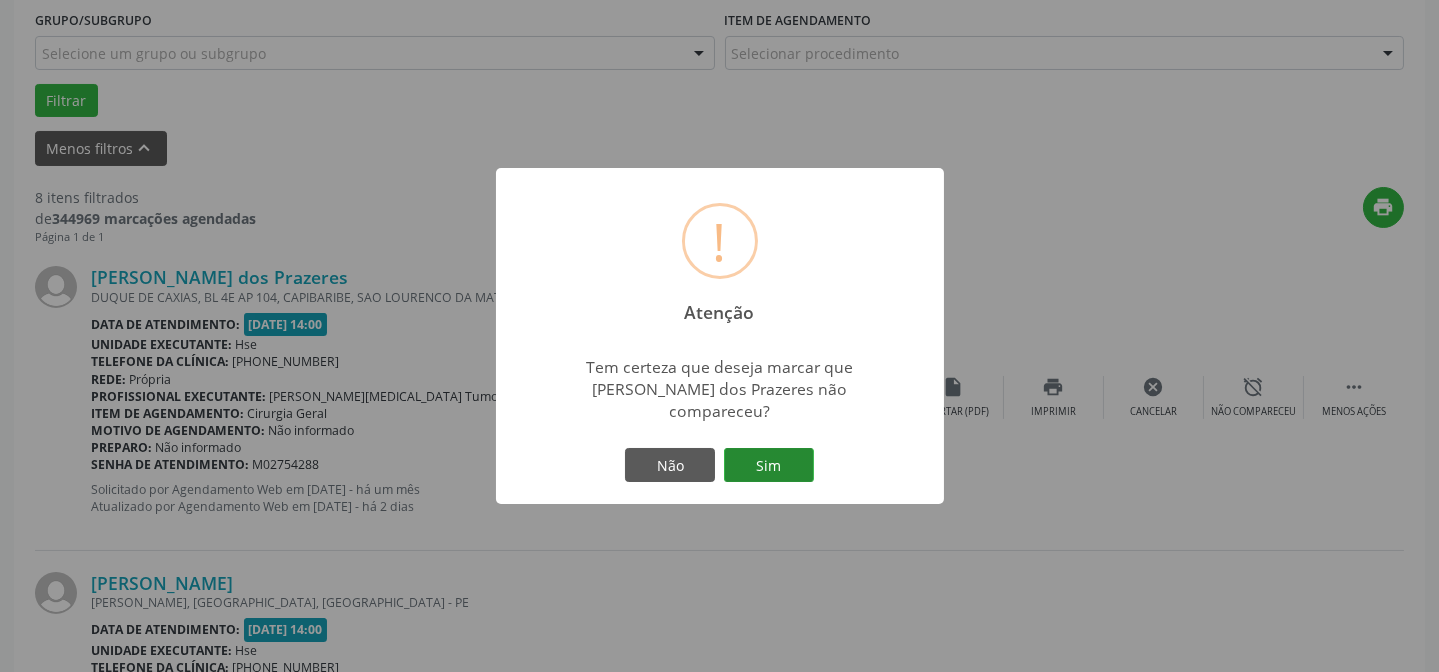 click on "Sim" at bounding box center [769, 465] 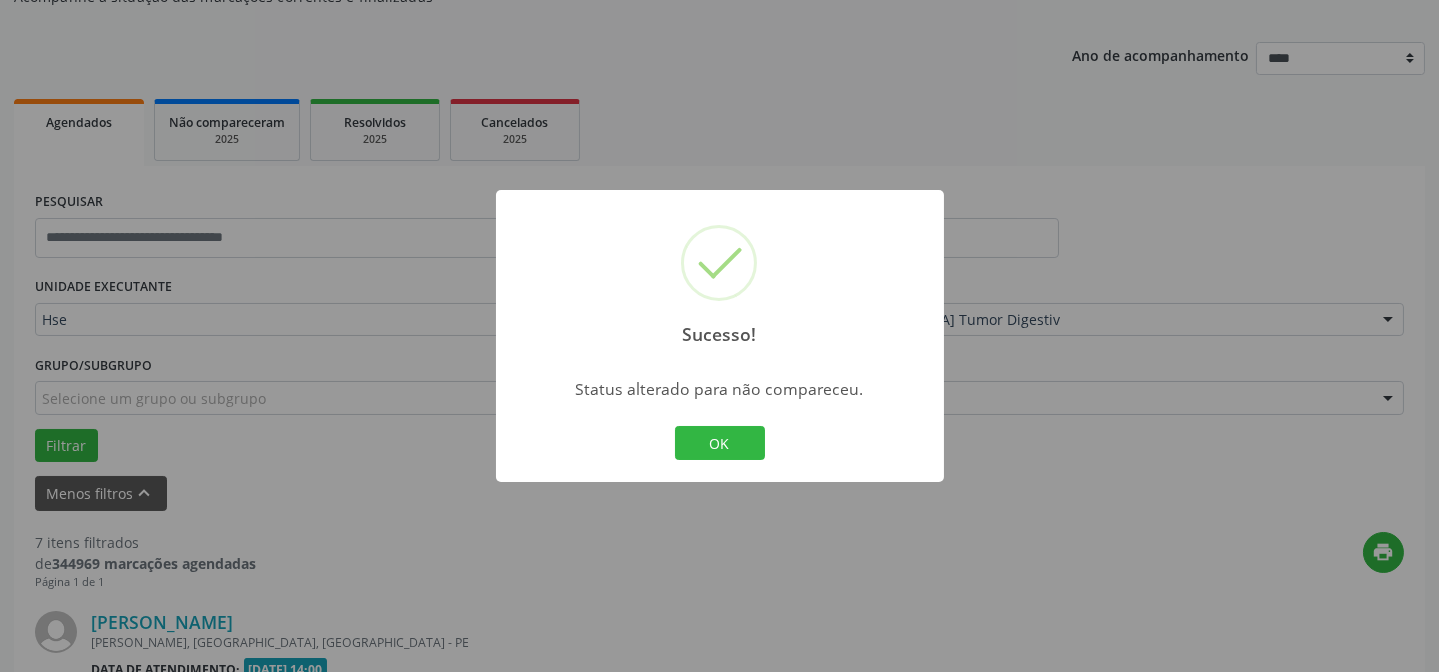 scroll, scrollTop: 545, scrollLeft: 0, axis: vertical 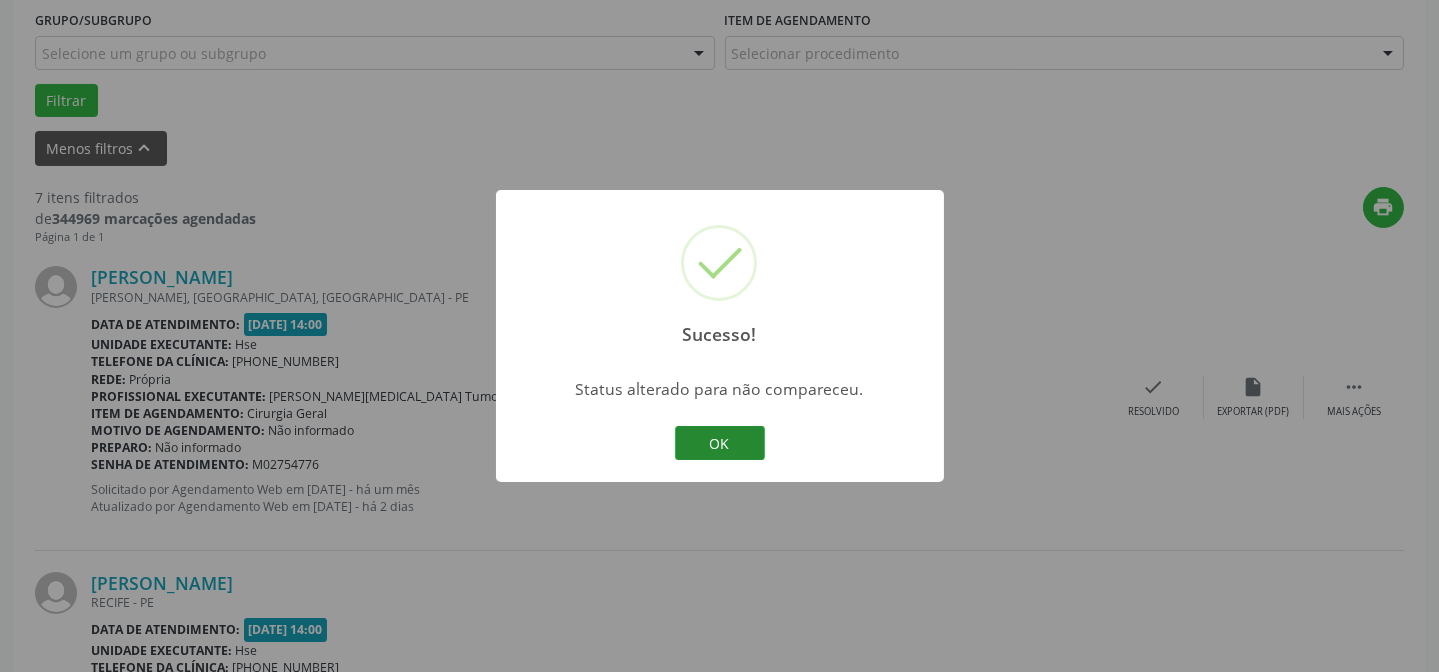 click on "OK" at bounding box center (720, 443) 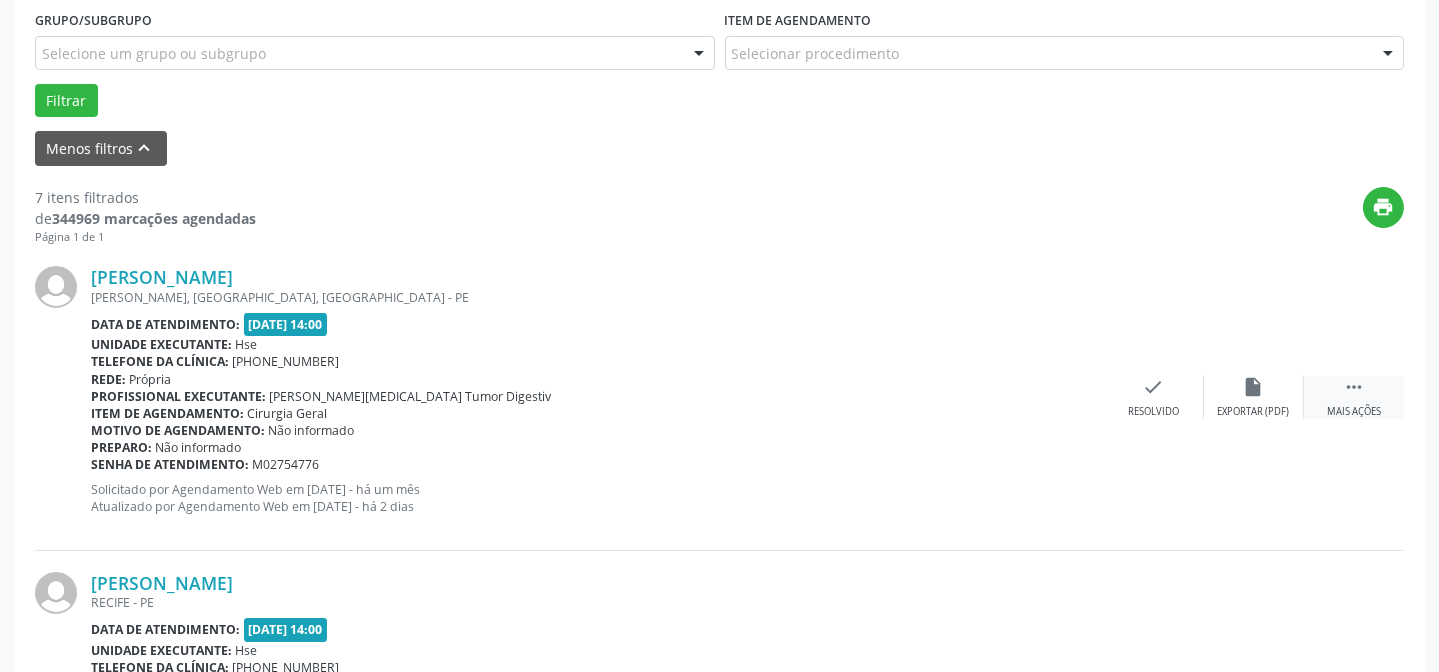 click on "
Mais ações" at bounding box center (1354, 397) 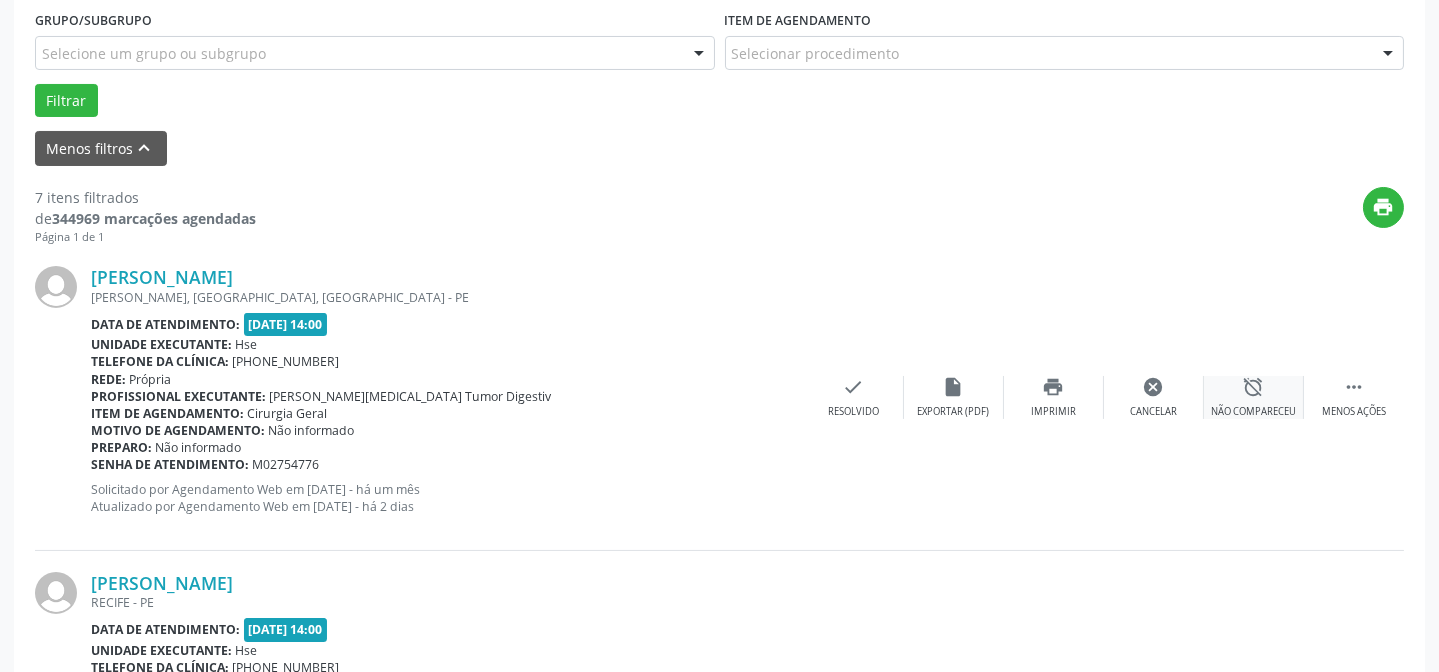 click on "alarm_off
Não compareceu" at bounding box center [1254, 397] 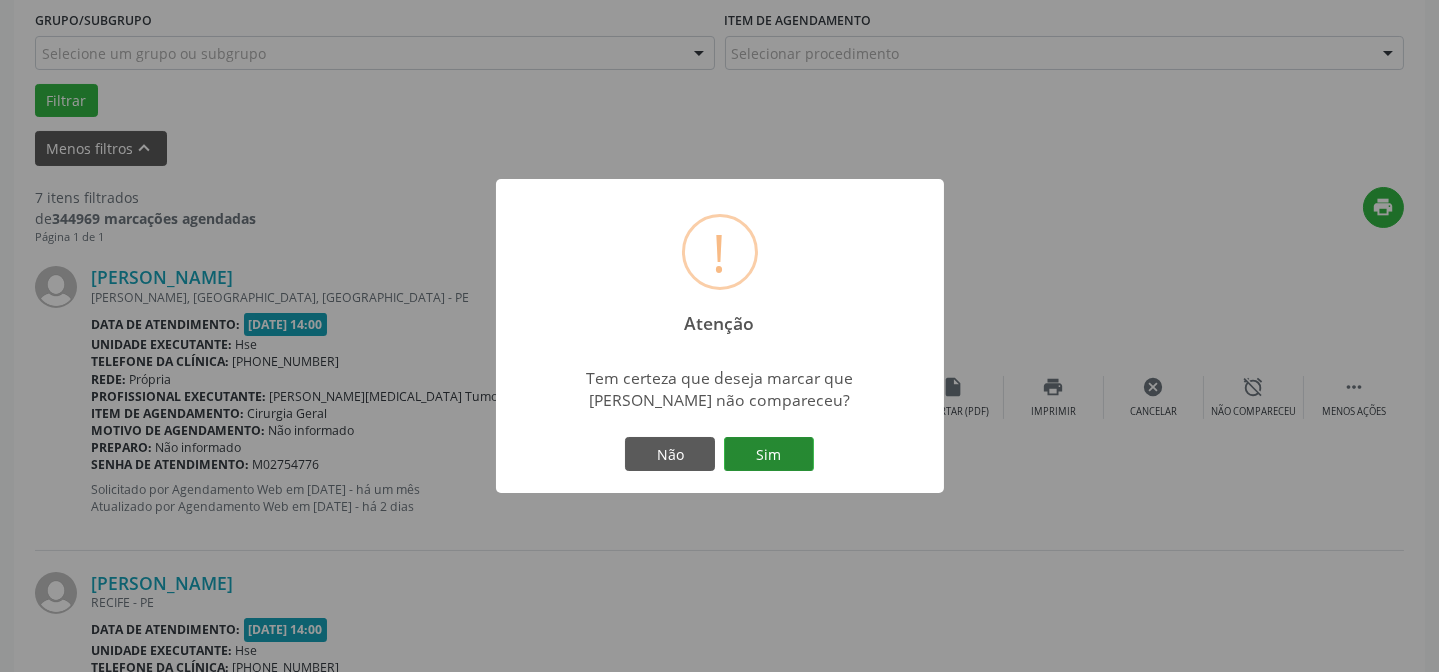 click on "Sim" at bounding box center [769, 454] 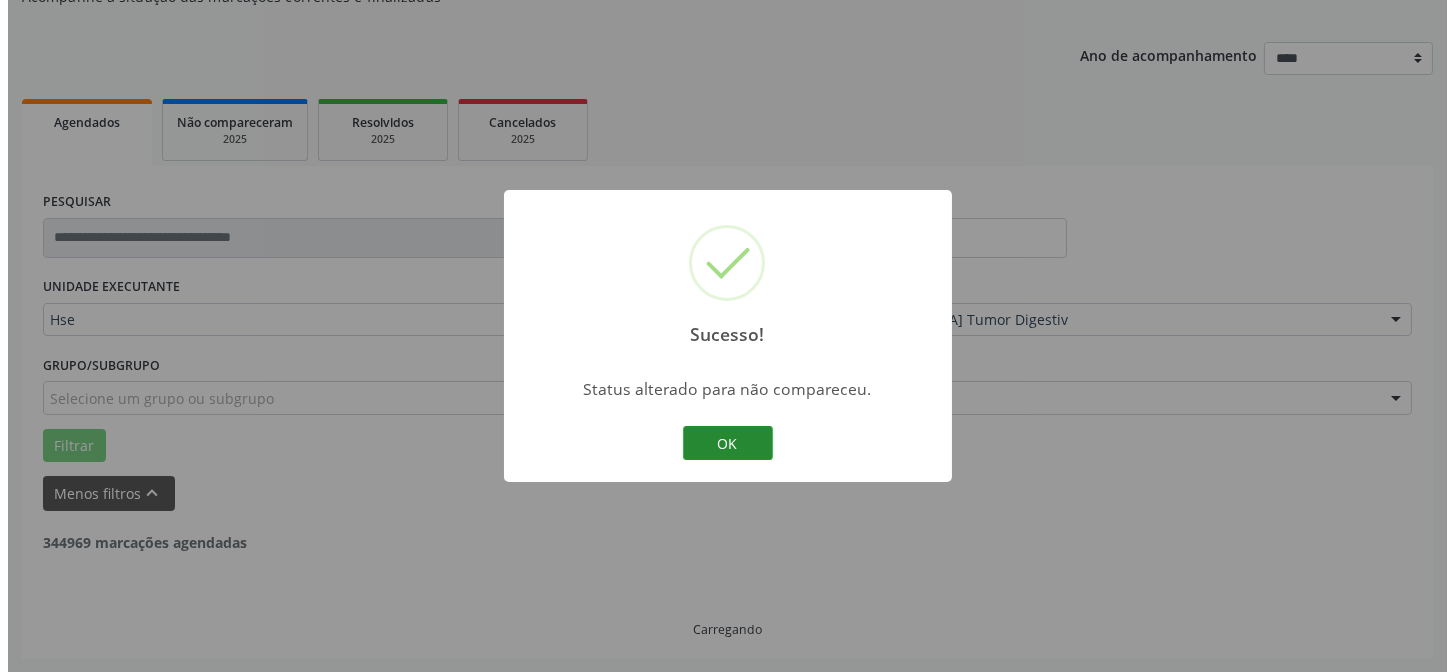 scroll, scrollTop: 545, scrollLeft: 0, axis: vertical 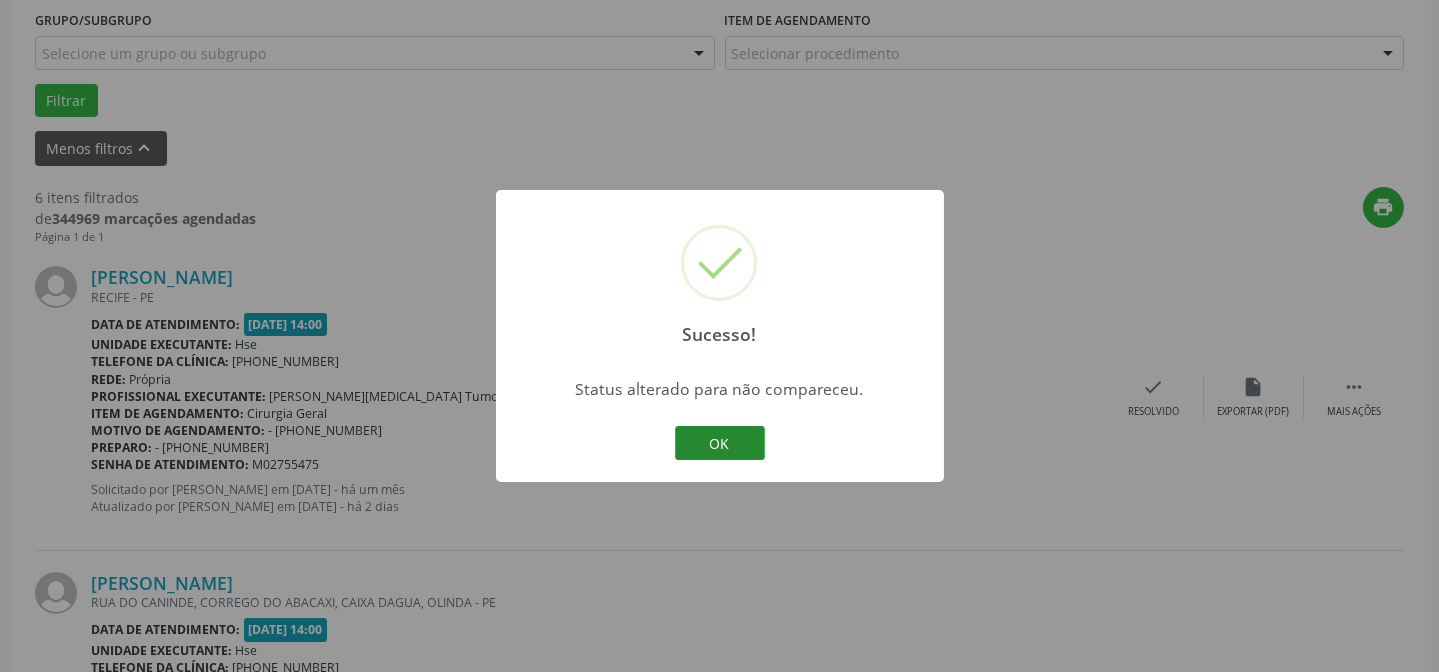 click on "OK" at bounding box center [720, 443] 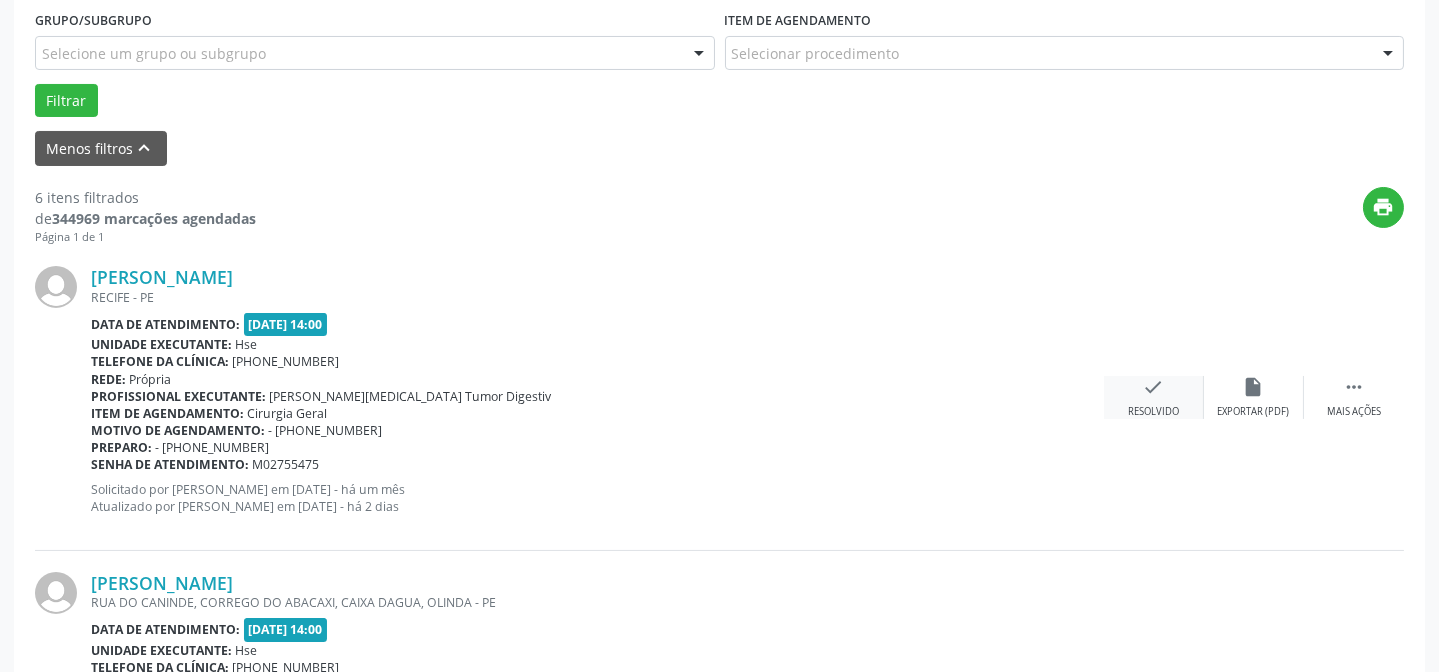 click on "check" at bounding box center (1154, 387) 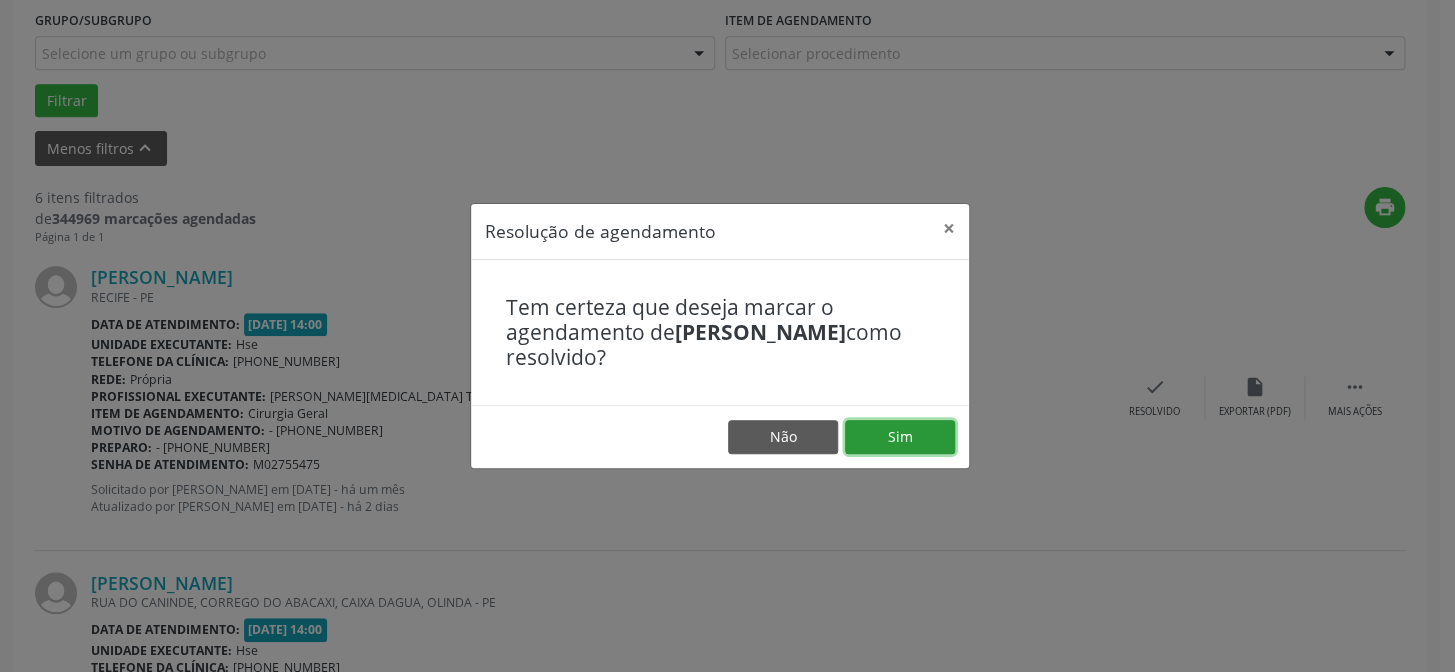 click on "Sim" at bounding box center (900, 437) 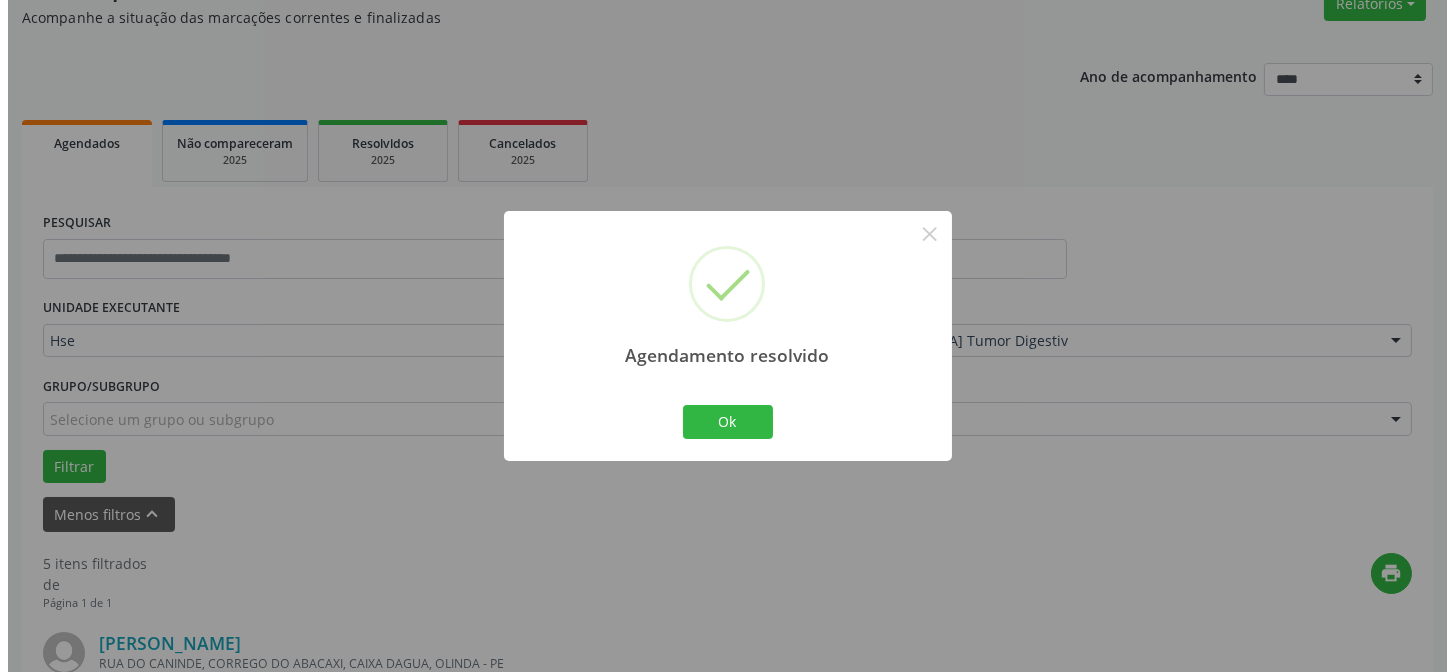 scroll, scrollTop: 545, scrollLeft: 0, axis: vertical 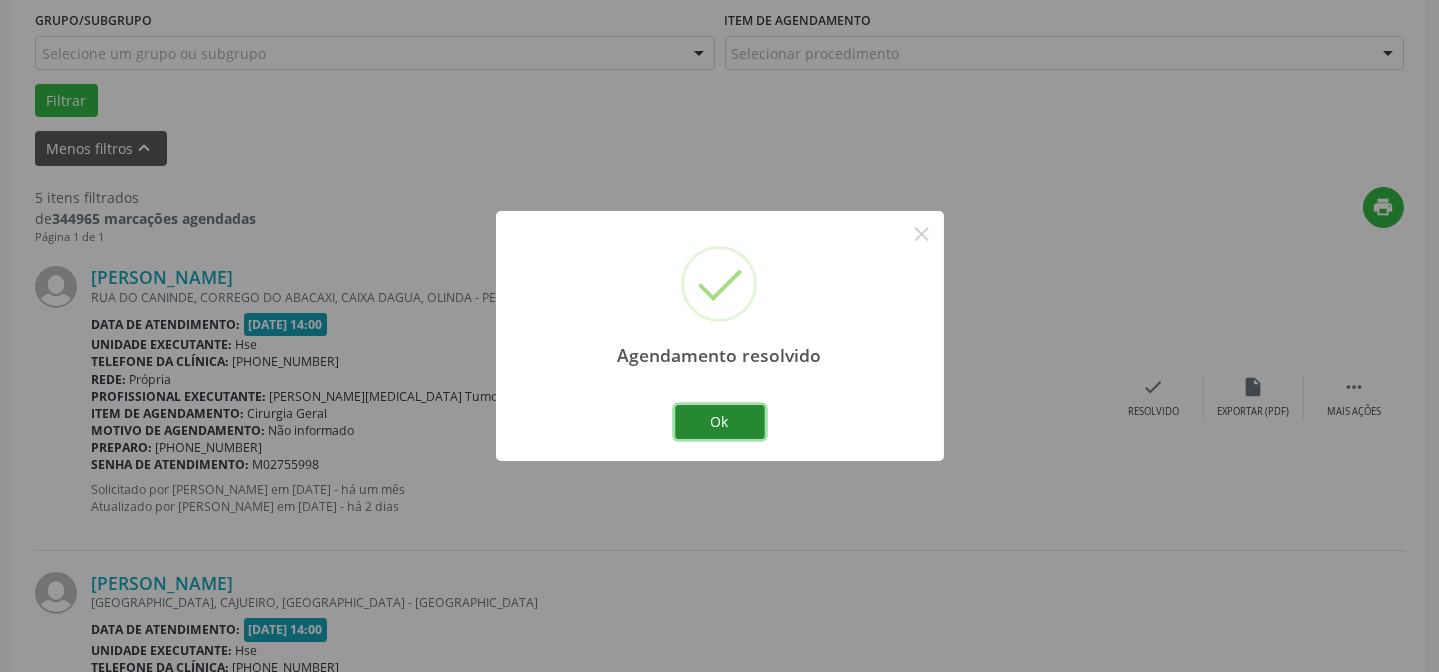 click on "Ok" at bounding box center (720, 422) 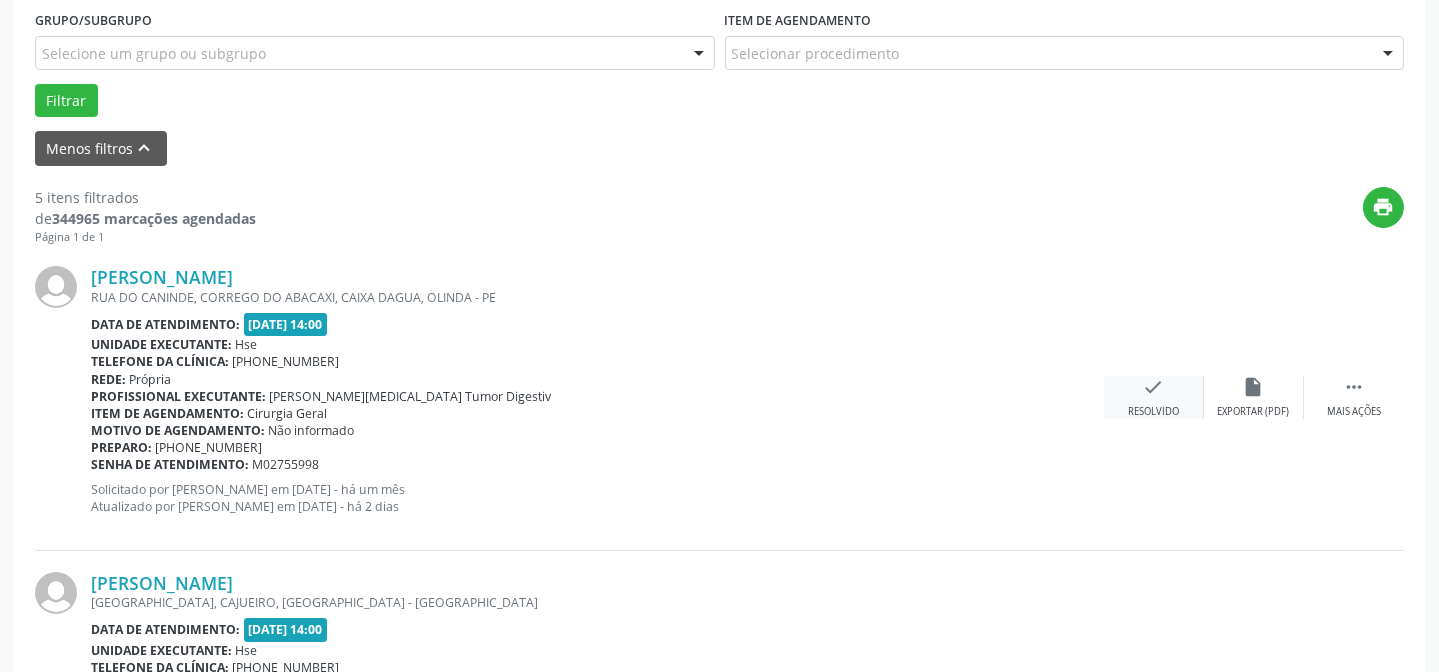 click on "check" at bounding box center (1154, 387) 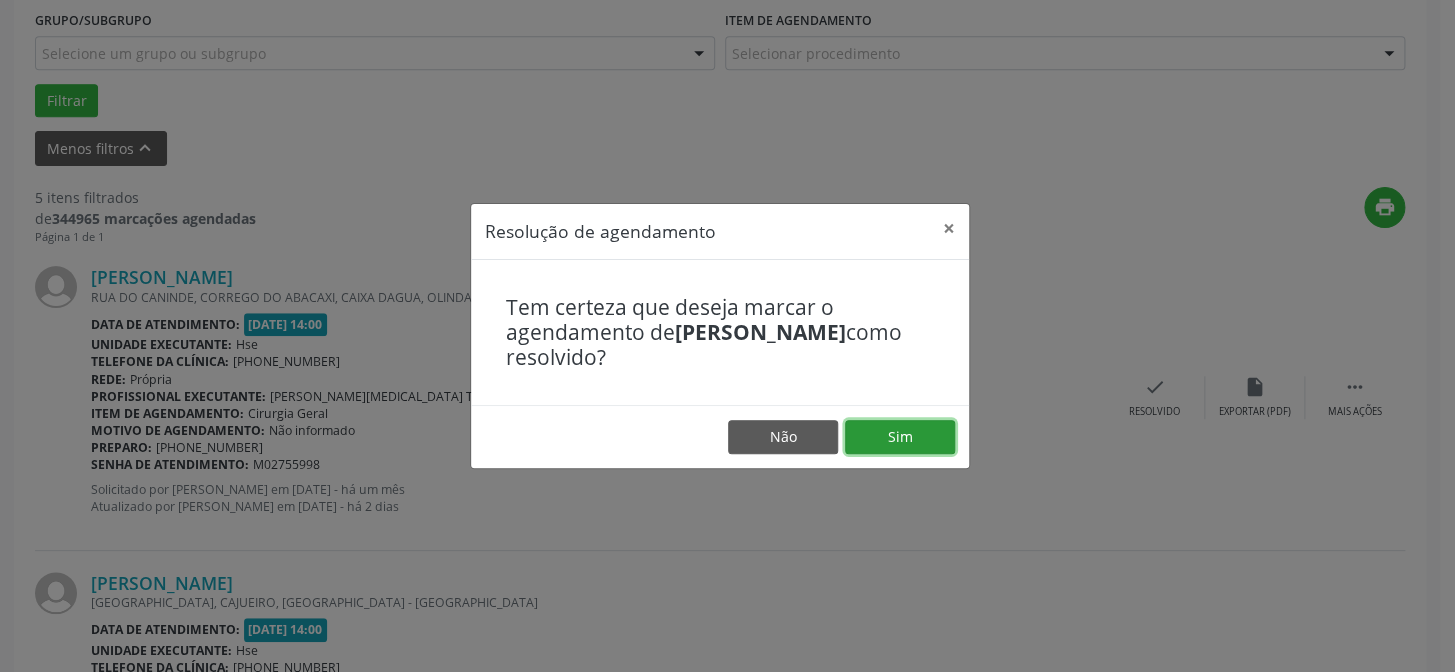 click on "Sim" at bounding box center (900, 437) 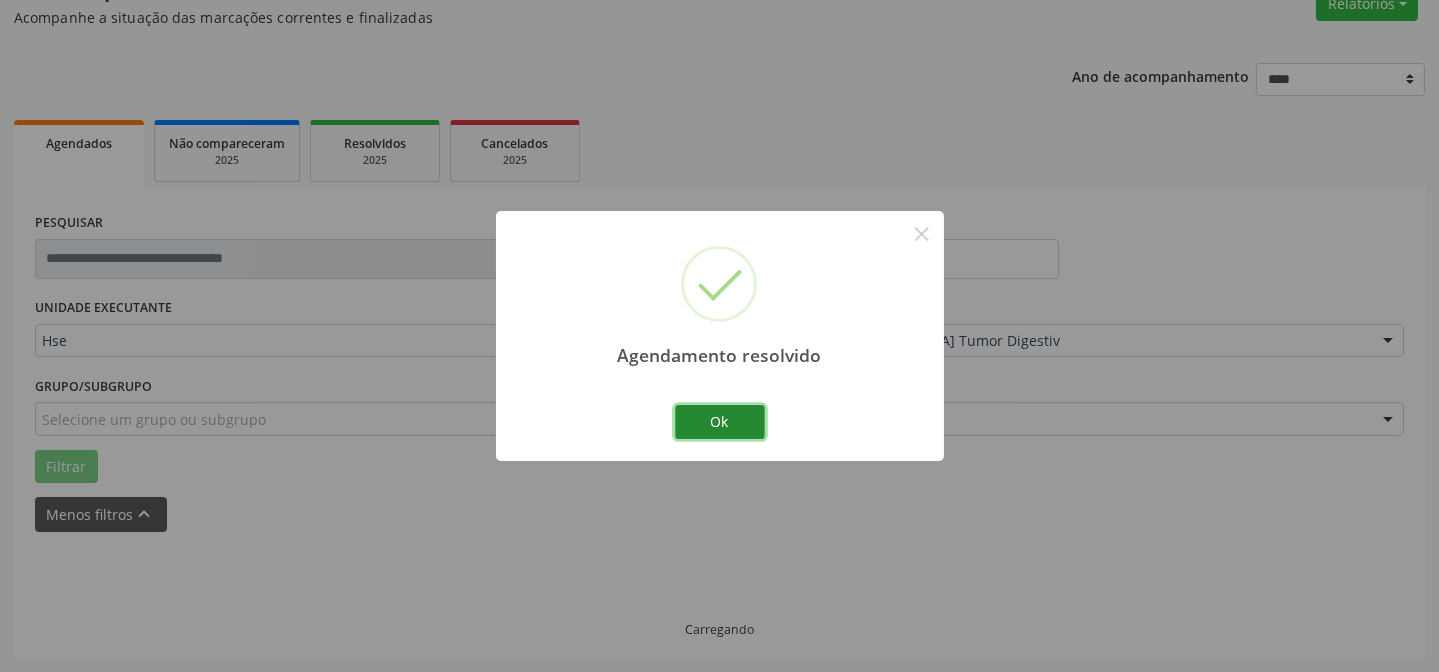 click on "Ok" at bounding box center [720, 422] 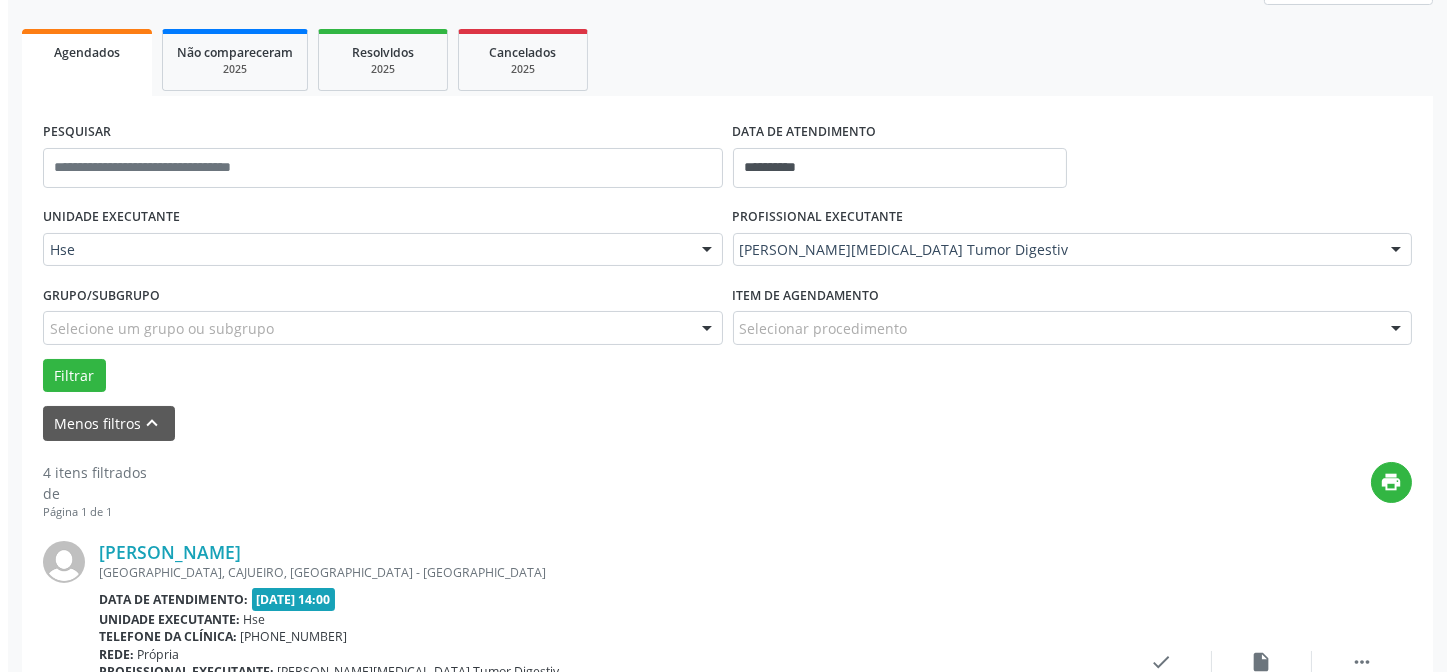 scroll, scrollTop: 451, scrollLeft: 0, axis: vertical 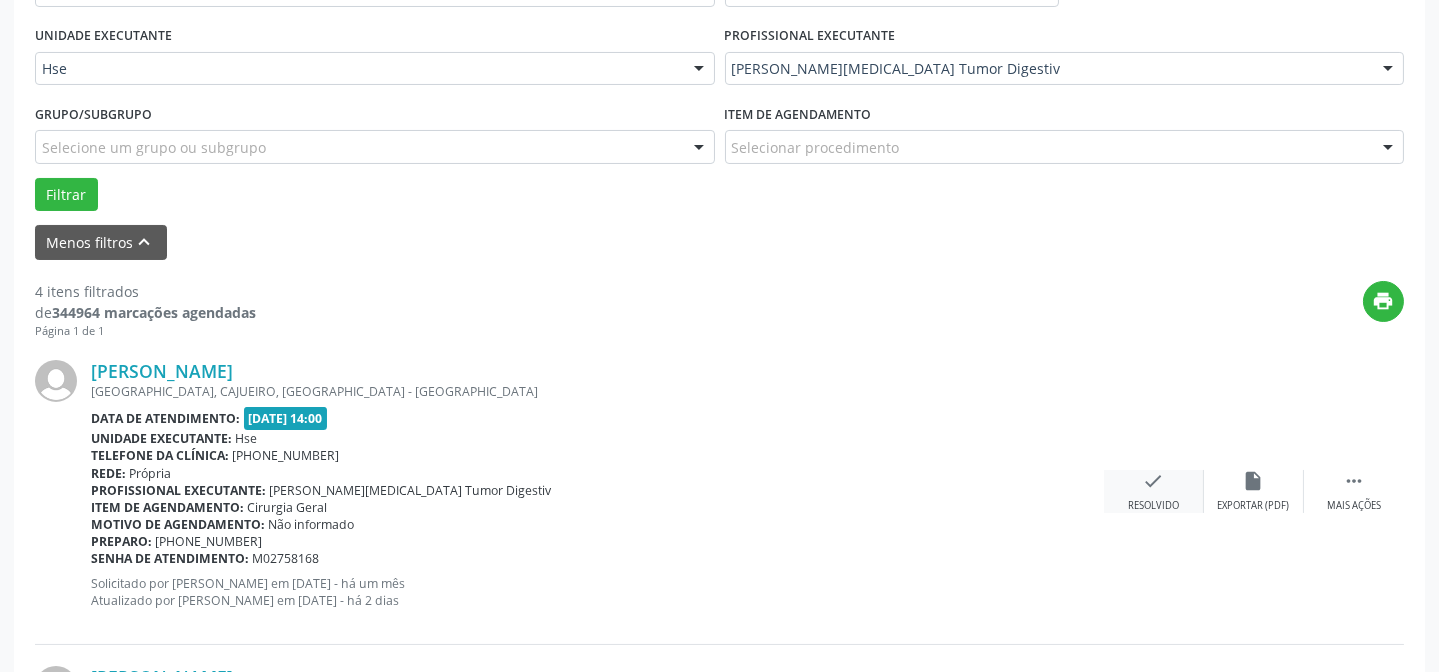 click on "check
Resolvido" at bounding box center (1154, 491) 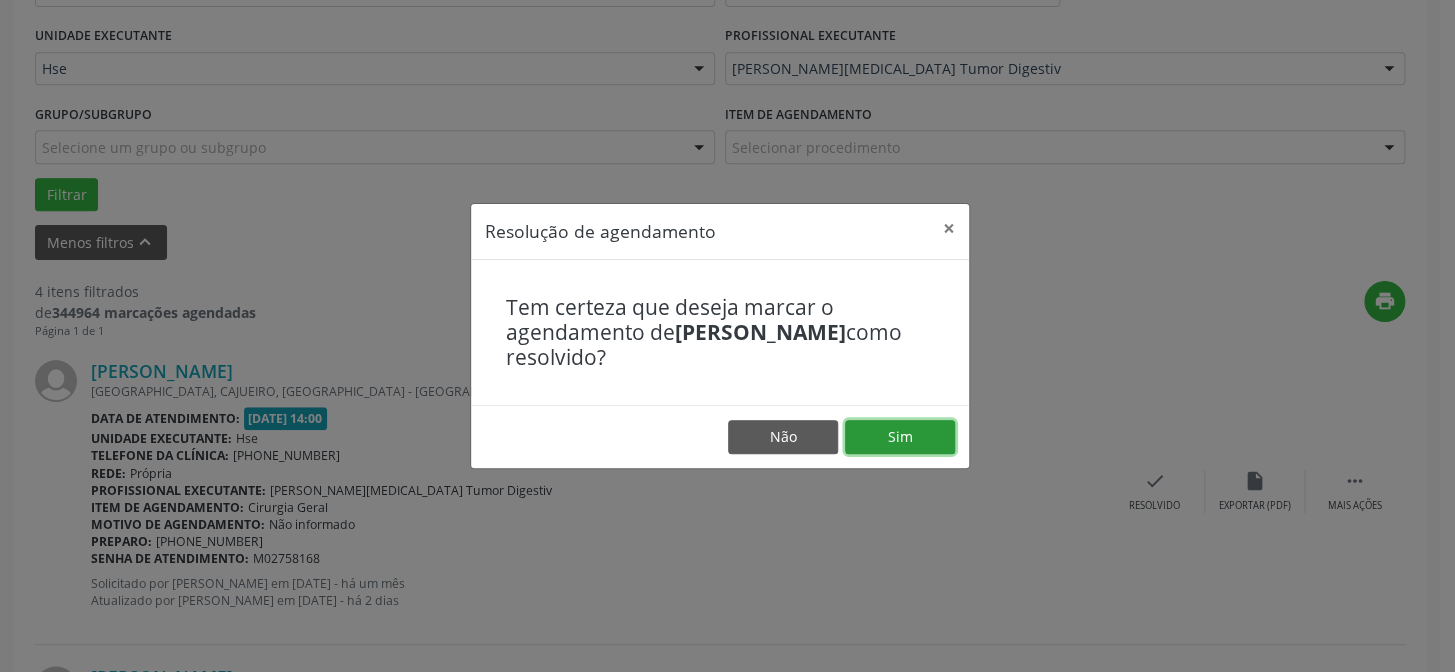click on "Sim" at bounding box center (900, 437) 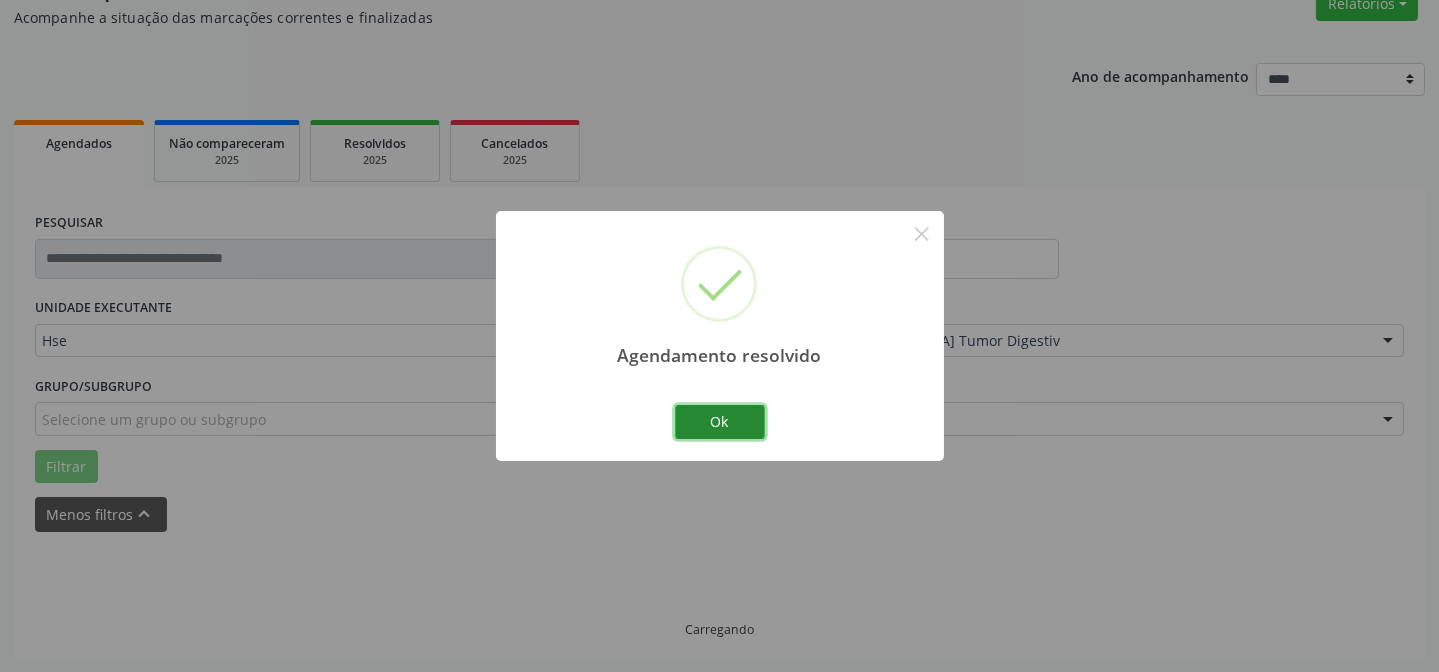 scroll, scrollTop: 451, scrollLeft: 0, axis: vertical 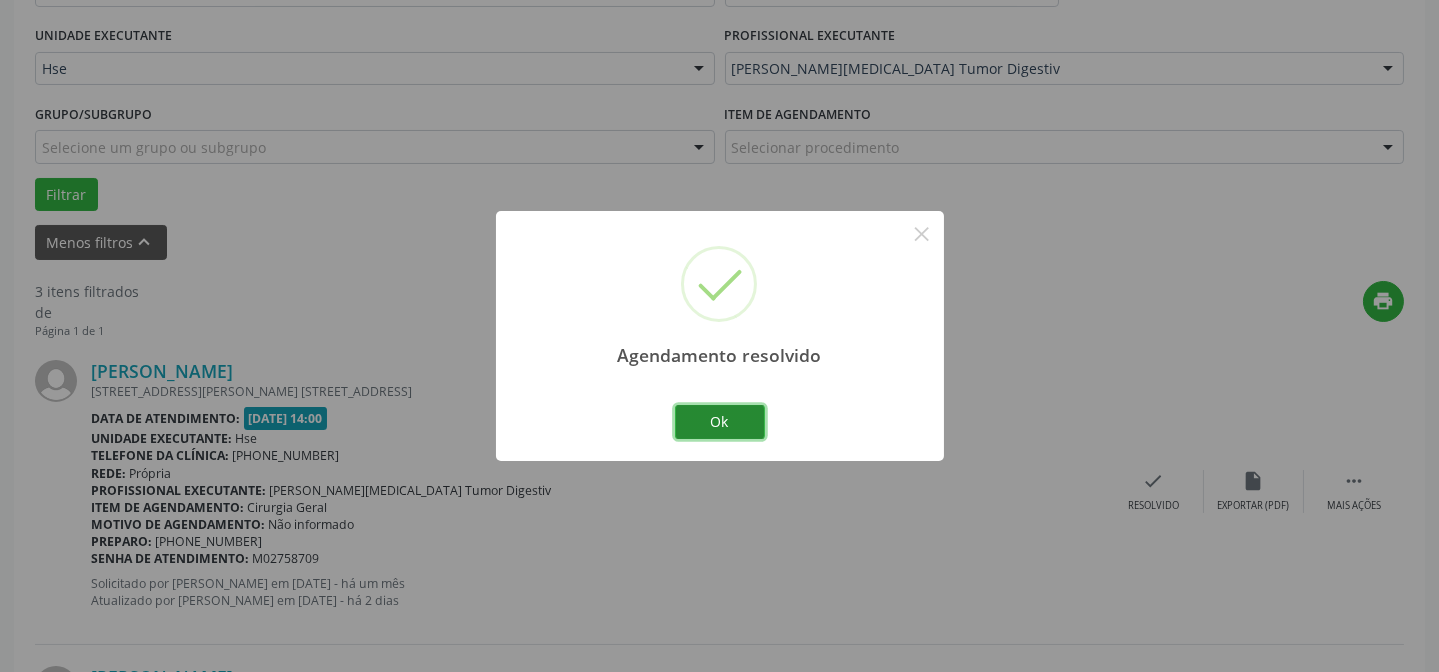click on "Ok" at bounding box center [720, 422] 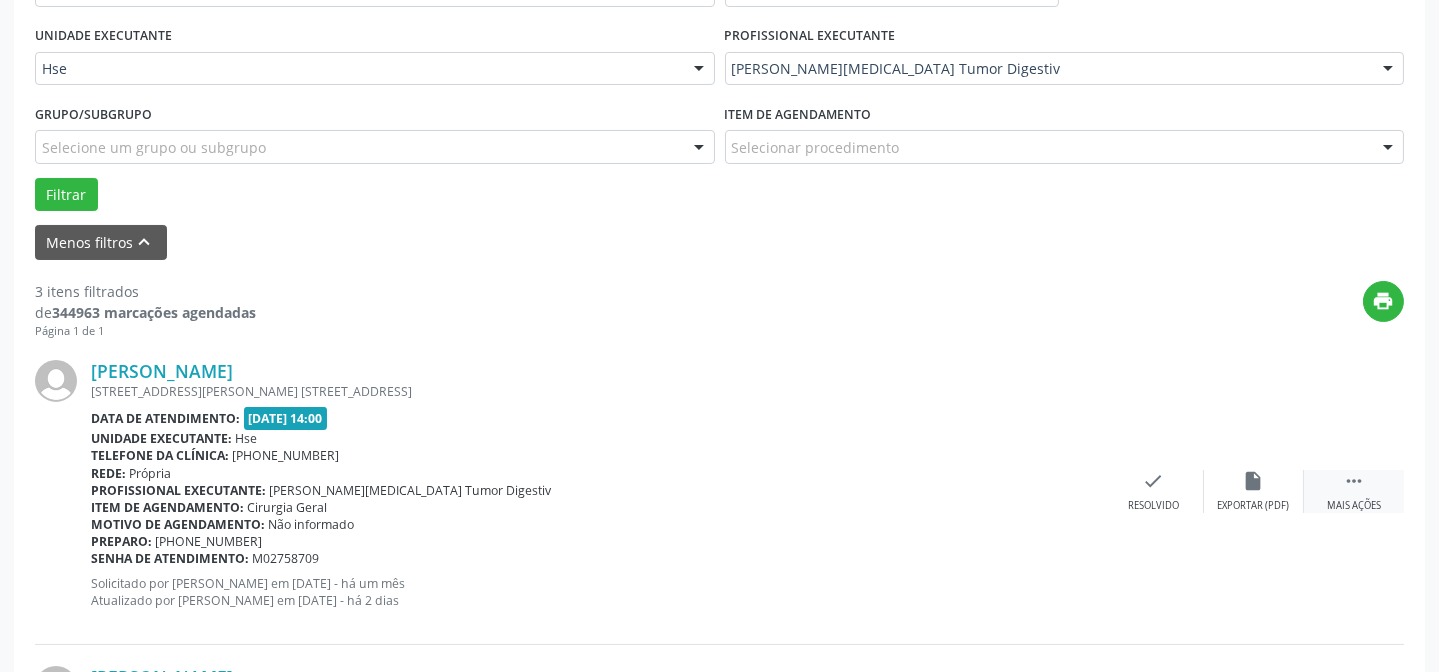 click on "
Mais ações" at bounding box center (1354, 491) 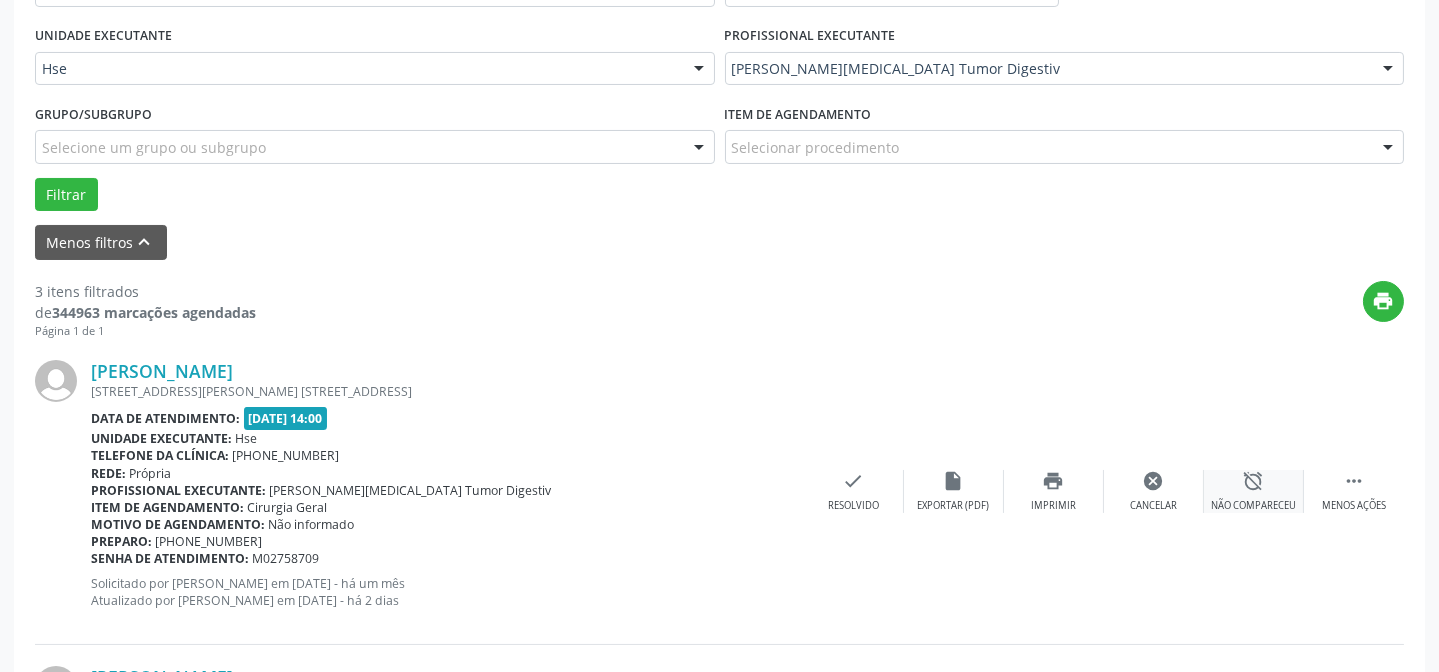 click on "alarm_off
Não compareceu" at bounding box center (1254, 491) 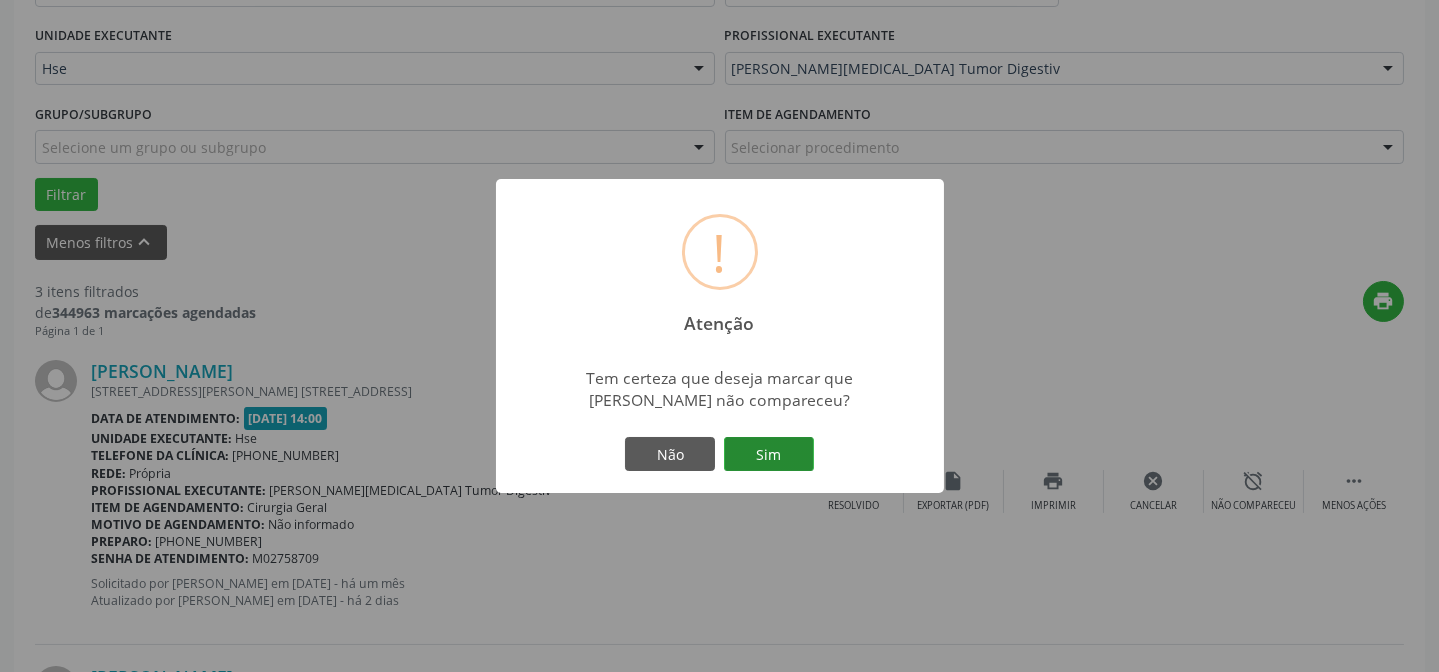 click on "Sim" at bounding box center (769, 454) 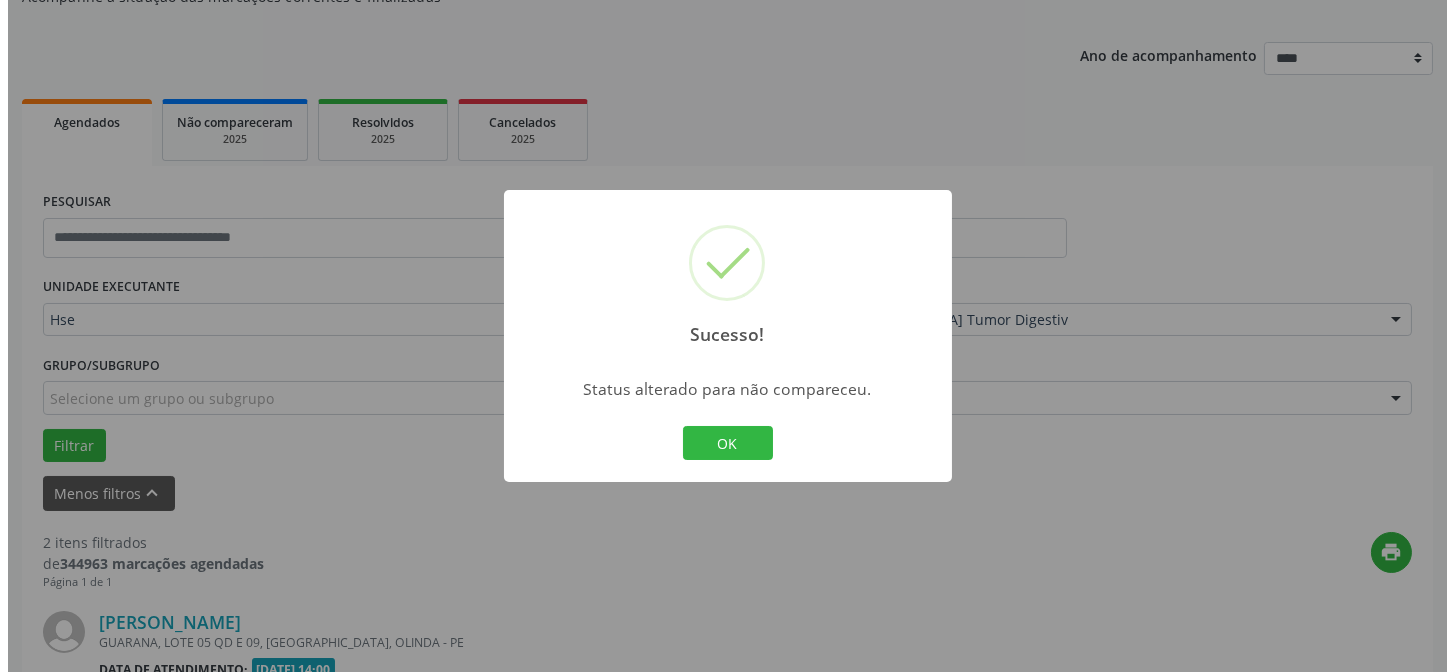 scroll, scrollTop: 451, scrollLeft: 0, axis: vertical 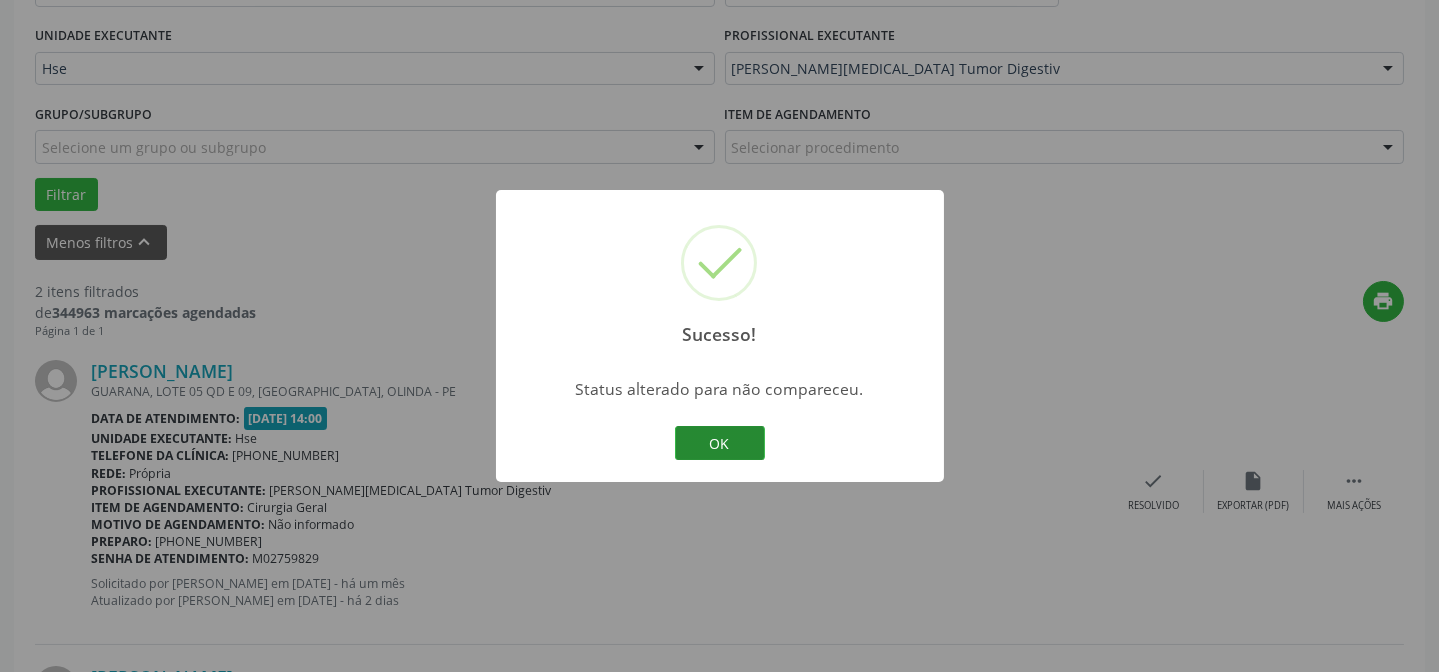 click on "OK" at bounding box center (720, 443) 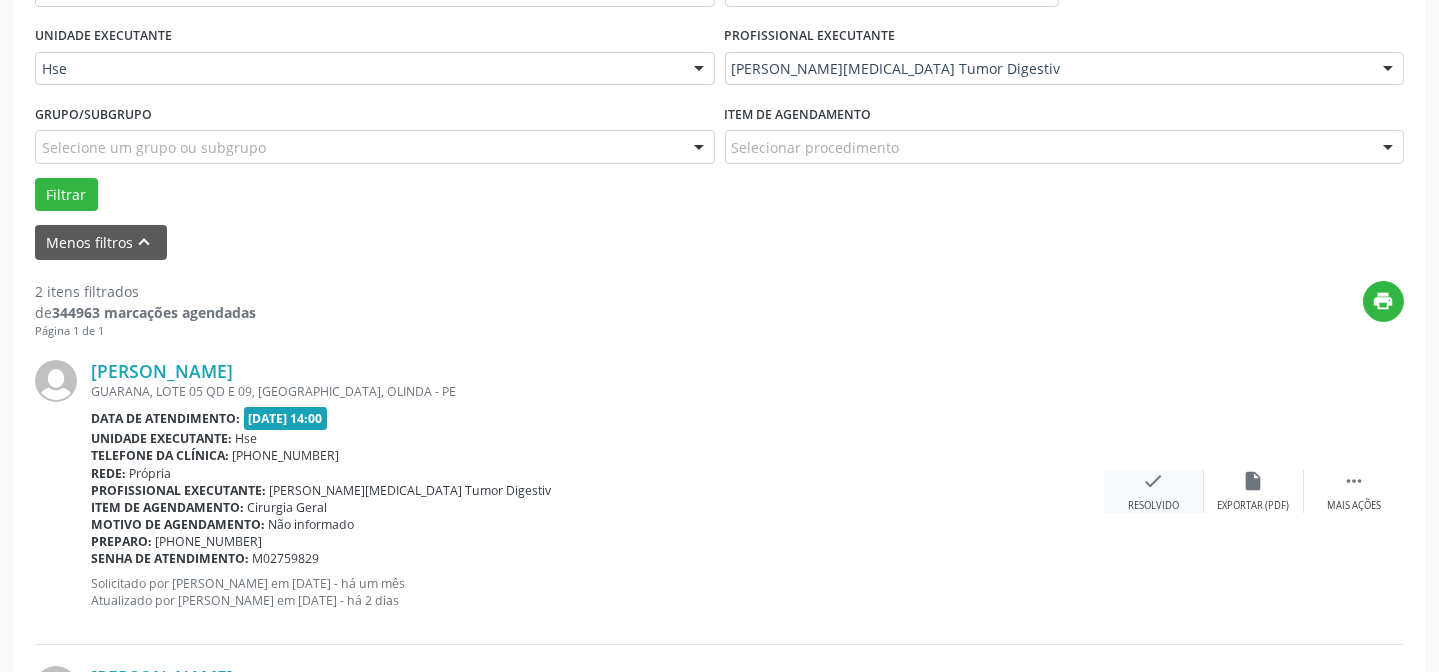 click on "check
Resolvido" at bounding box center (1154, 491) 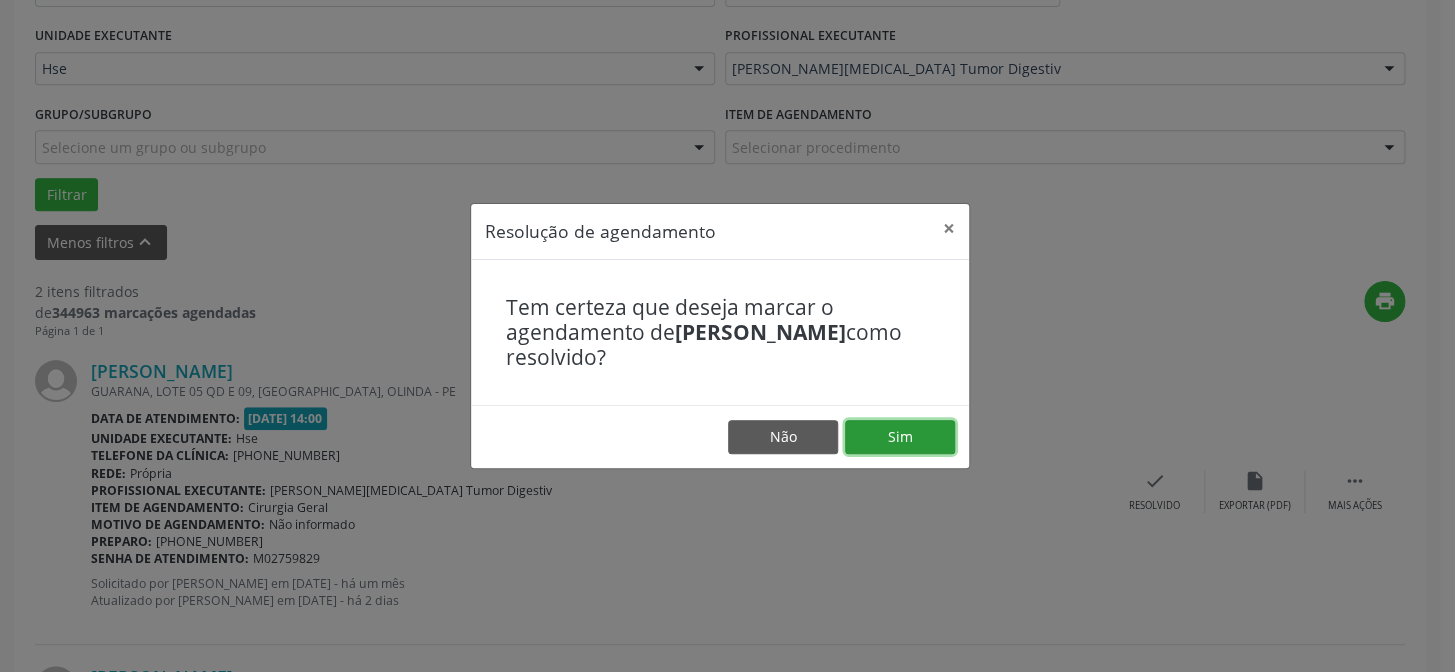 click on "Sim" at bounding box center (900, 437) 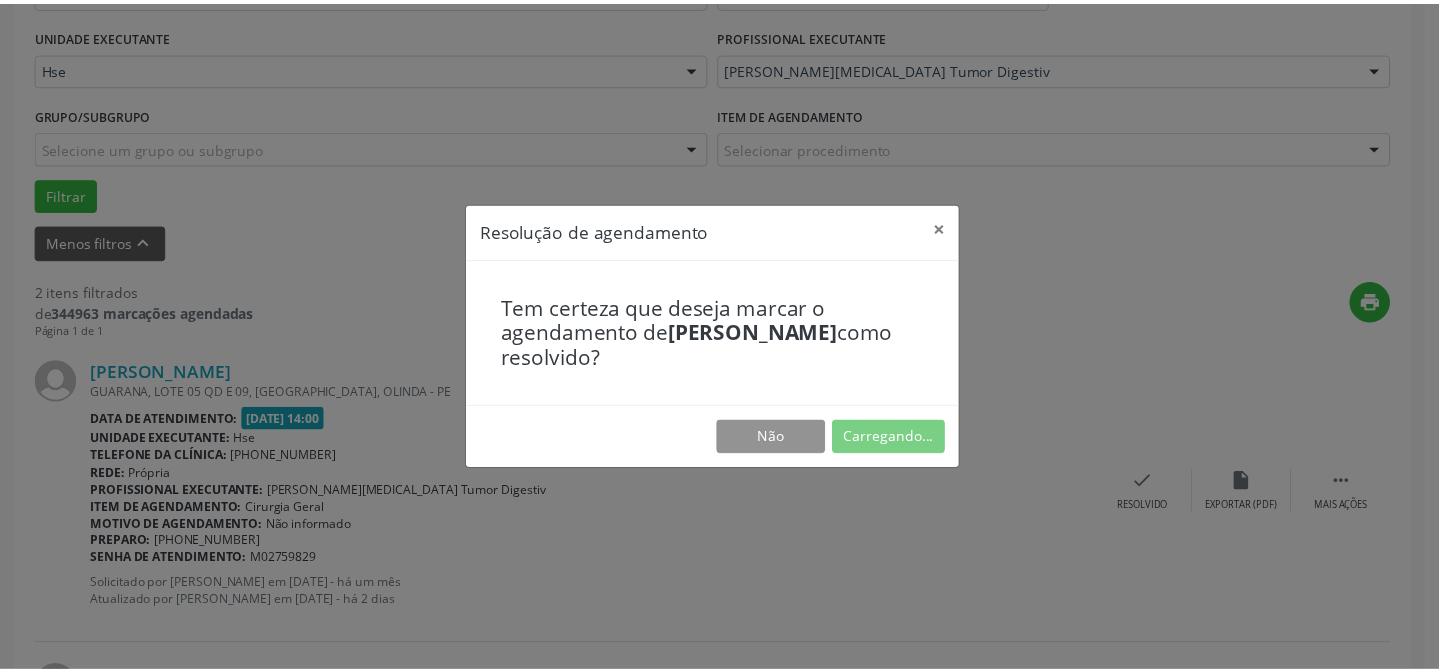 scroll, scrollTop: 179, scrollLeft: 0, axis: vertical 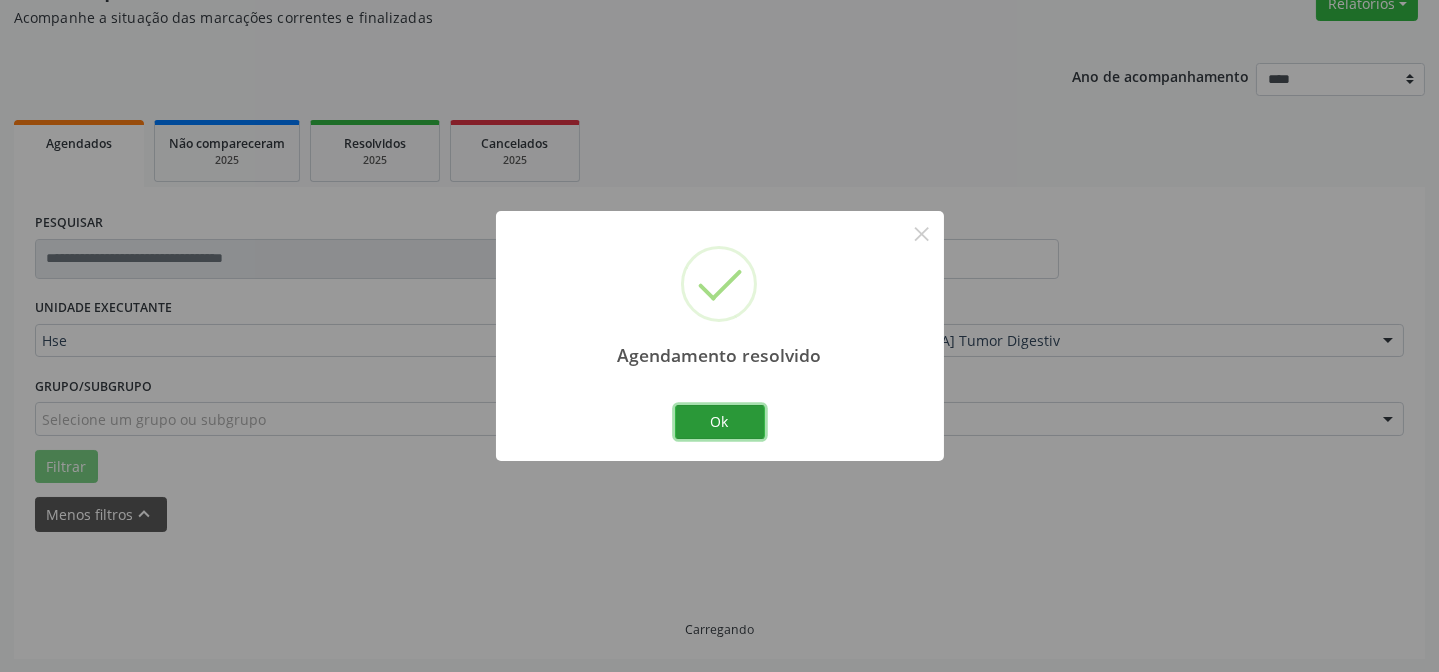 click on "Ok" at bounding box center (720, 422) 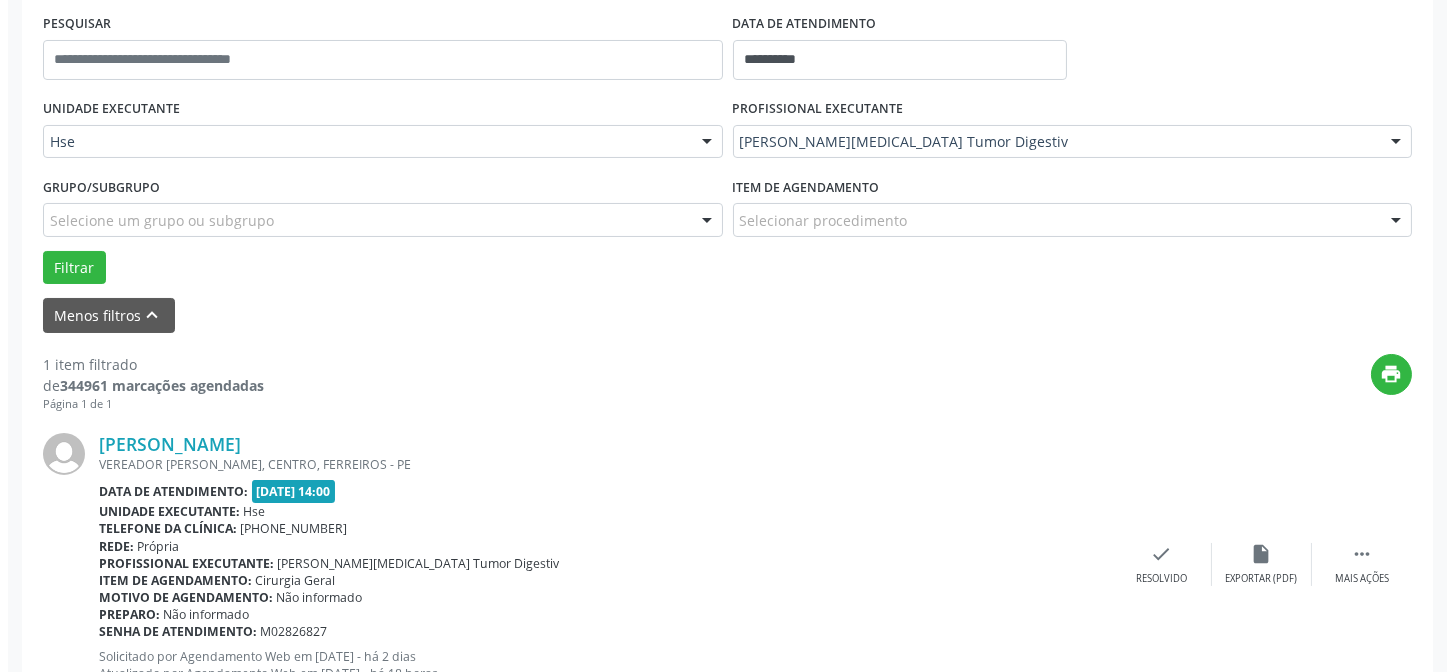 scroll, scrollTop: 381, scrollLeft: 0, axis: vertical 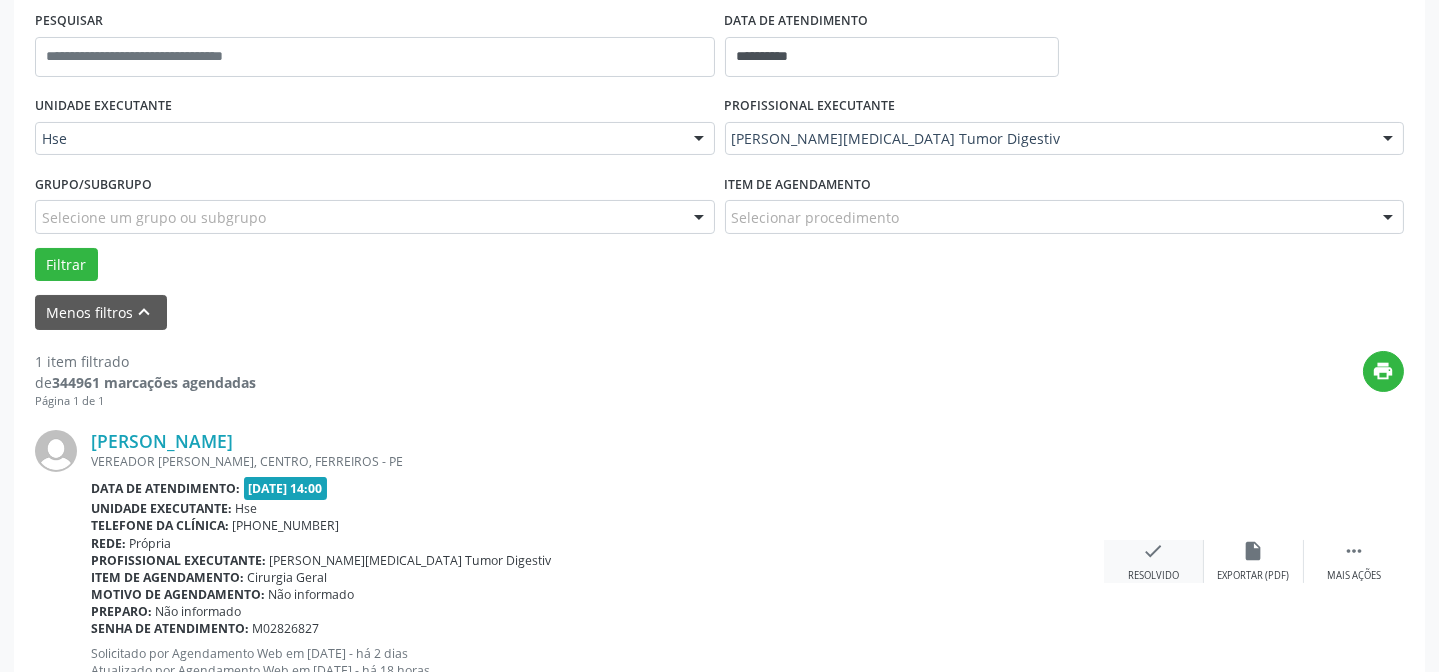 click on "check" at bounding box center [1154, 551] 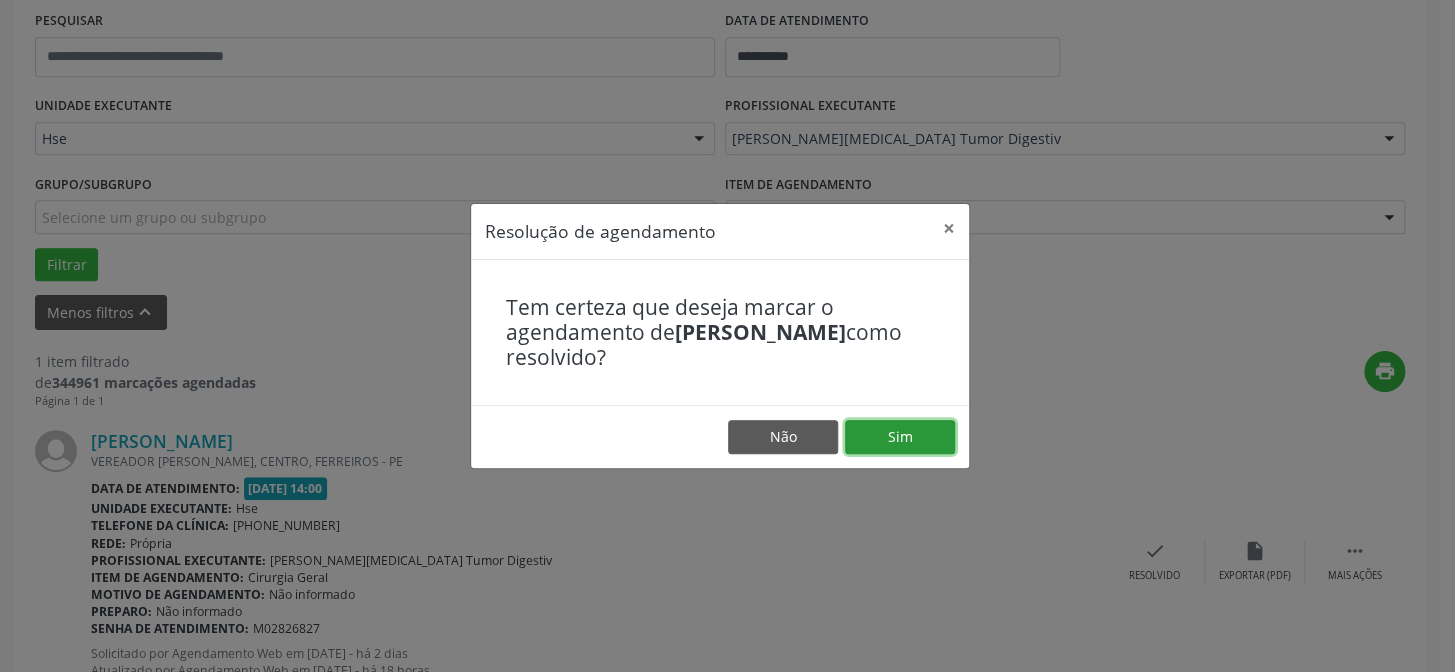 click on "Sim" at bounding box center [900, 437] 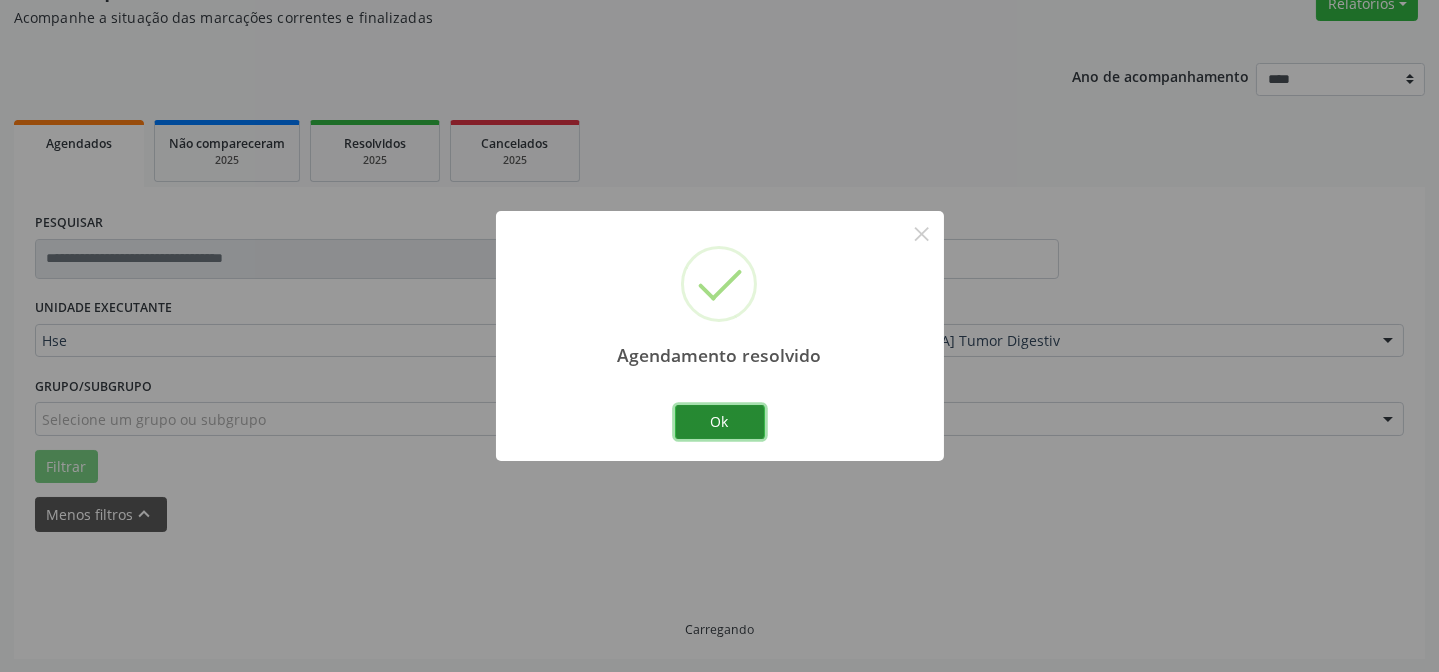 click on "Ok" at bounding box center (720, 422) 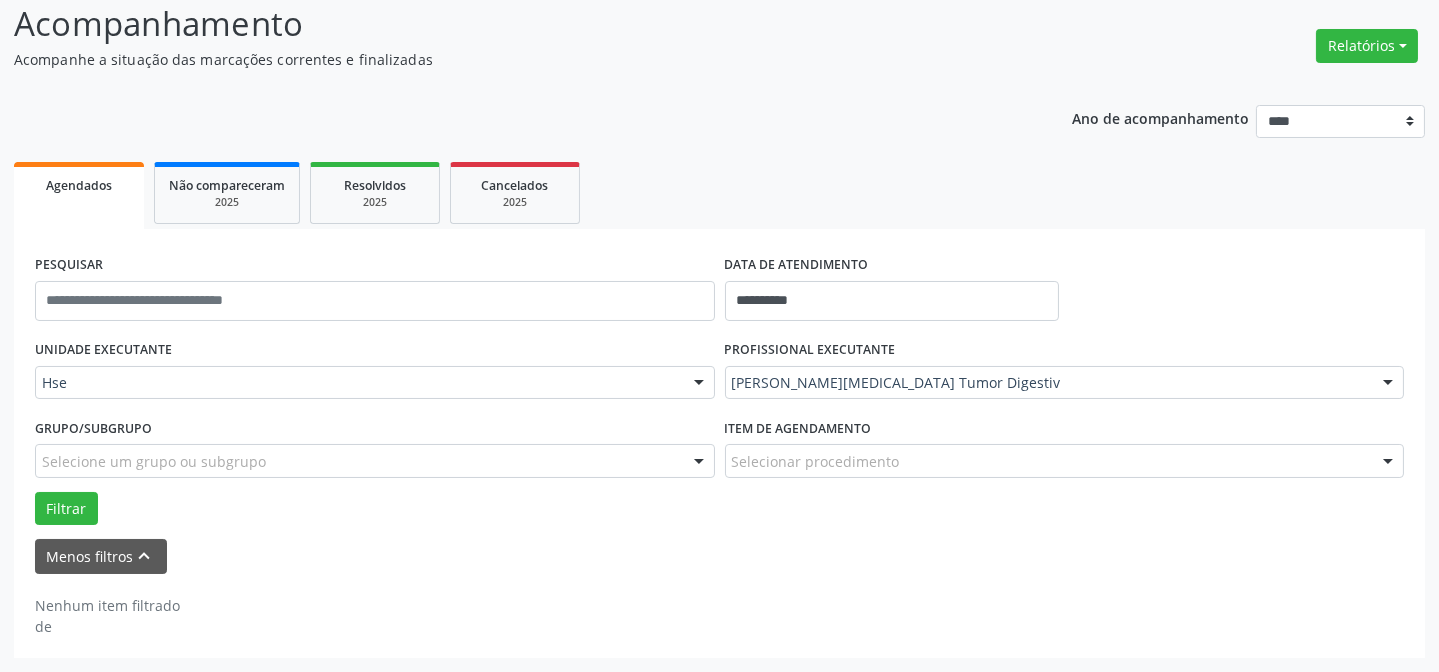 scroll, scrollTop: 135, scrollLeft: 0, axis: vertical 